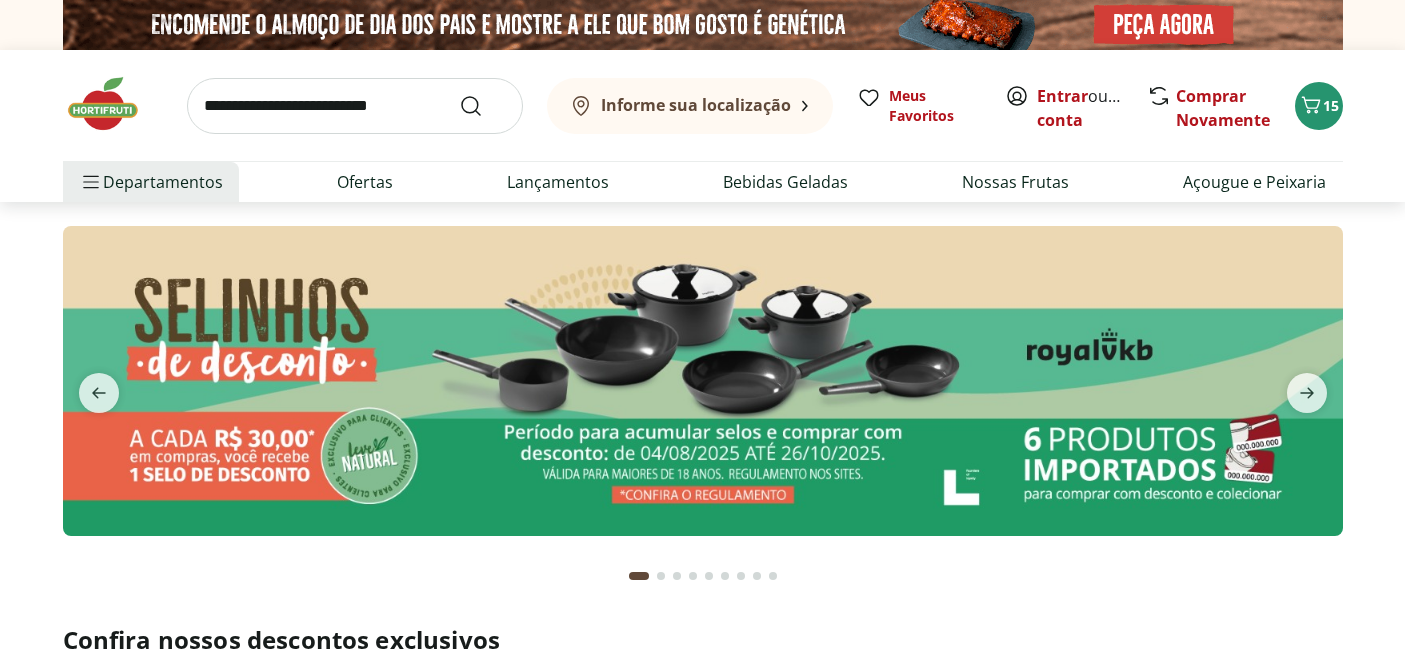 scroll, scrollTop: 0, scrollLeft: 0, axis: both 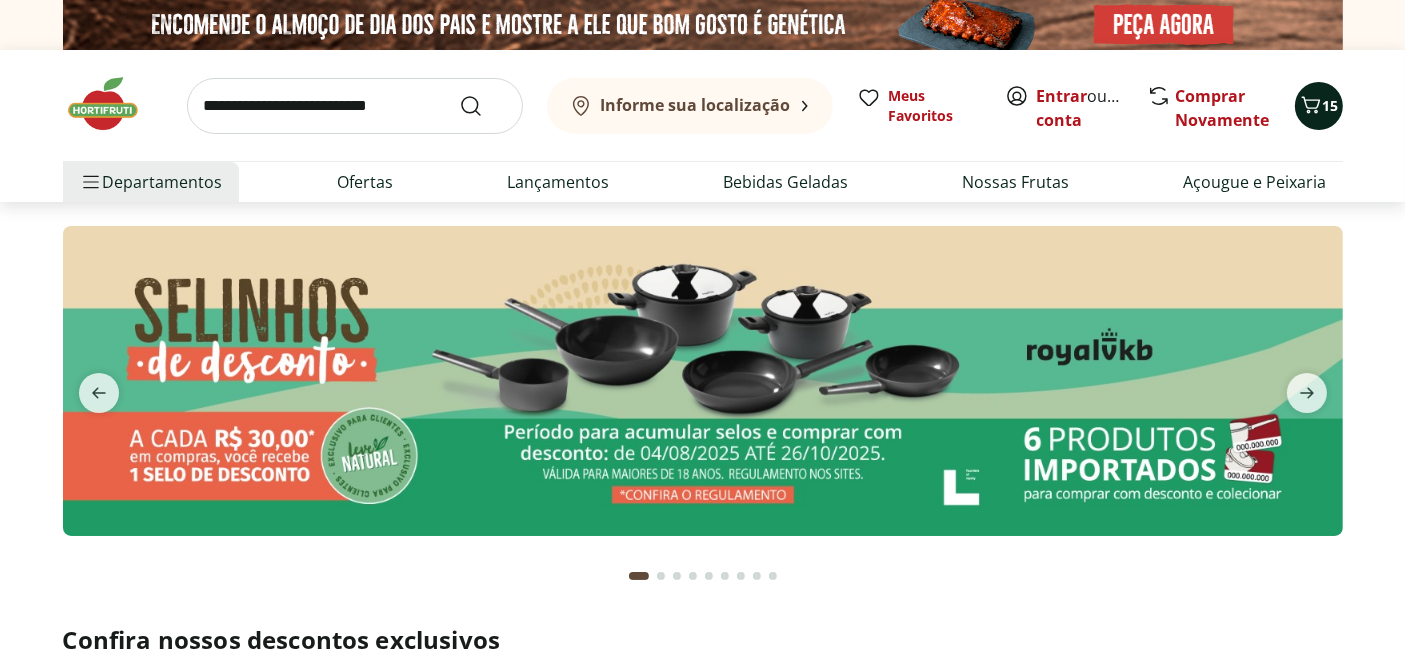 click 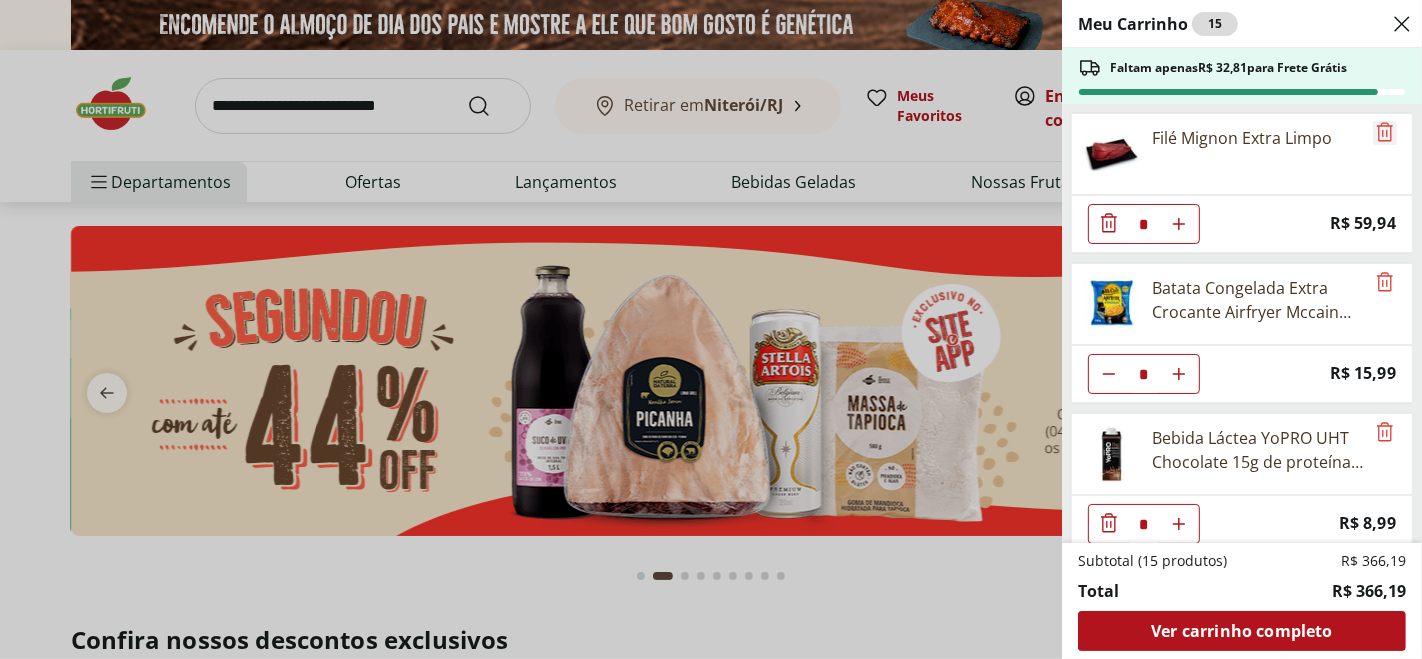 click 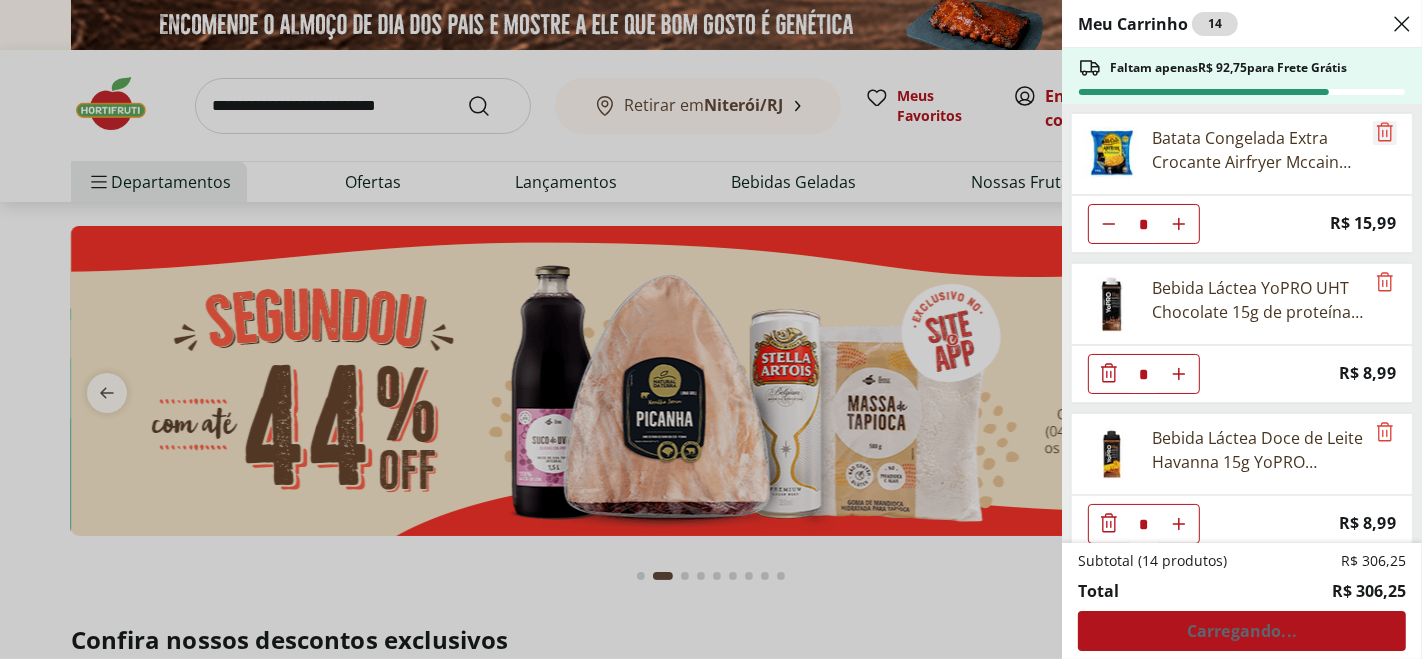 click 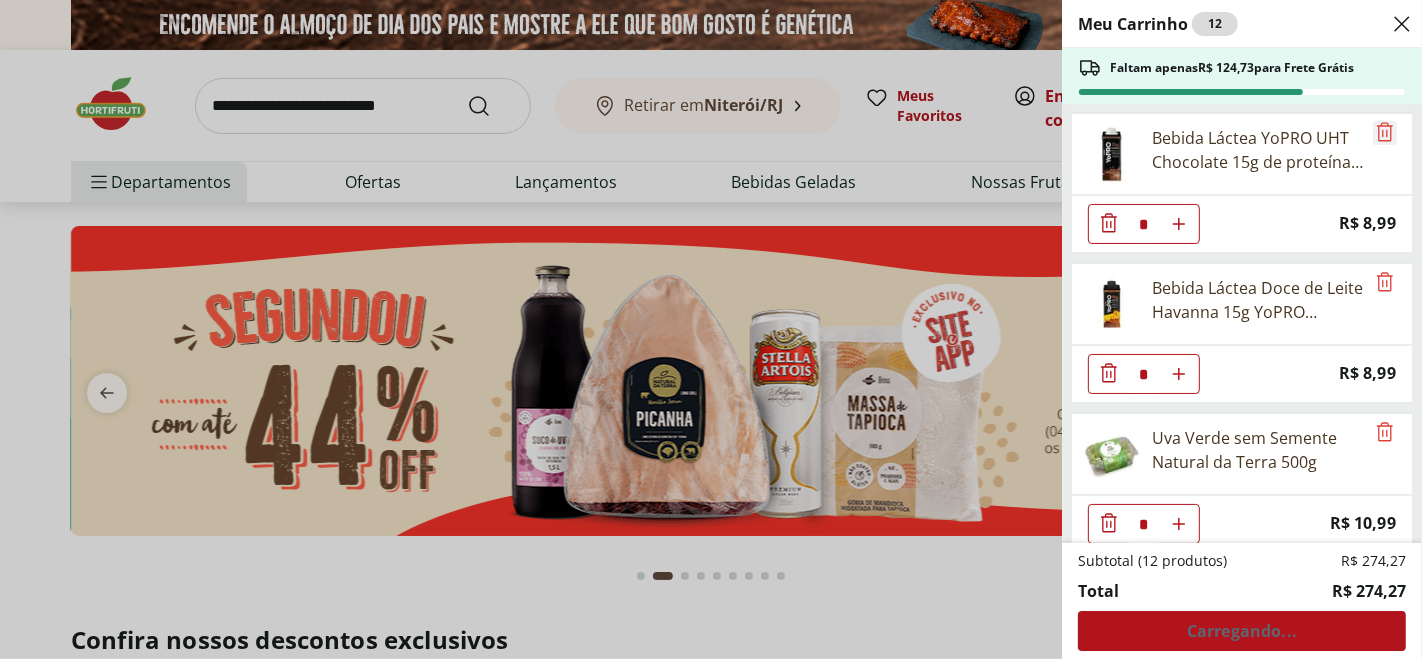 click 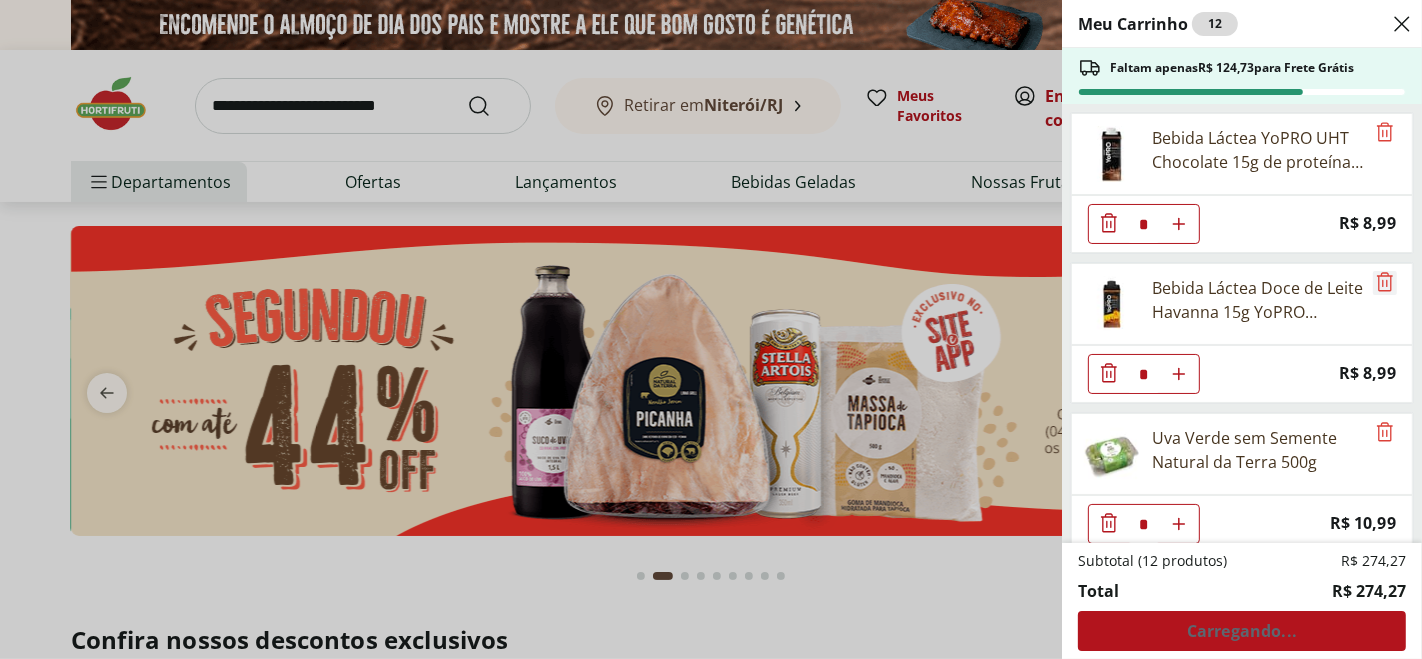 click 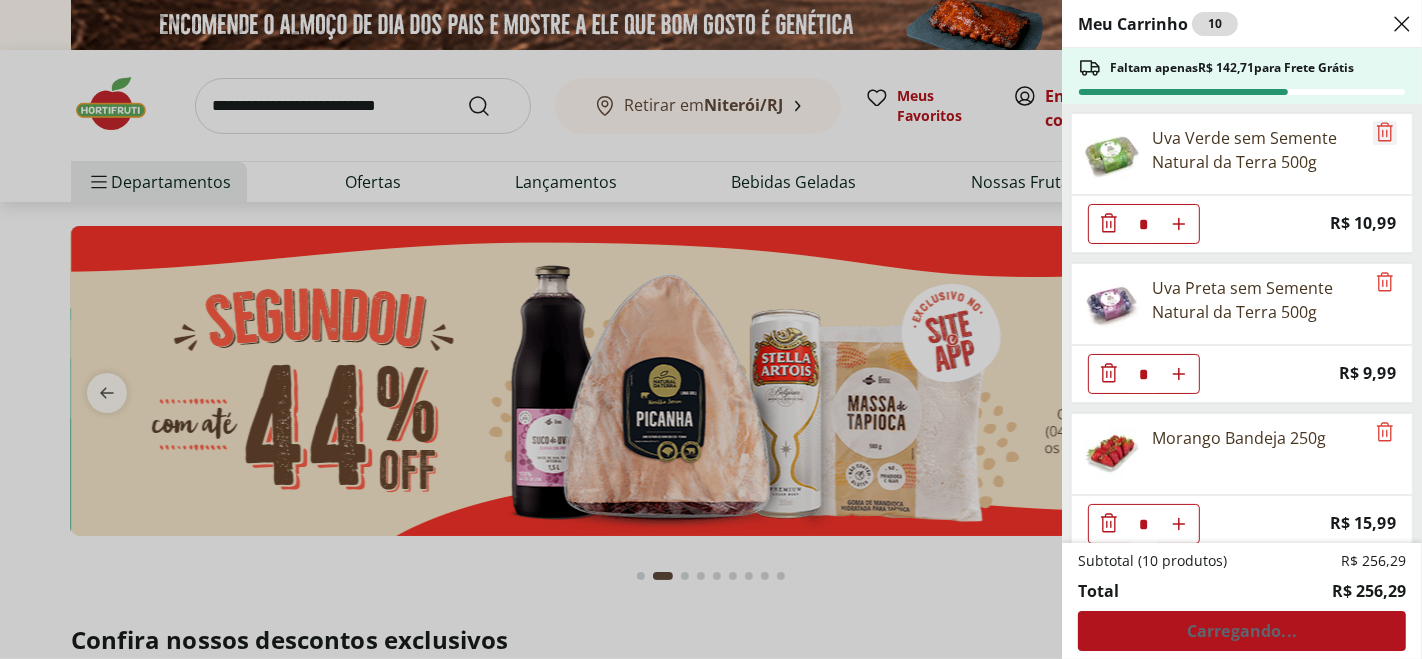 click 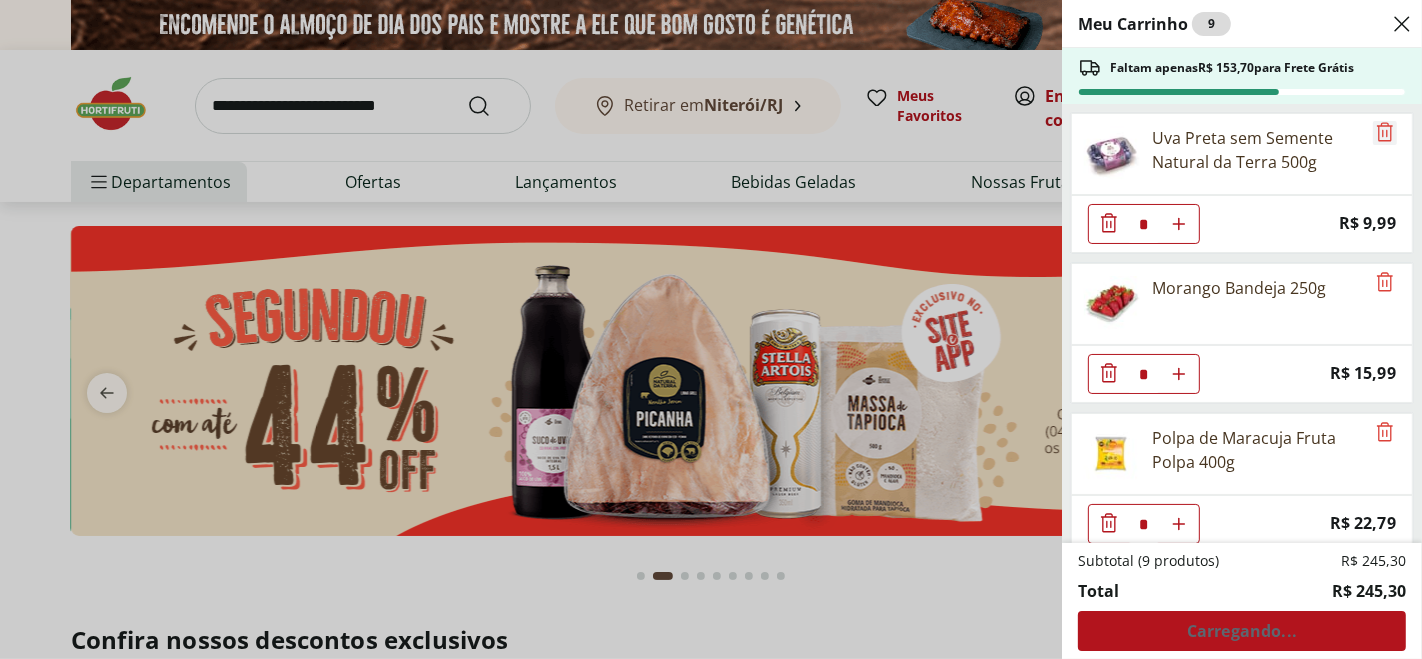 click 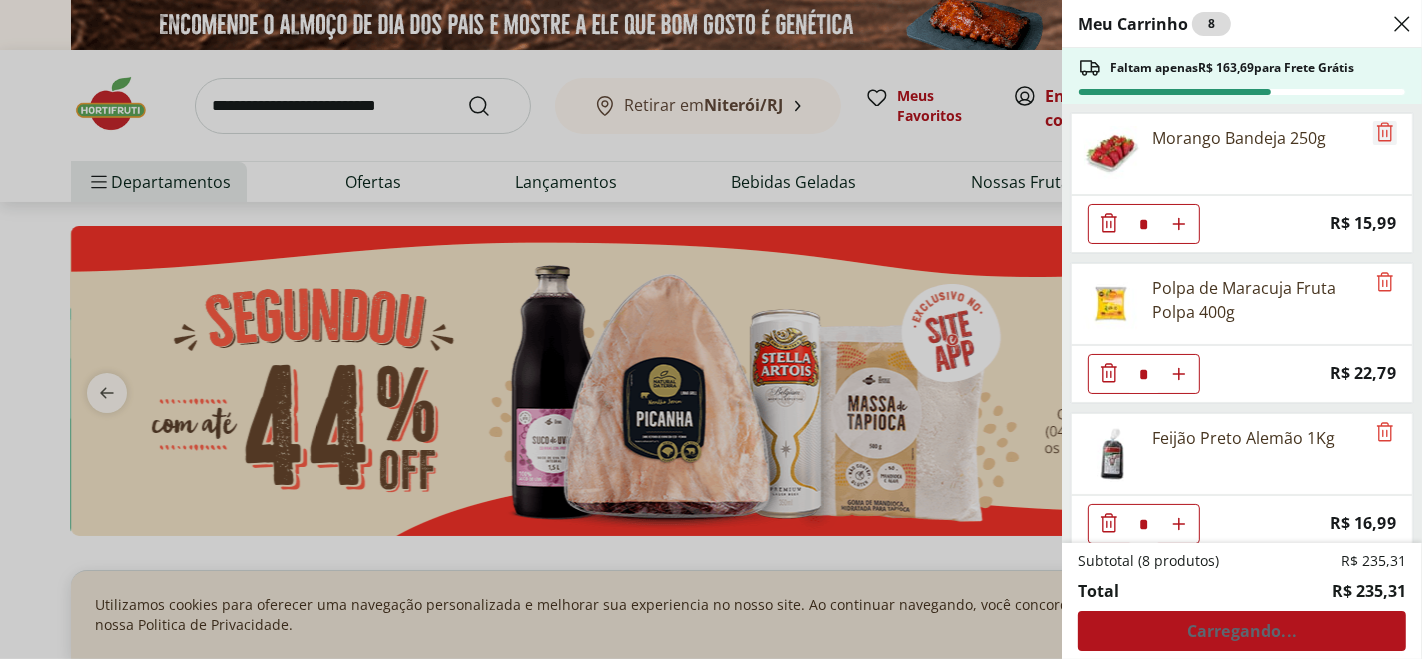 click 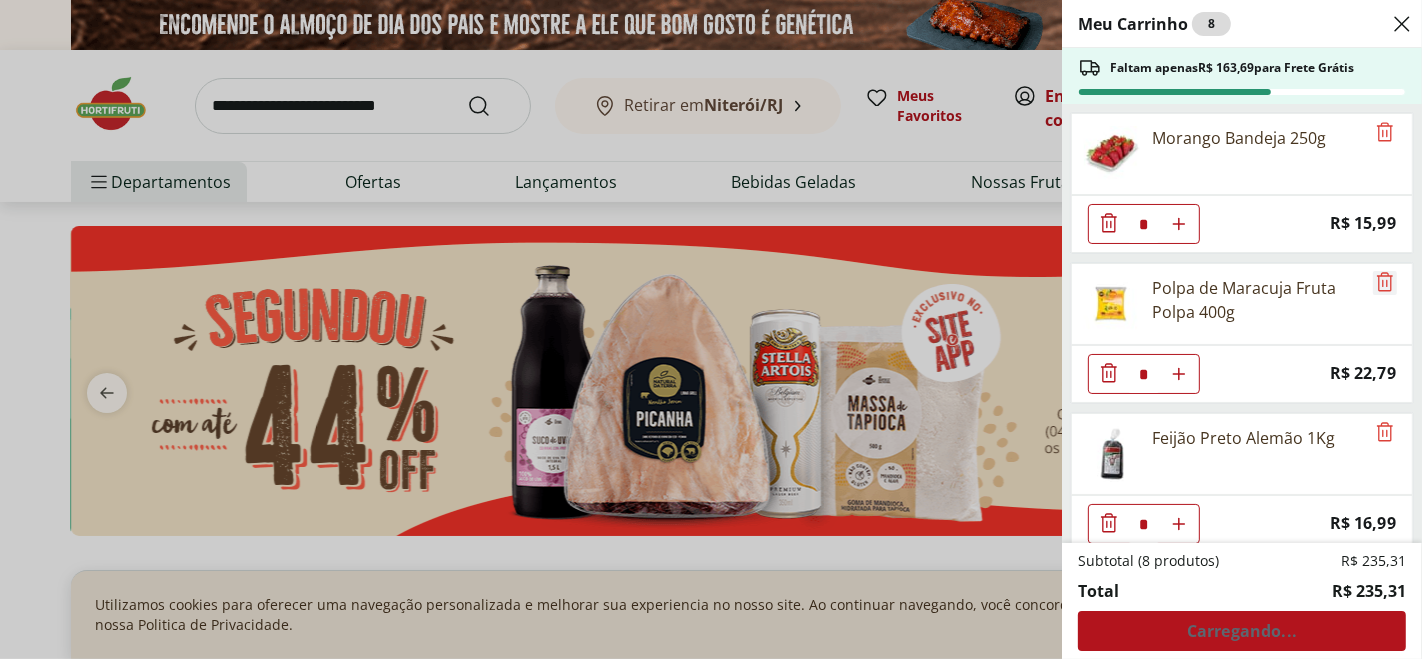 click 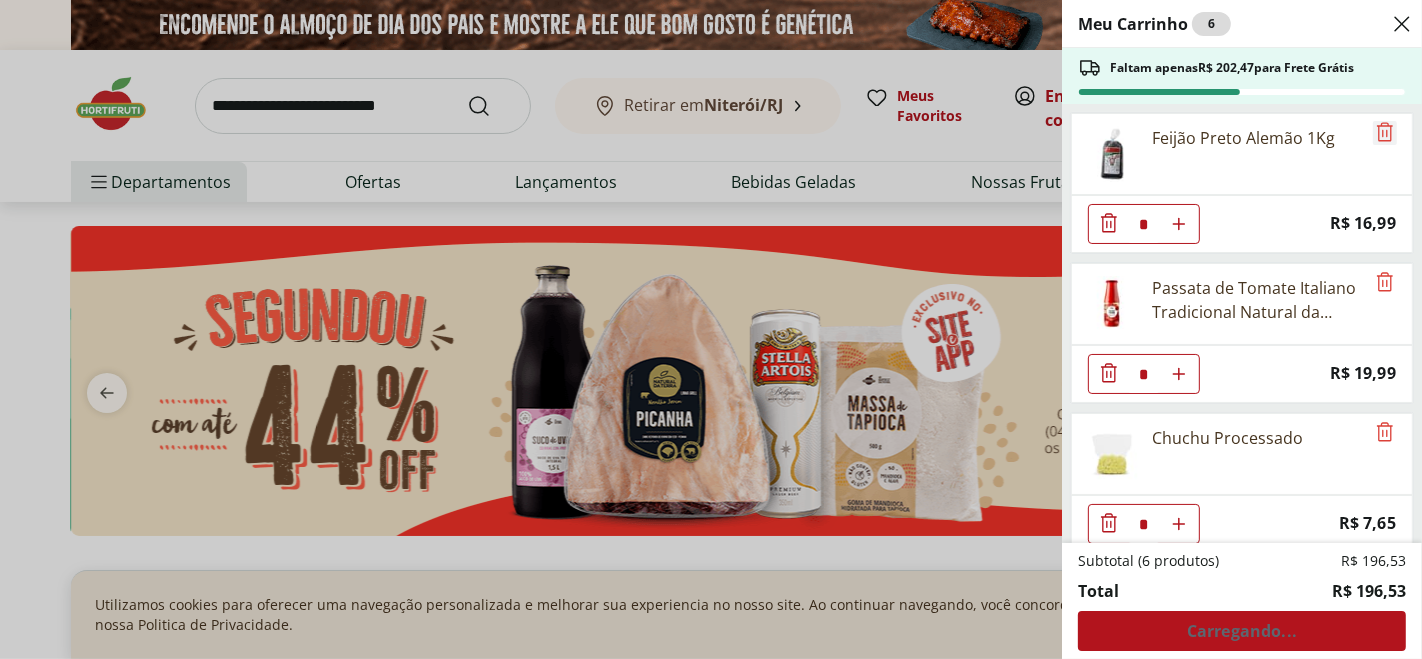 click 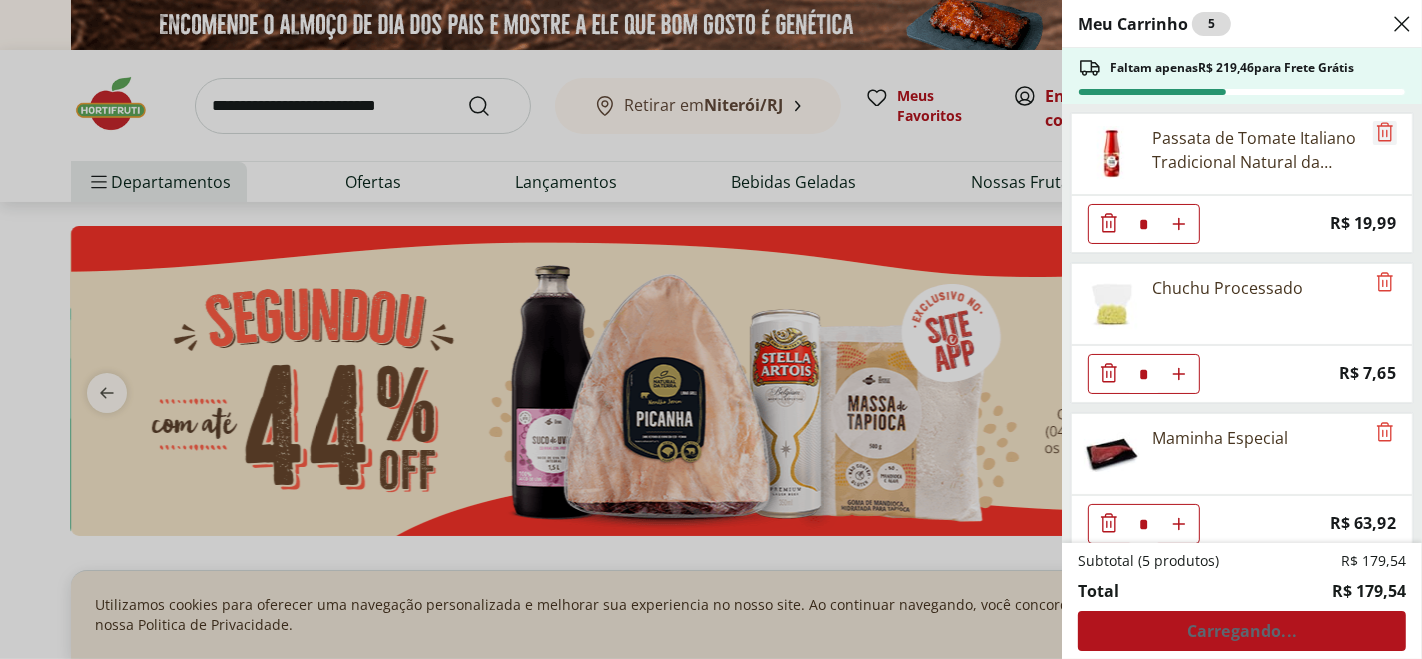 click 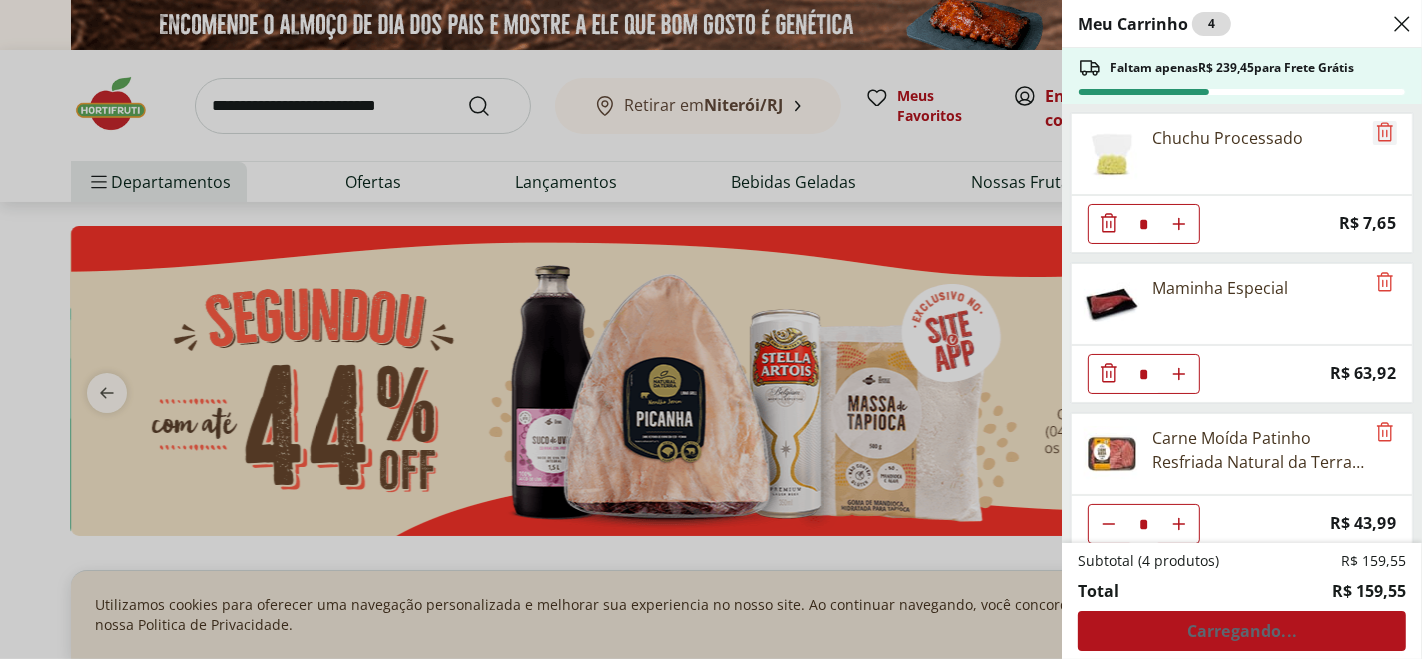 click 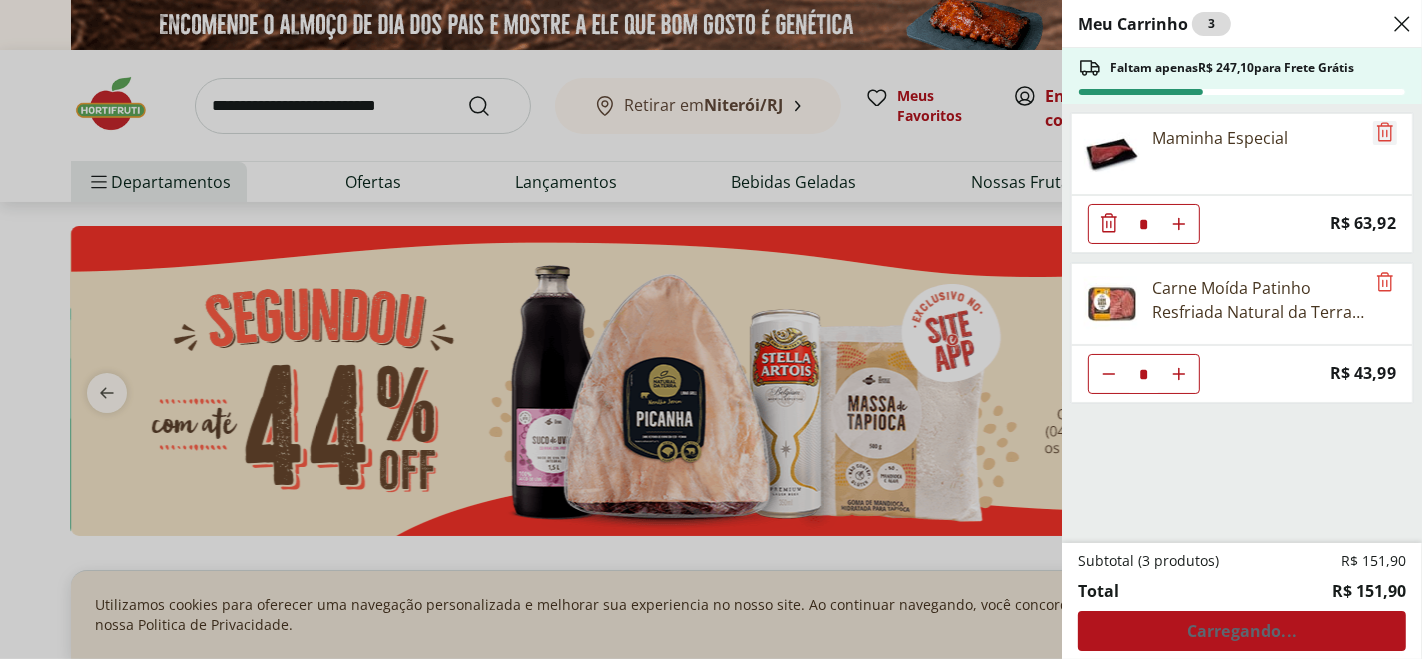 click 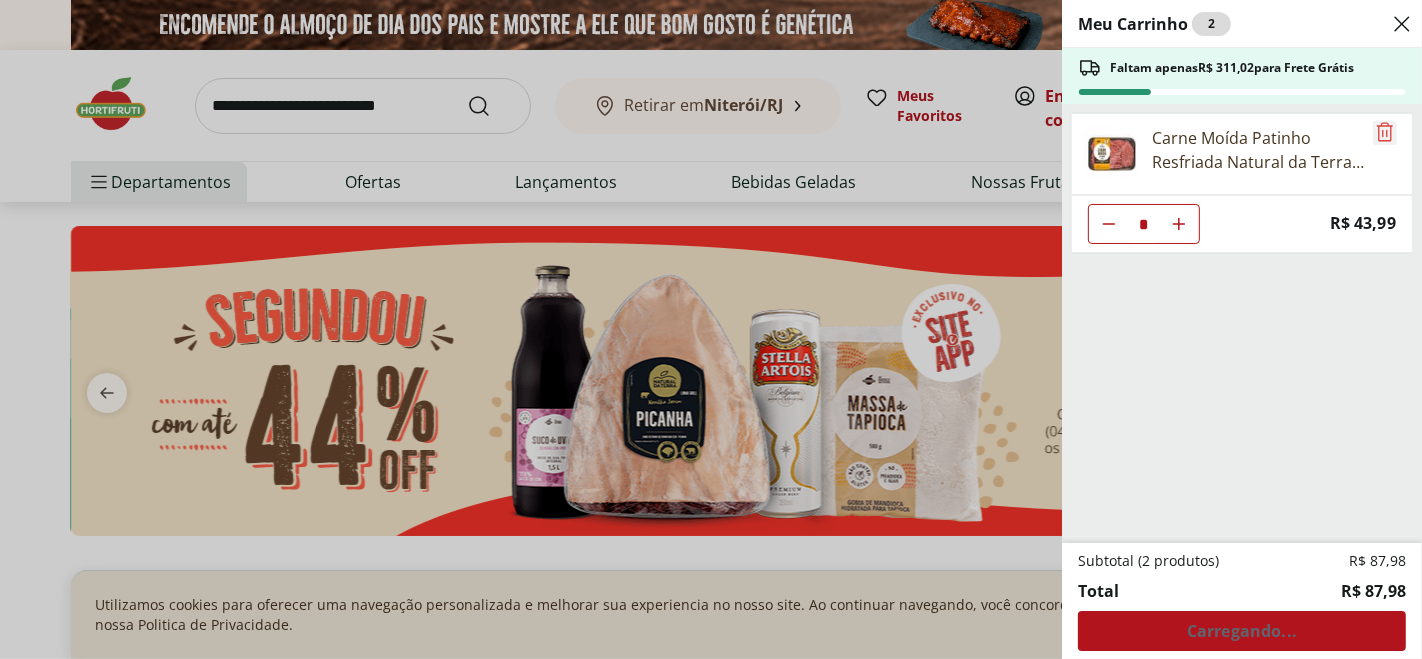 click 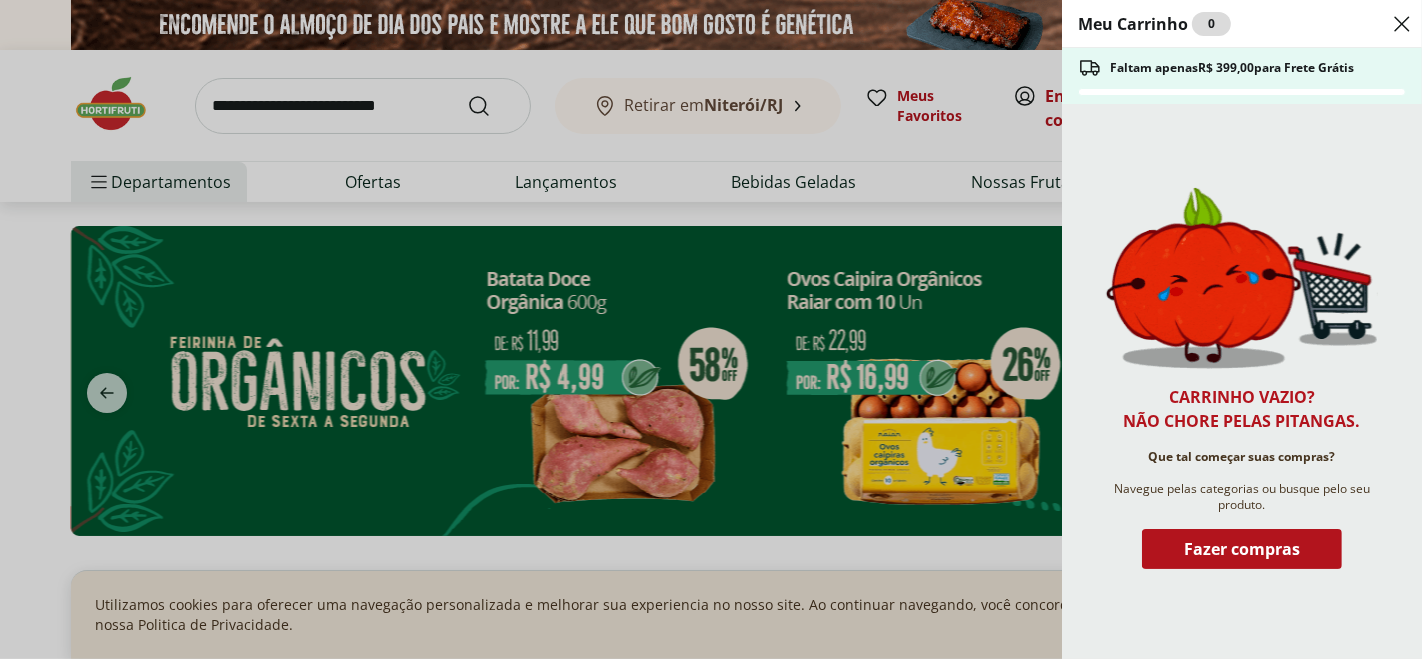 click 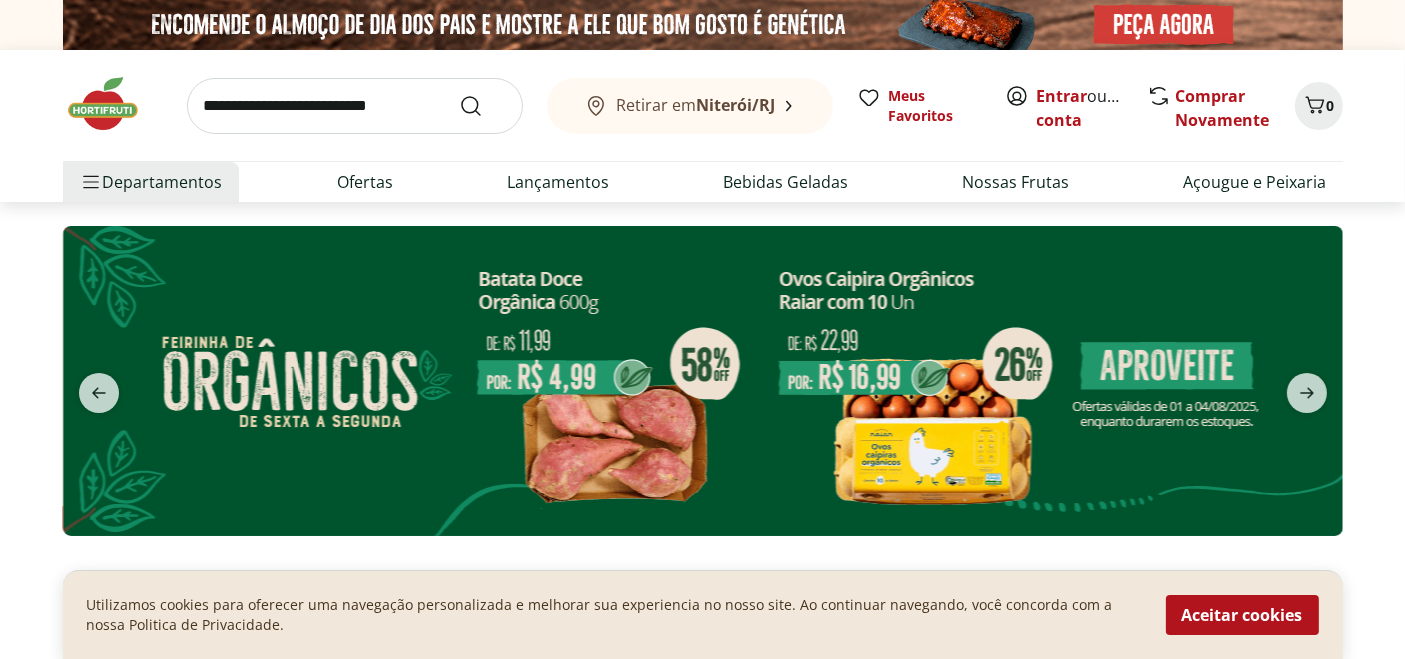 click at bounding box center (113, 104) 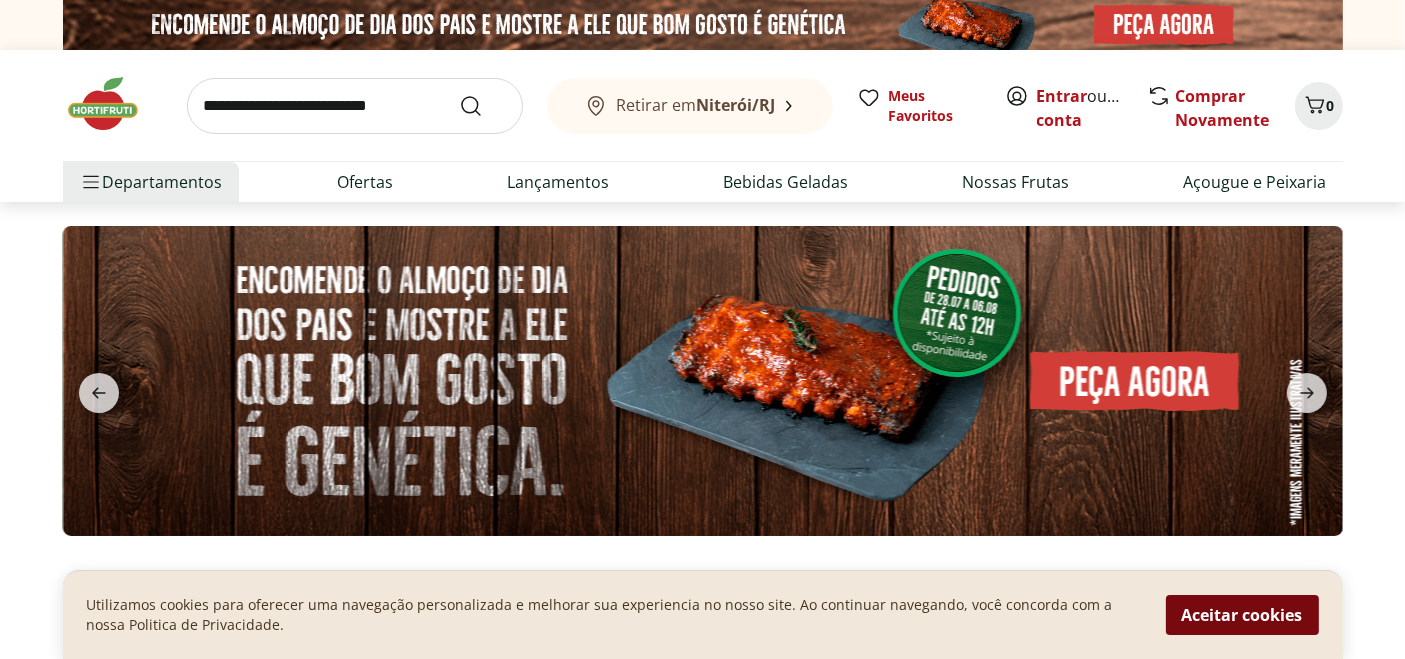 click on "Aceitar cookies" at bounding box center (1242, 615) 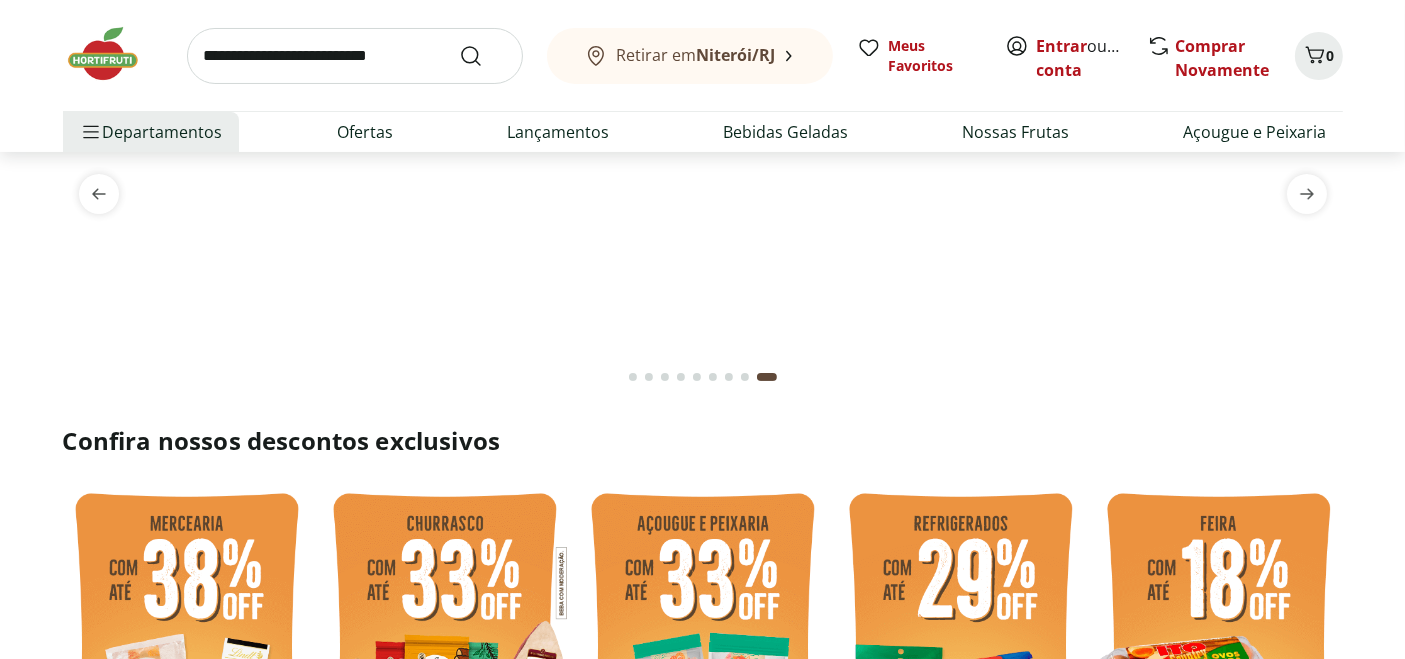 scroll, scrollTop: 0, scrollLeft: 0, axis: both 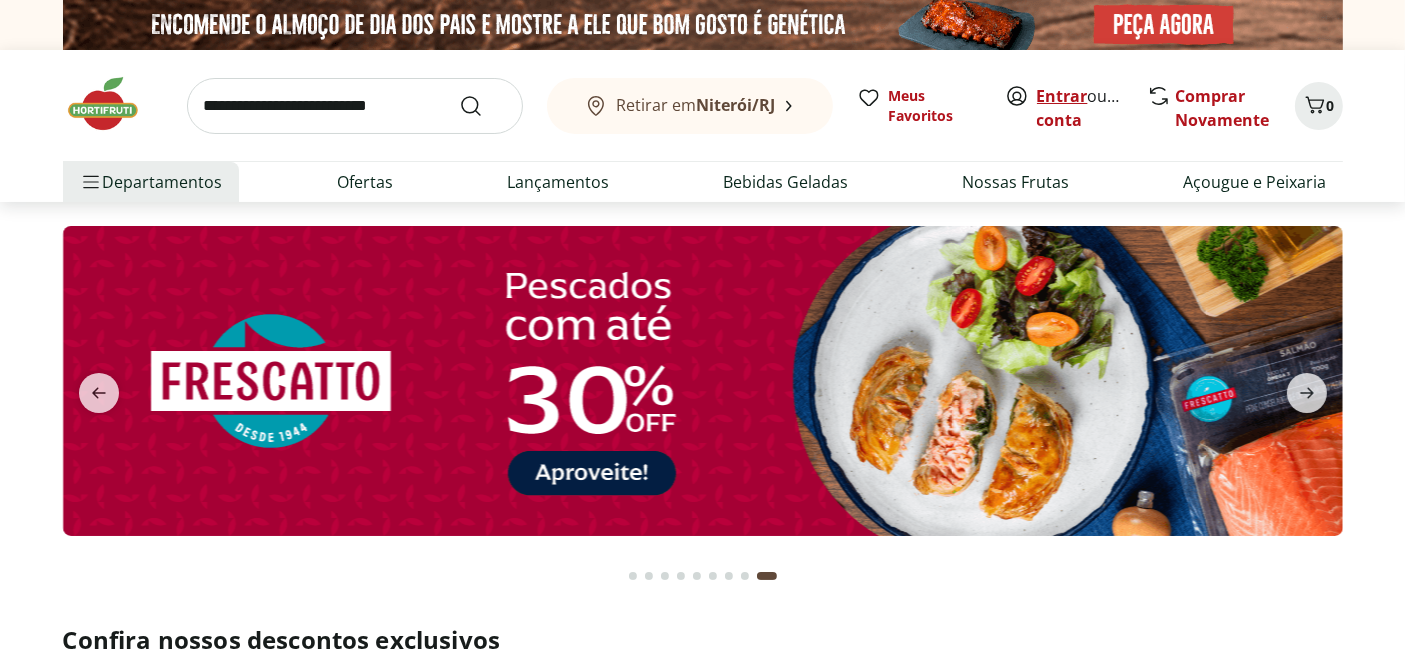 click on "Entrar" at bounding box center (1062, 96) 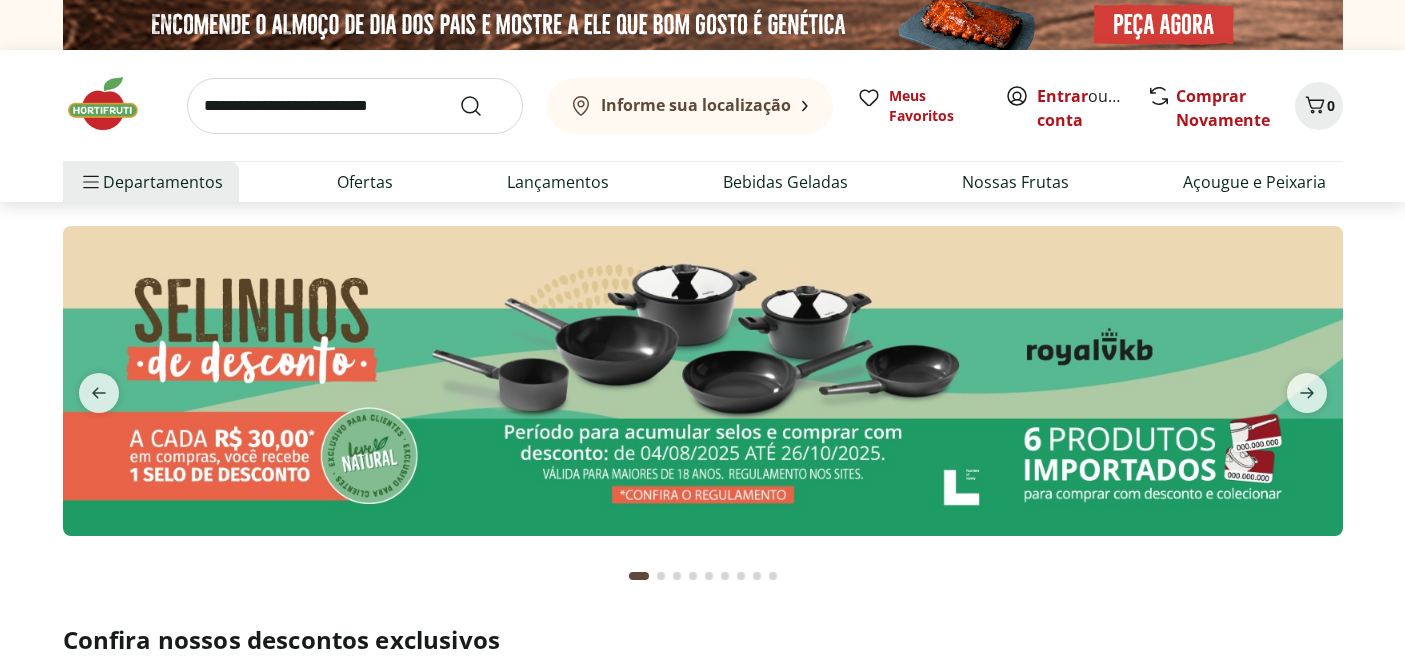 scroll, scrollTop: 0, scrollLeft: 0, axis: both 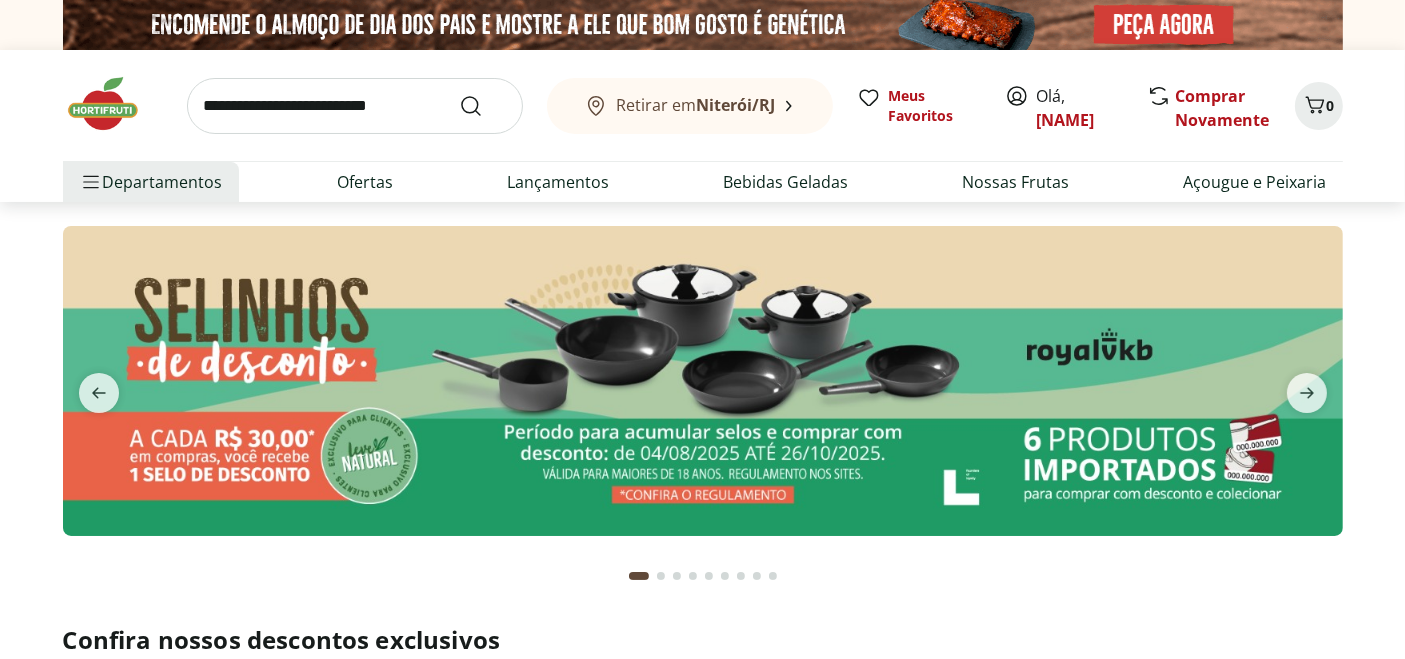 click on "Retirar em  Niterói/RJ" at bounding box center [695, 105] 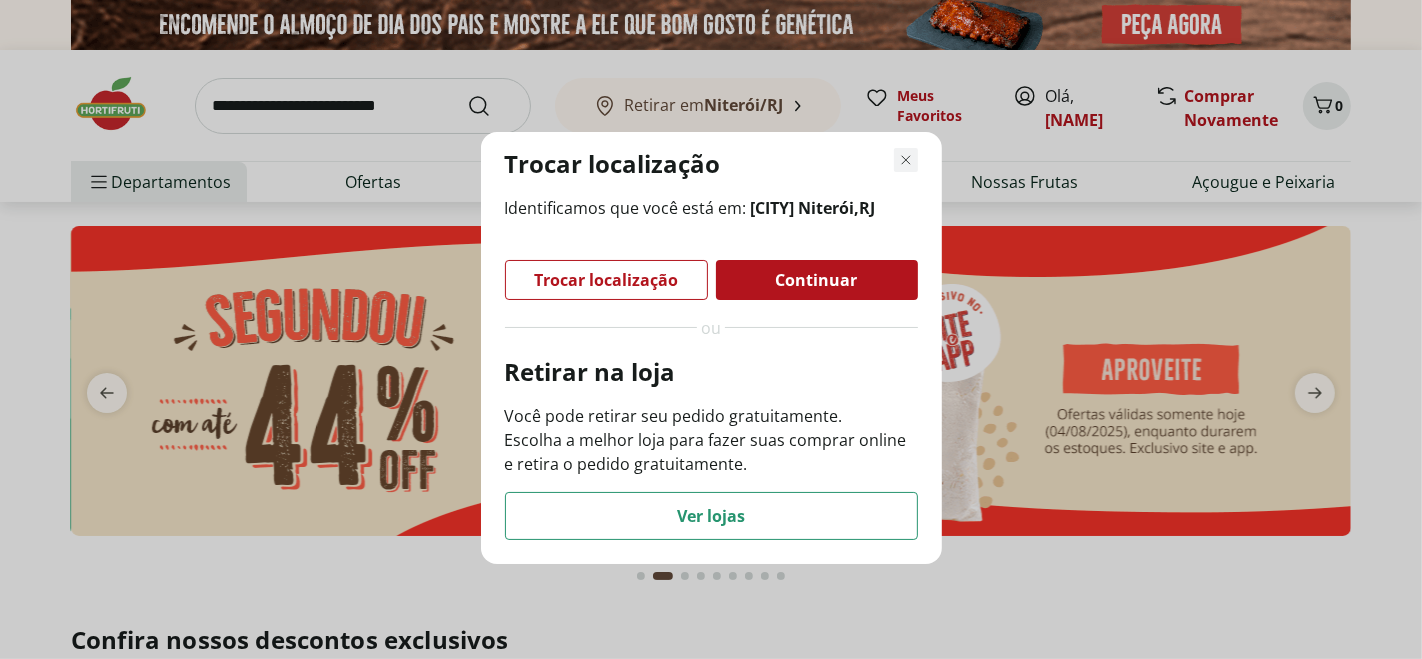 click 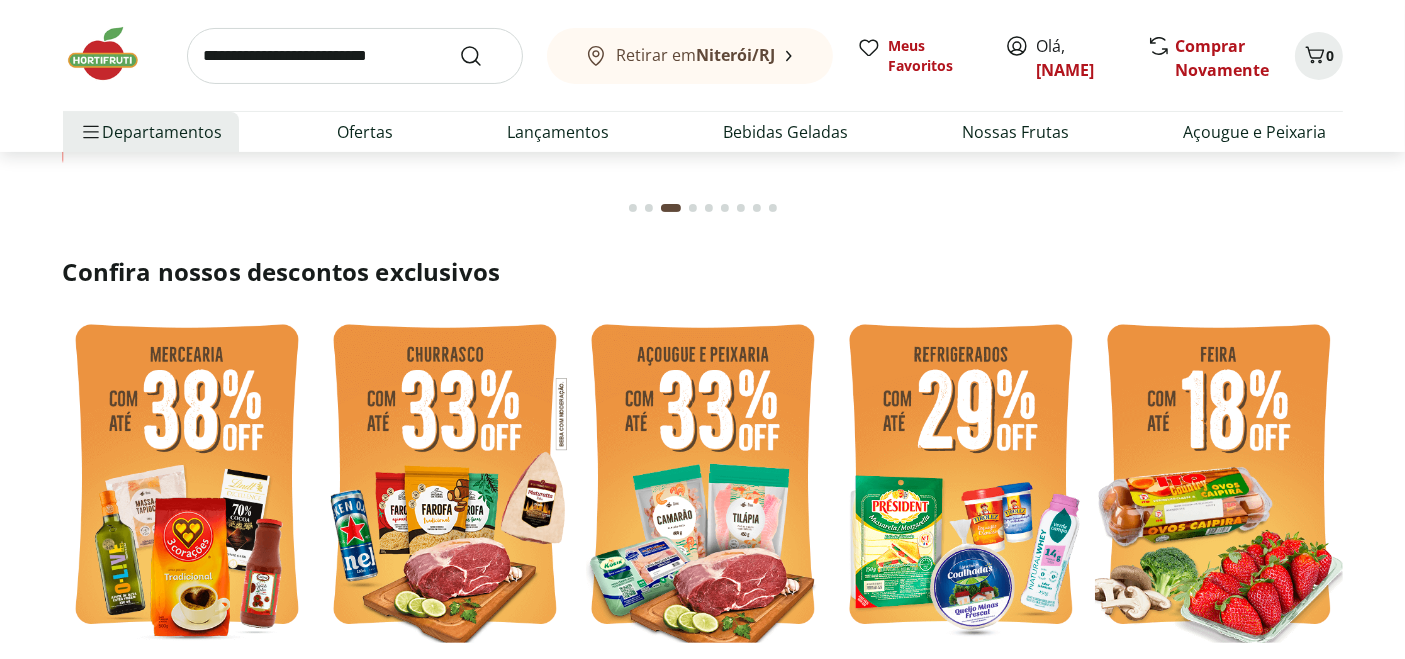 scroll, scrollTop: 444, scrollLeft: 0, axis: vertical 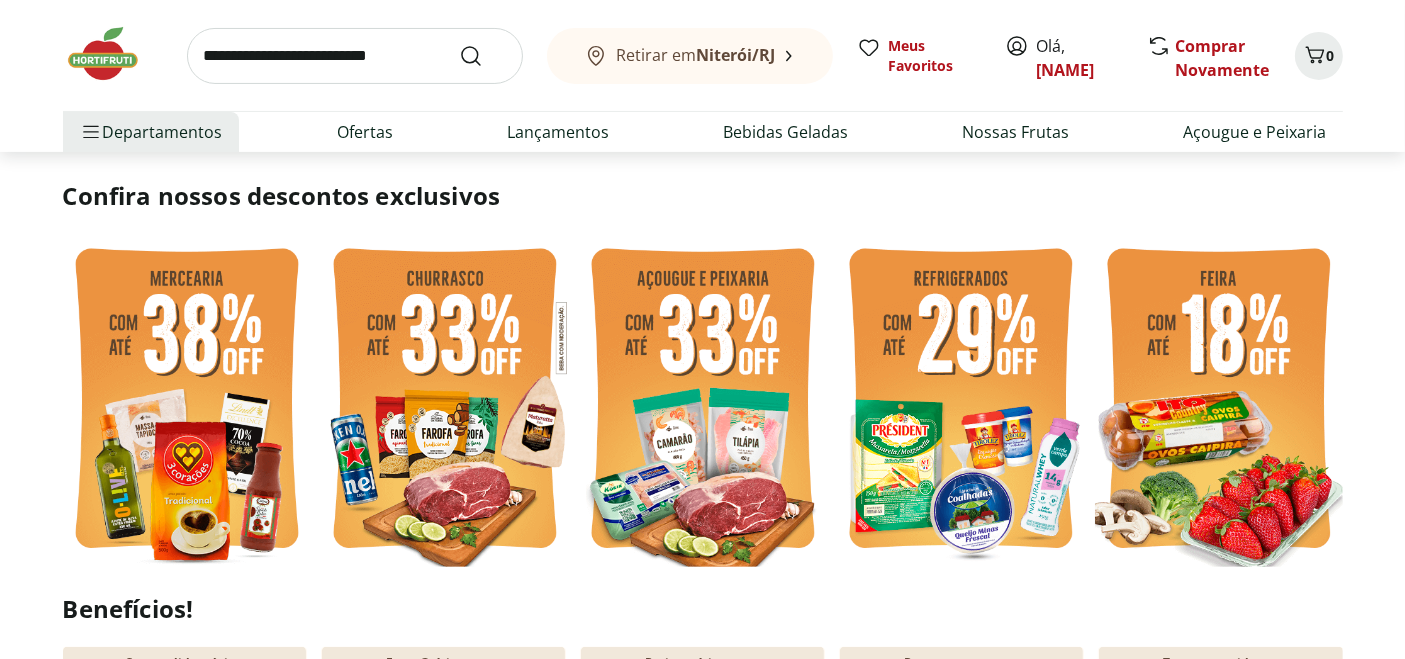 click 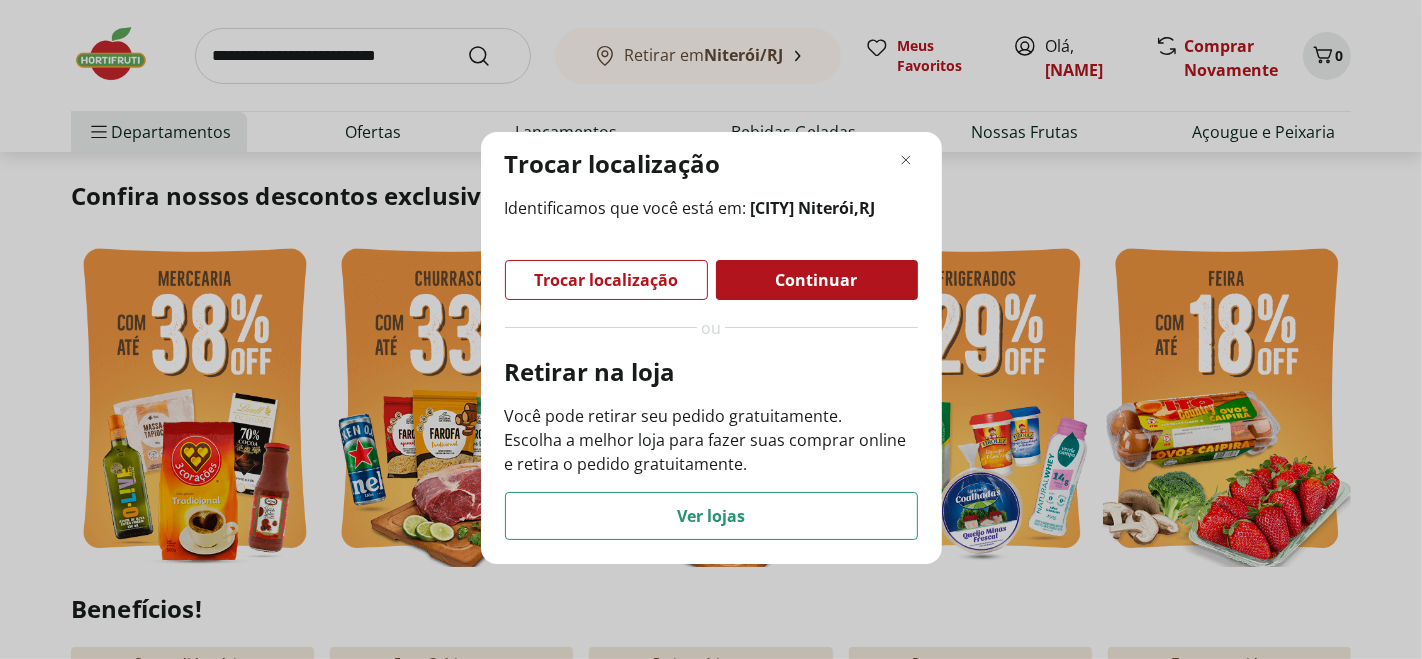 click on "Trocar localização" at bounding box center [606, 280] 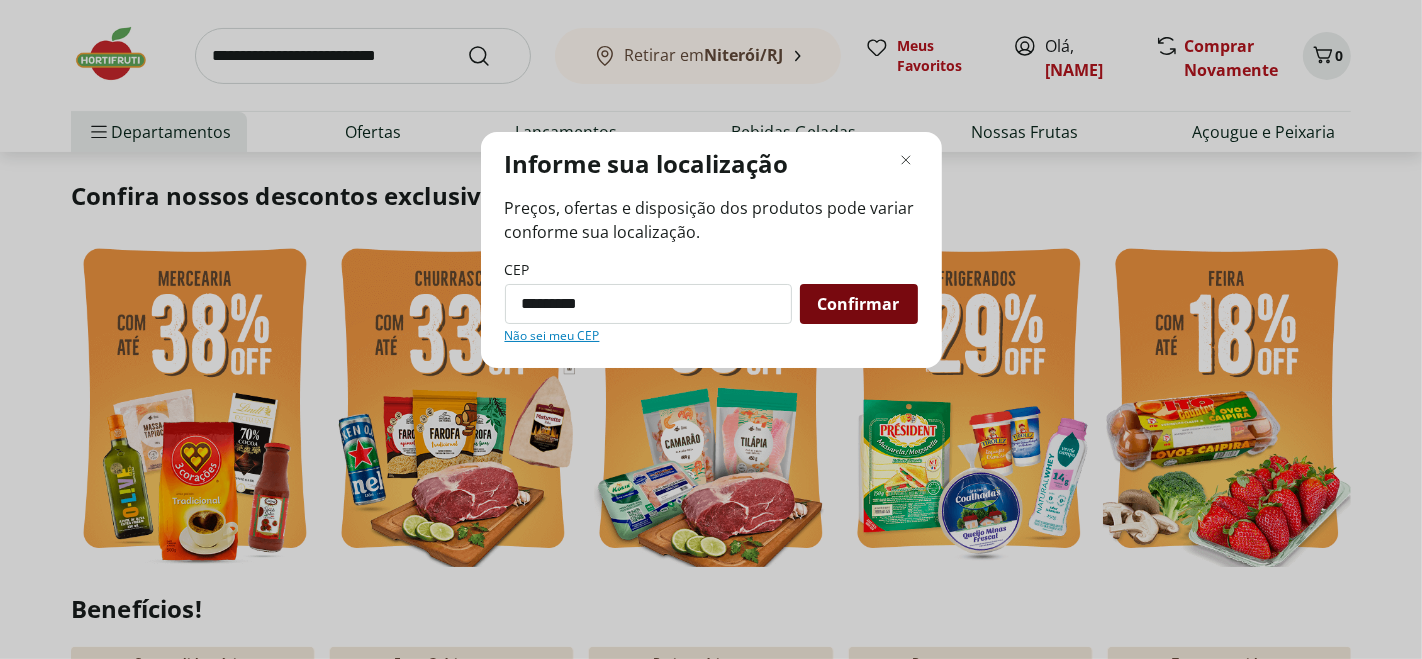 type on "*********" 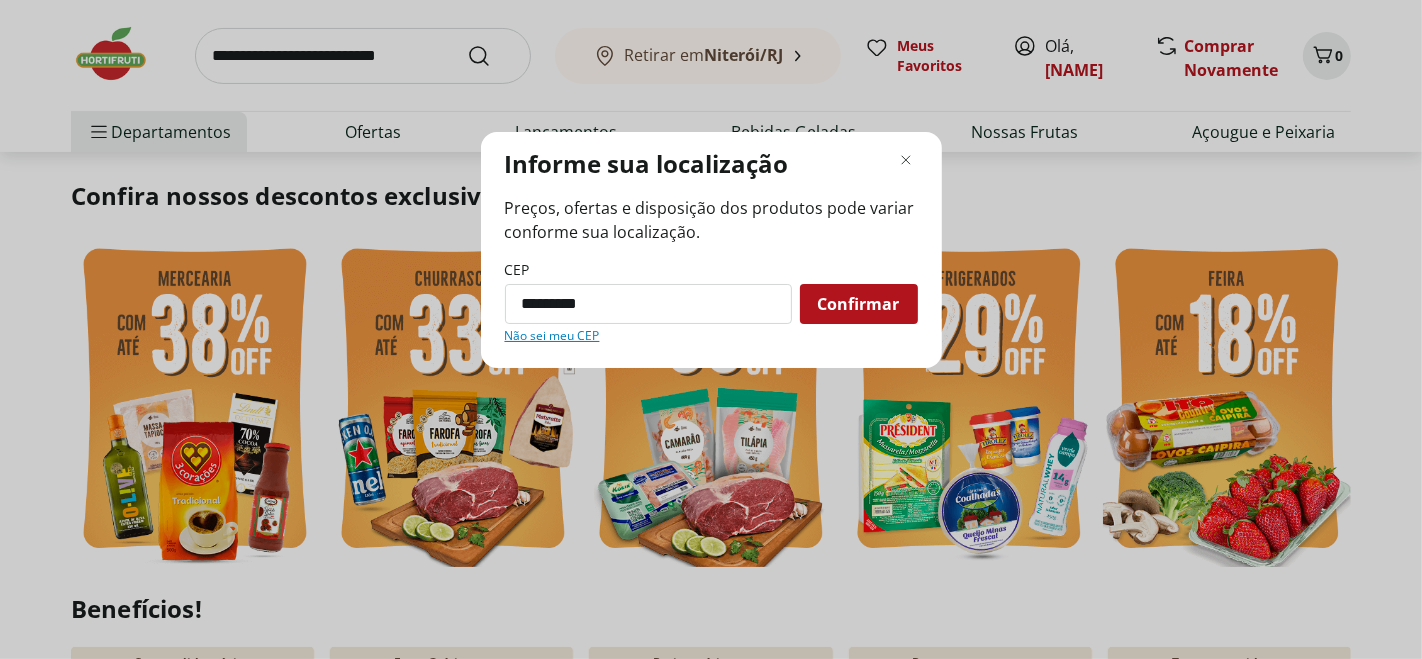 click on "Confirmar" at bounding box center [859, 304] 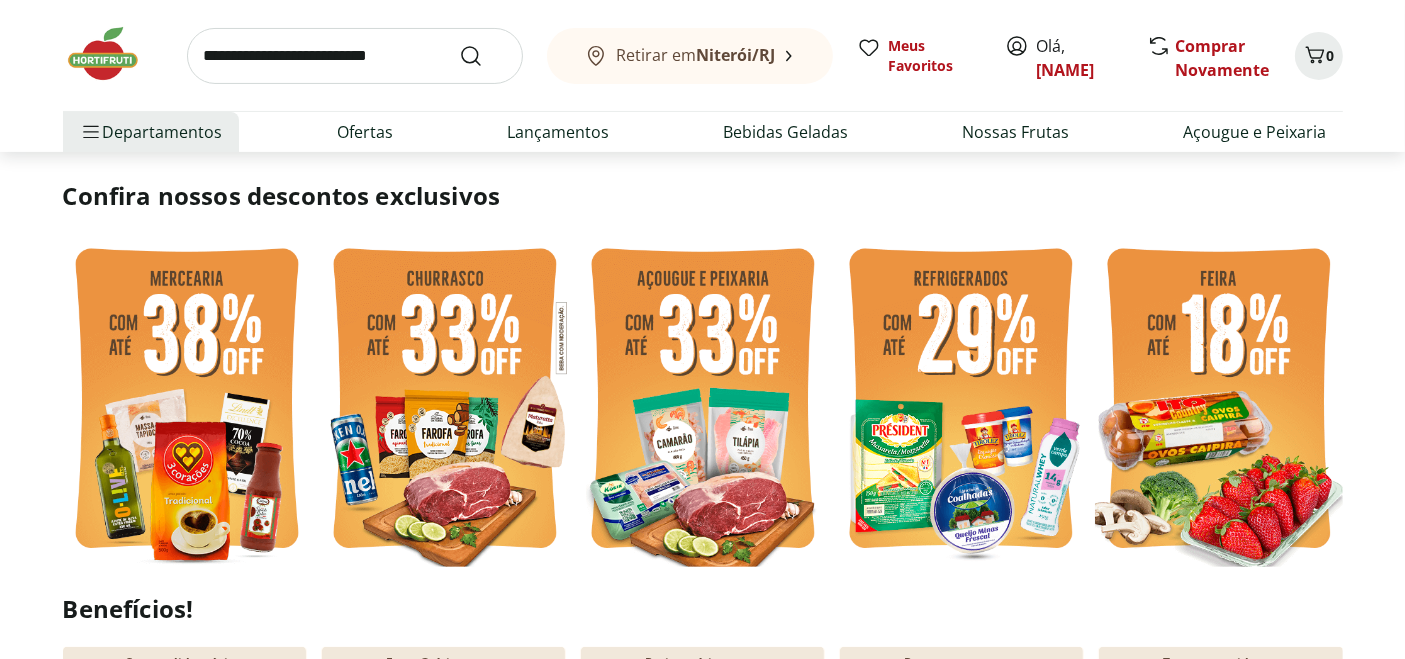 click on "Niterói/RJ" at bounding box center (735, 55) 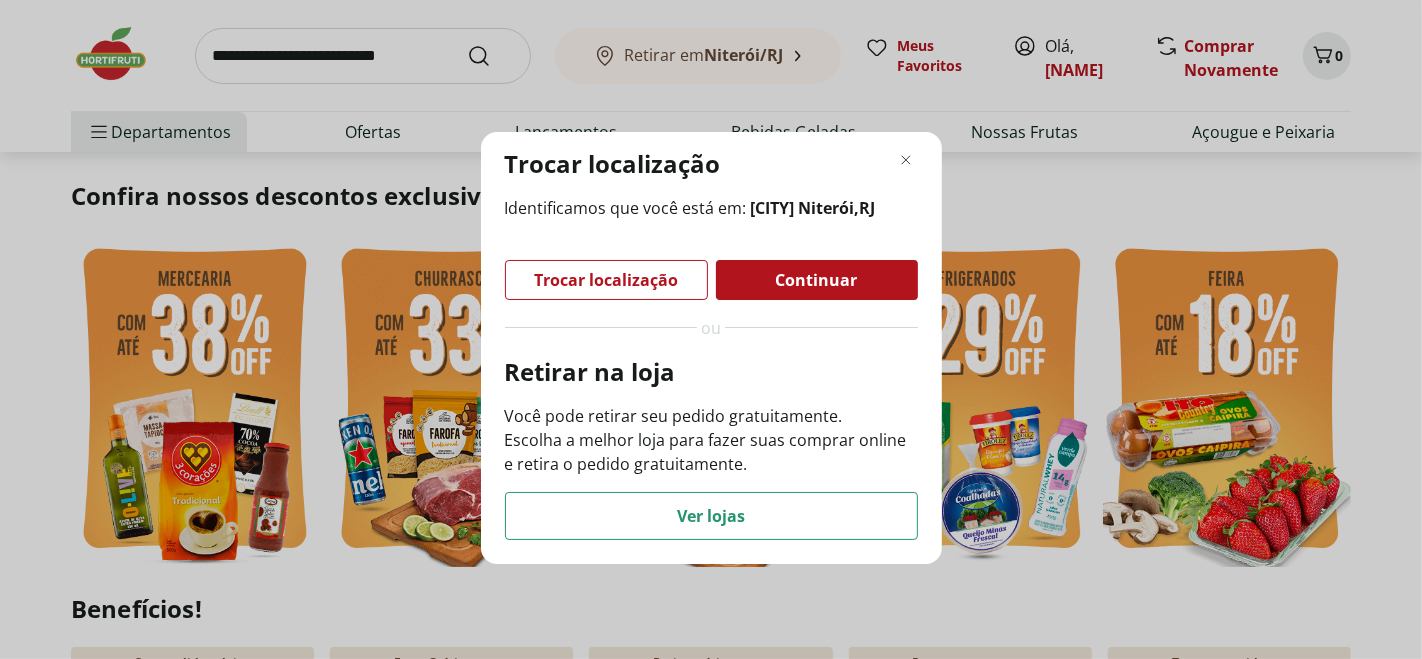 click on "Trocar localização" at bounding box center (711, 164) 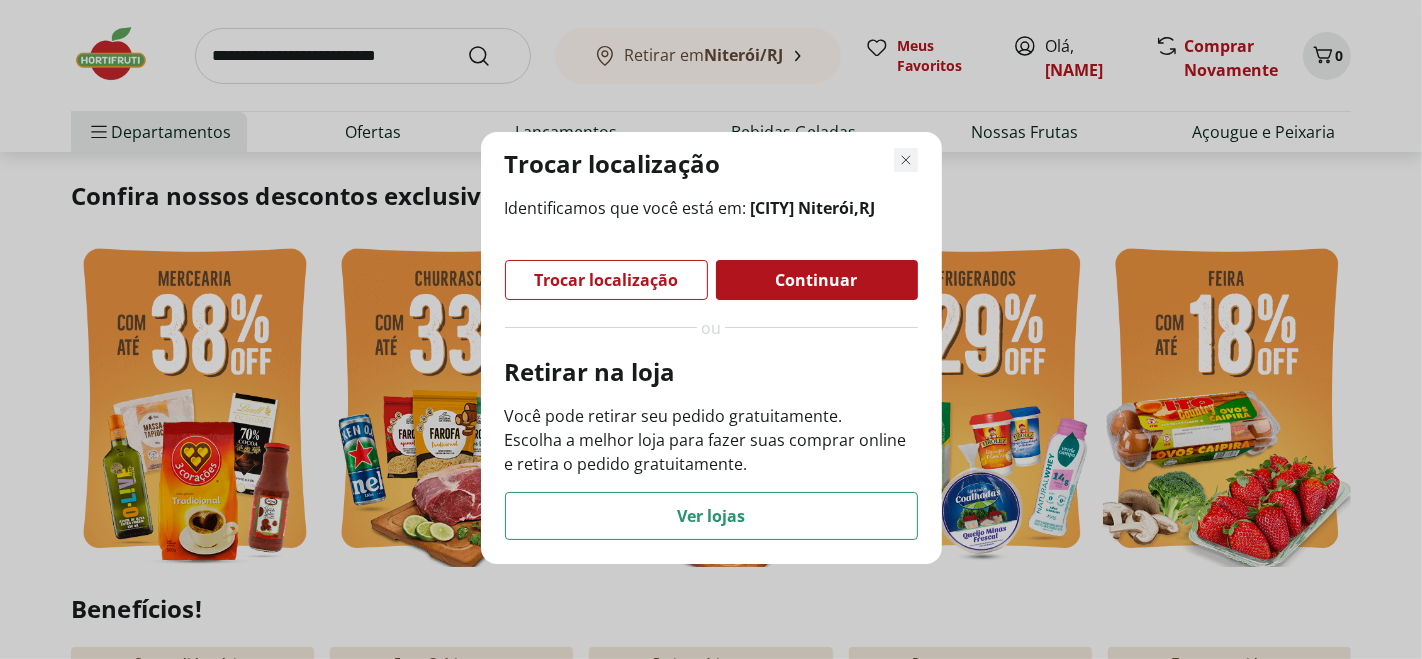 click 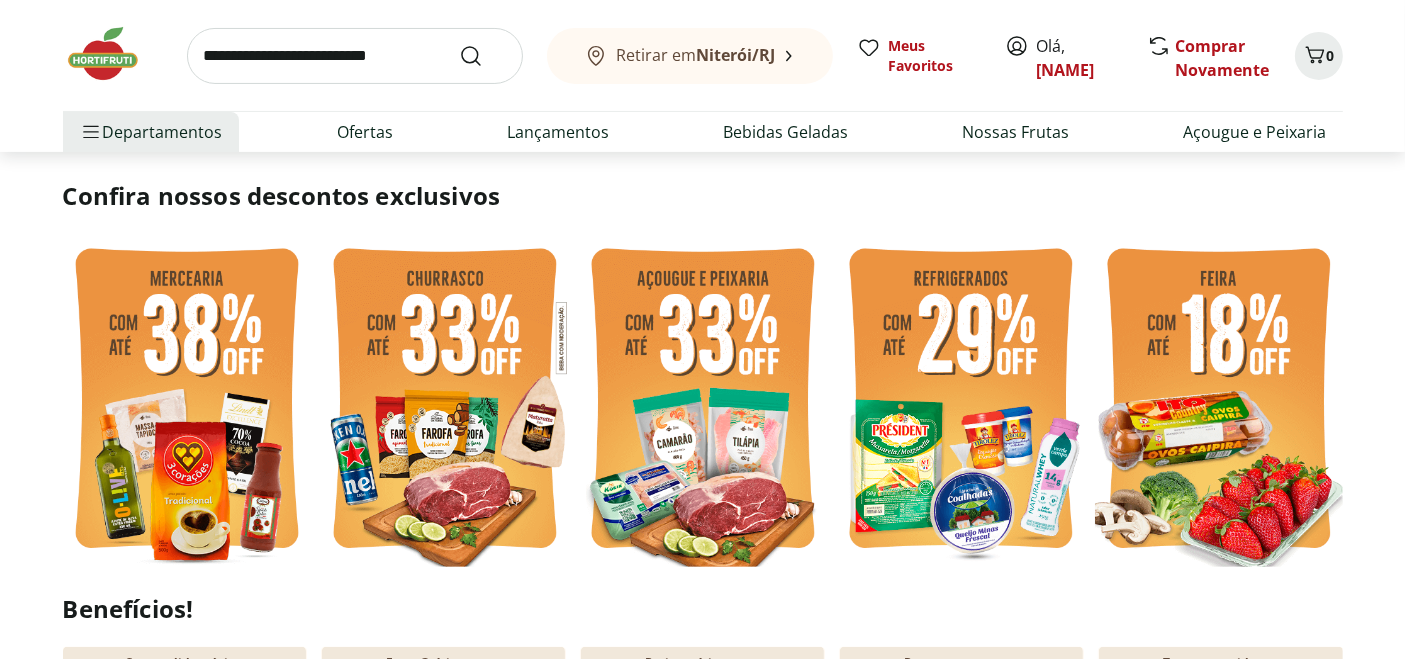 click on "Niterói/RJ" at bounding box center (735, 55) 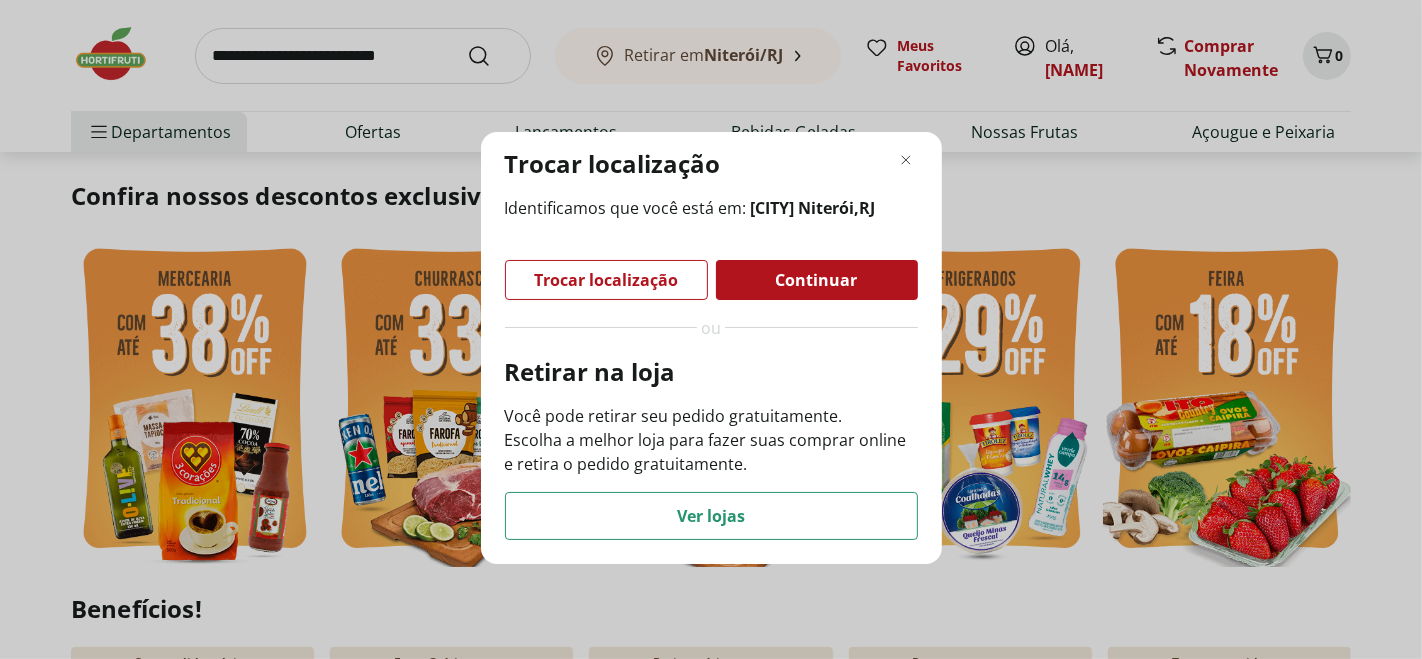 click on "Trocar localização" at bounding box center (606, 280) 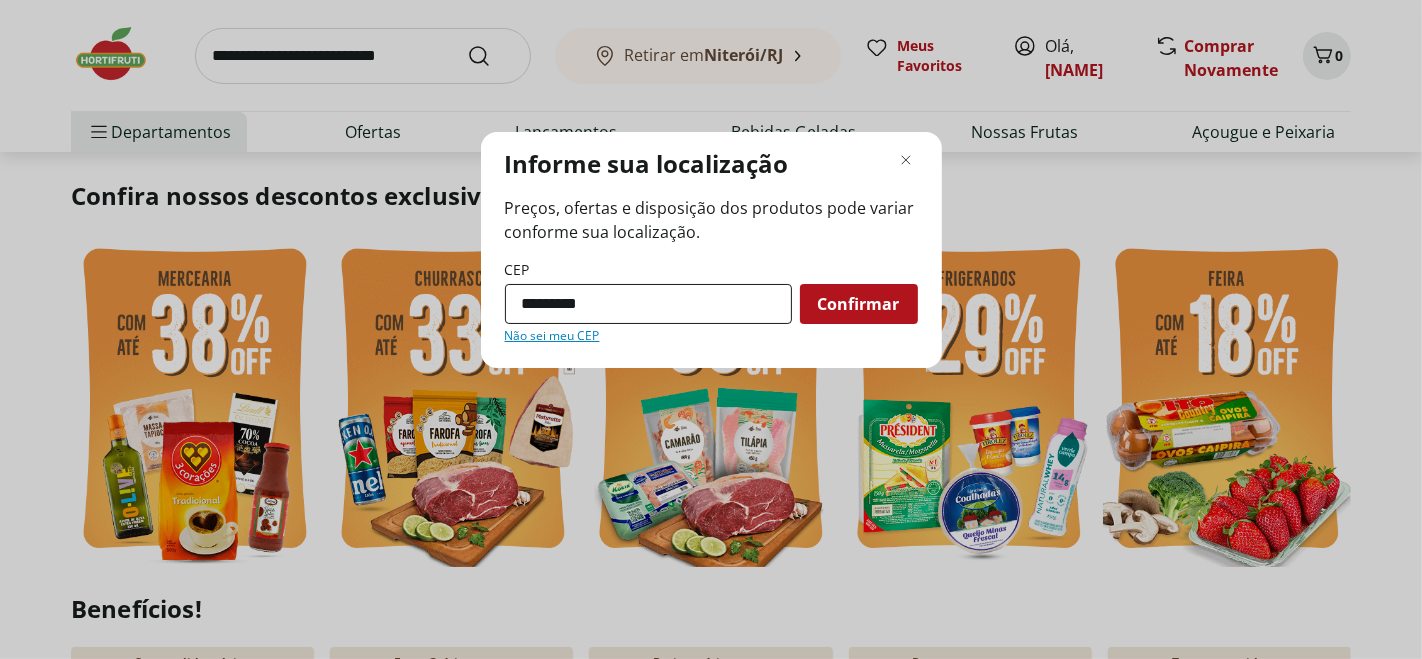 click on "*********" at bounding box center [648, 304] 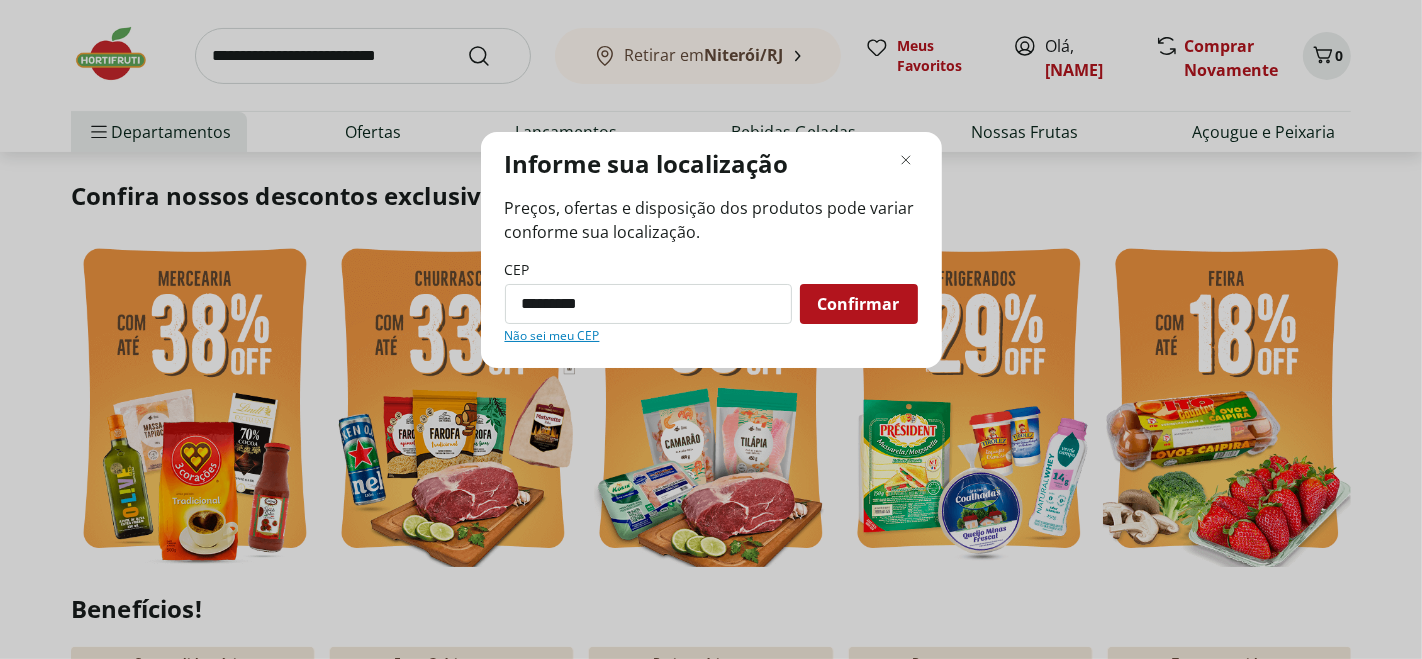 drag, startPoint x: 628, startPoint y: 304, endPoint x: 485, endPoint y: 304, distance: 143 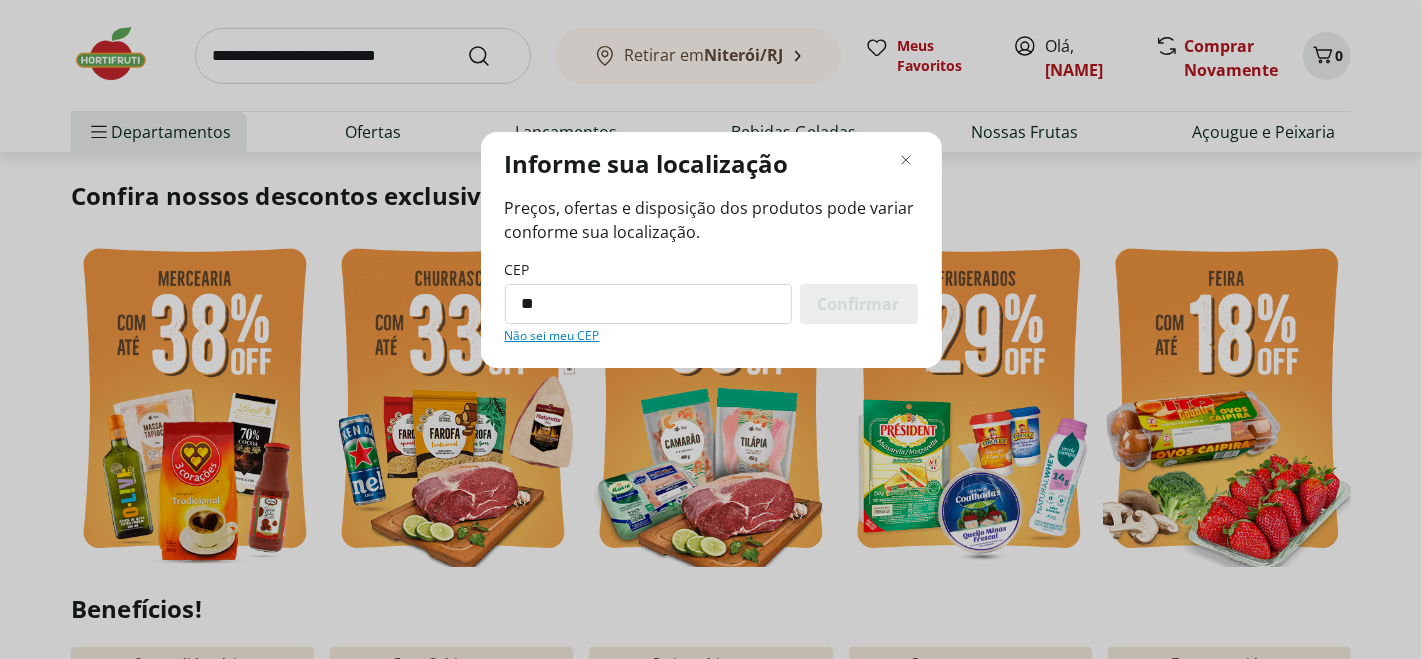 type on "*********" 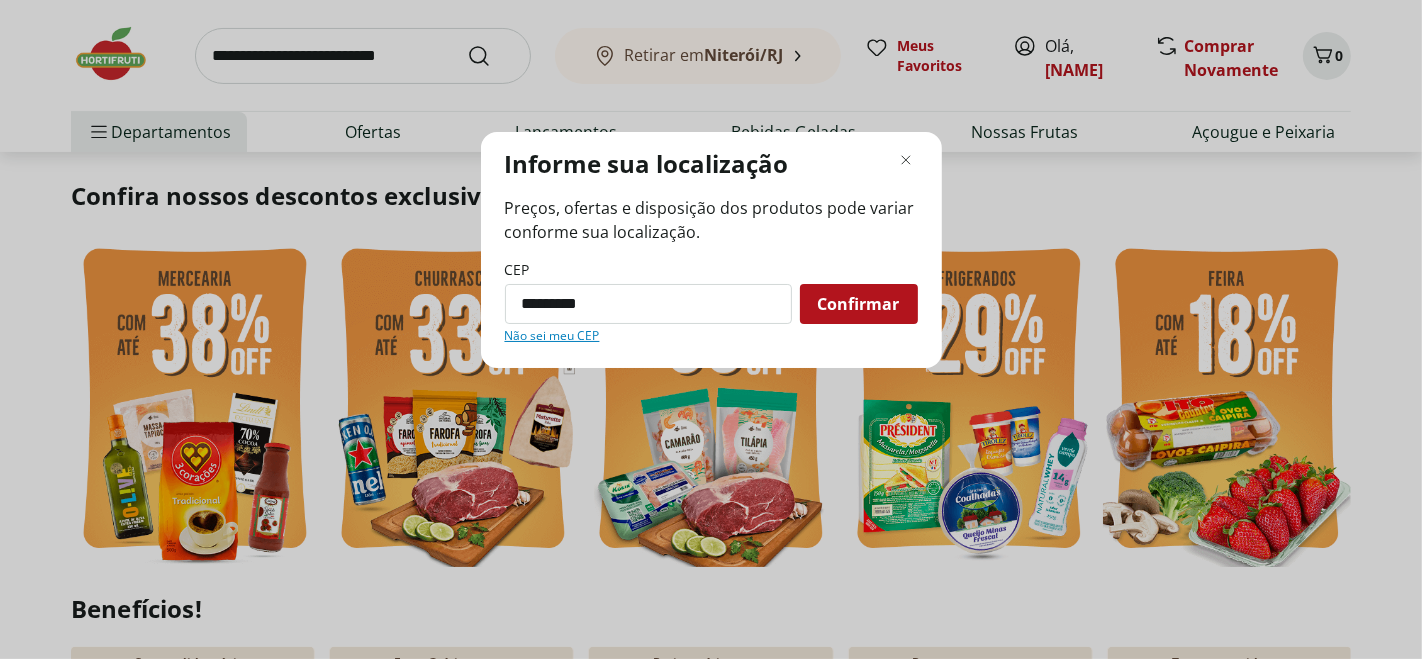 click on "Confirmar" at bounding box center (859, 304) 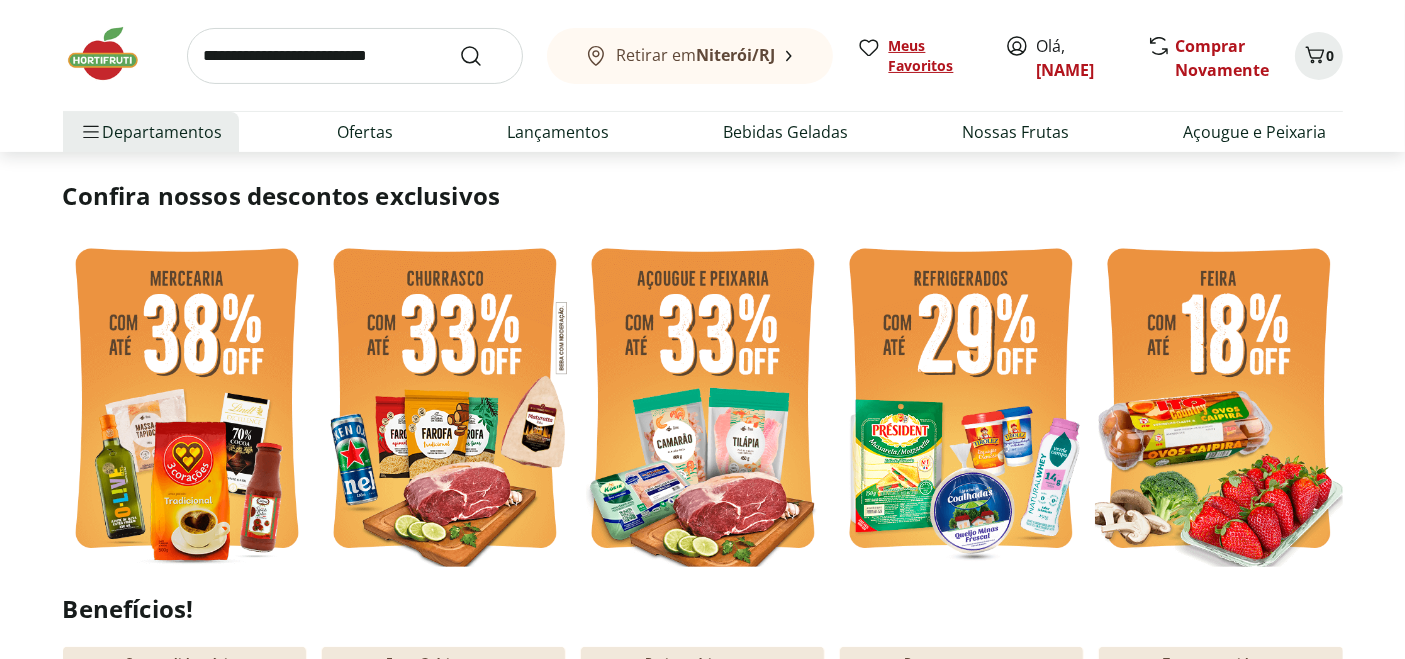 type 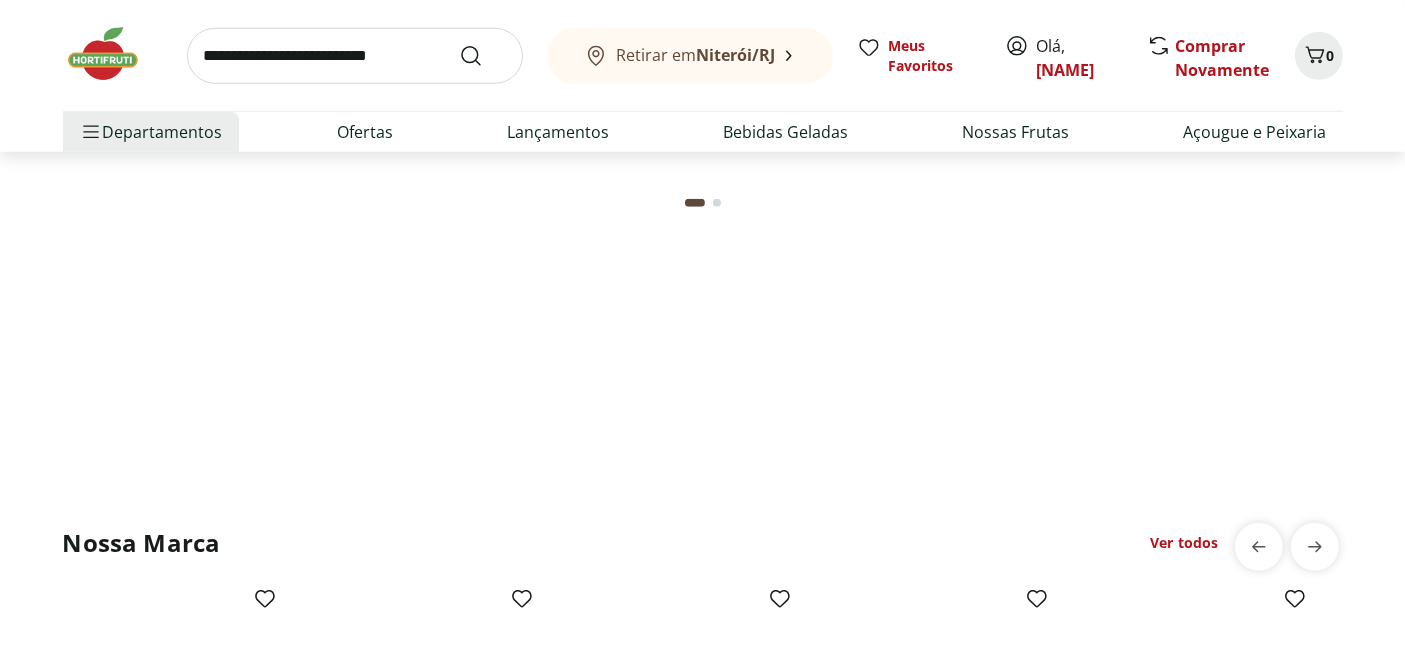 scroll, scrollTop: 1555, scrollLeft: 0, axis: vertical 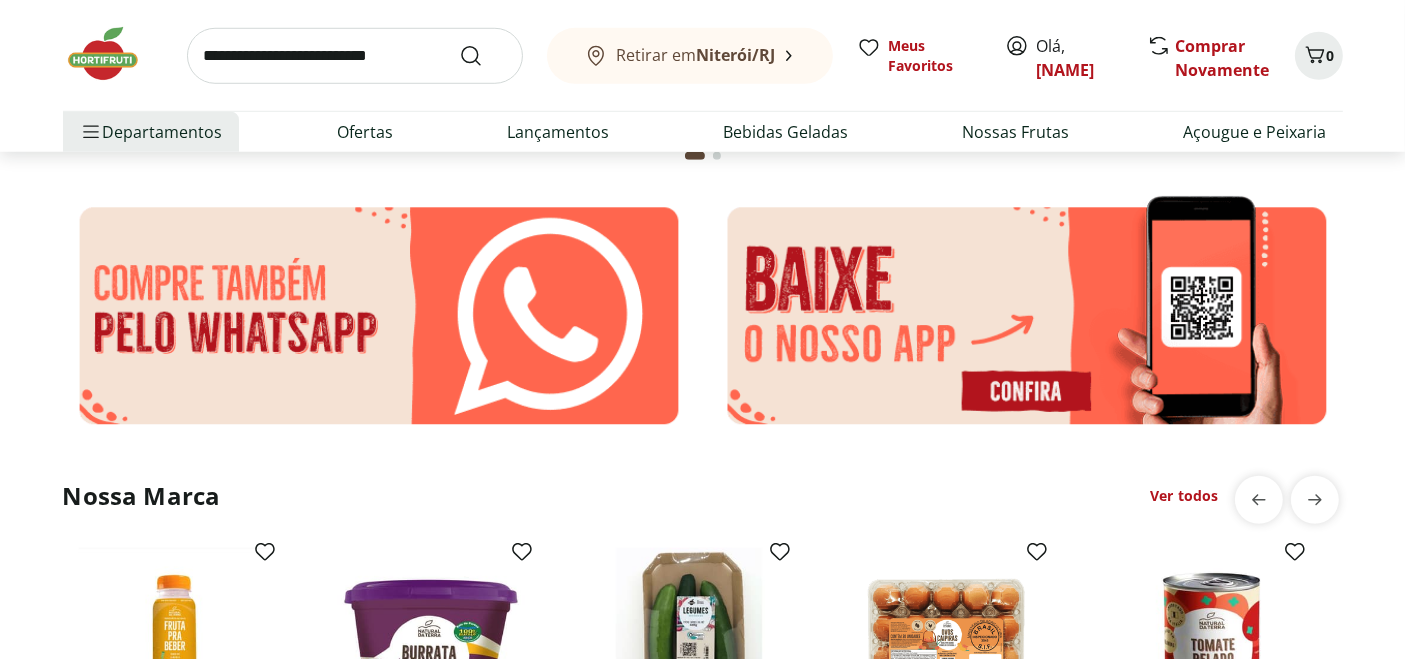 click at bounding box center [1027, 316] 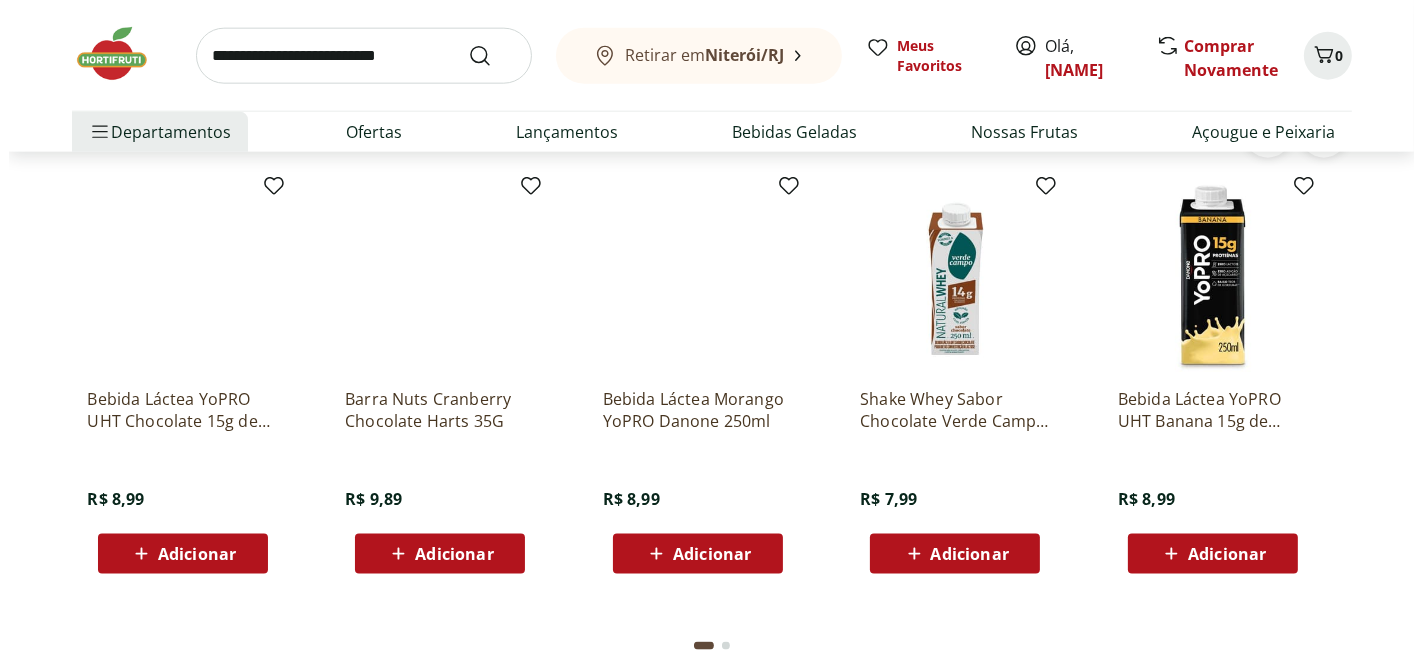 scroll, scrollTop: 2555, scrollLeft: 0, axis: vertical 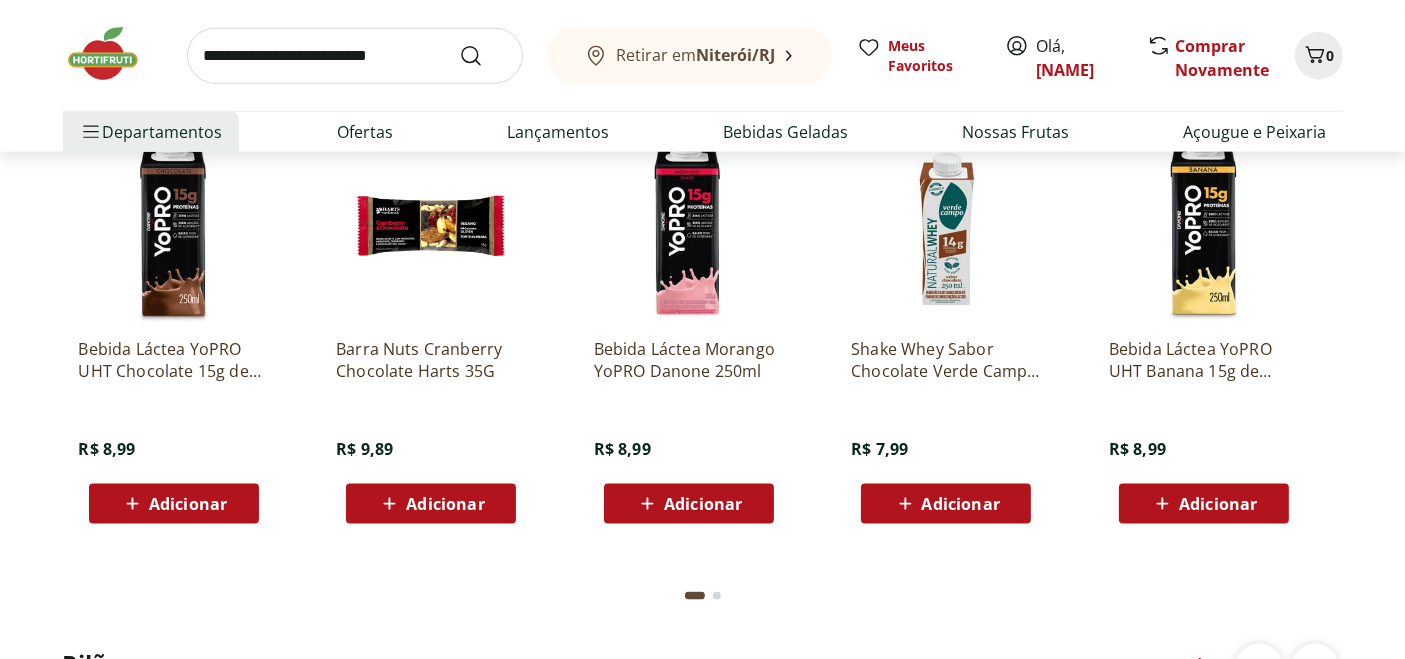 click on "Adicionar" at bounding box center [188, -936] 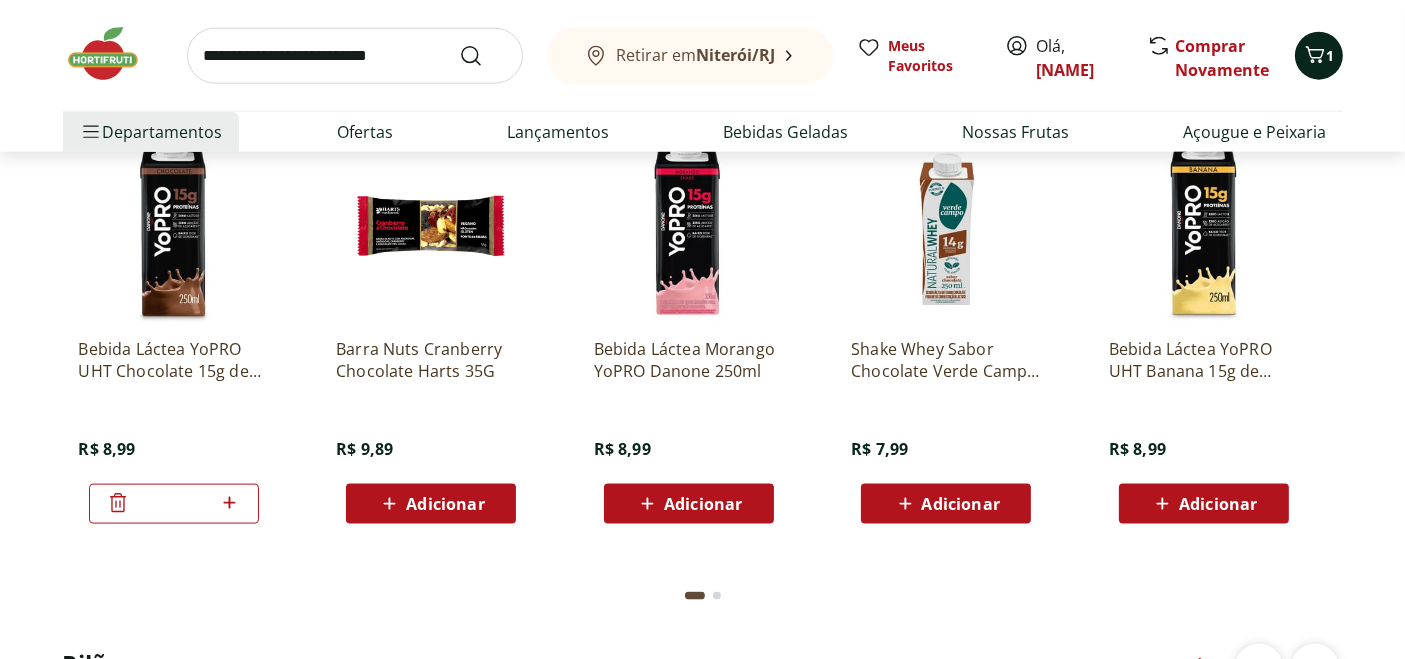 click 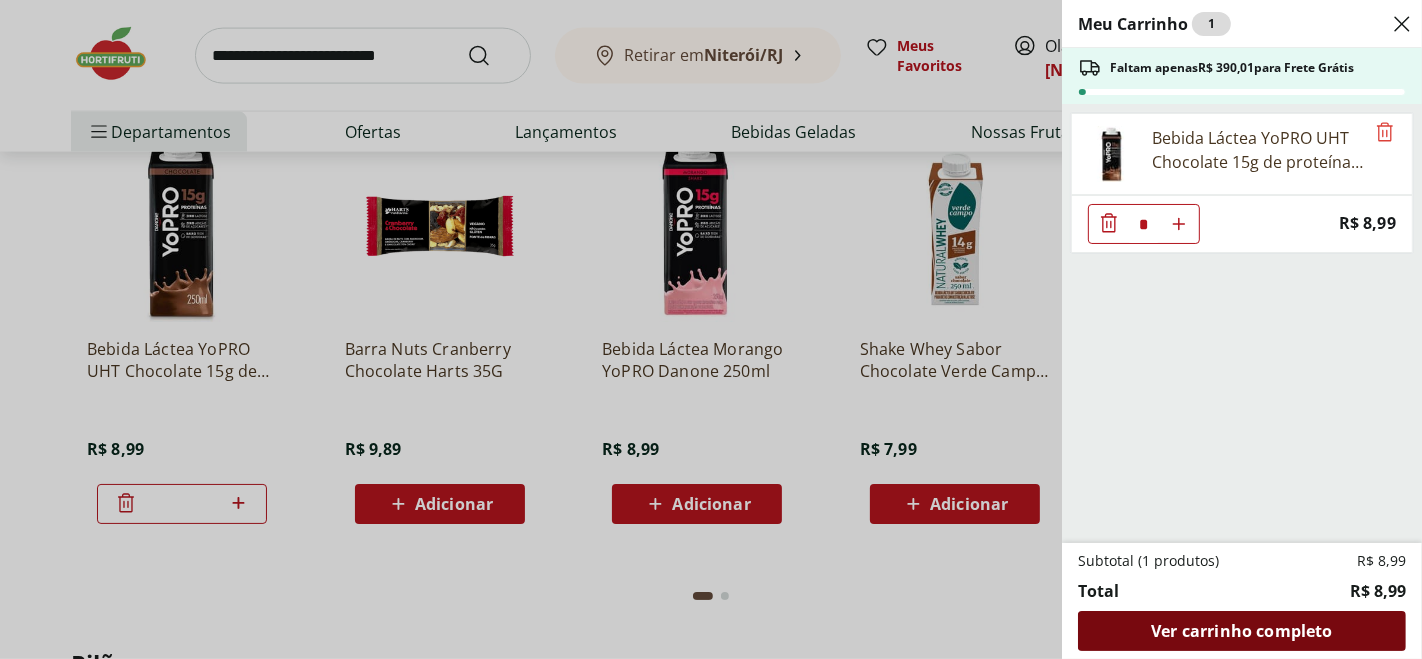 click on "Ver carrinho completo" at bounding box center [1241, 631] 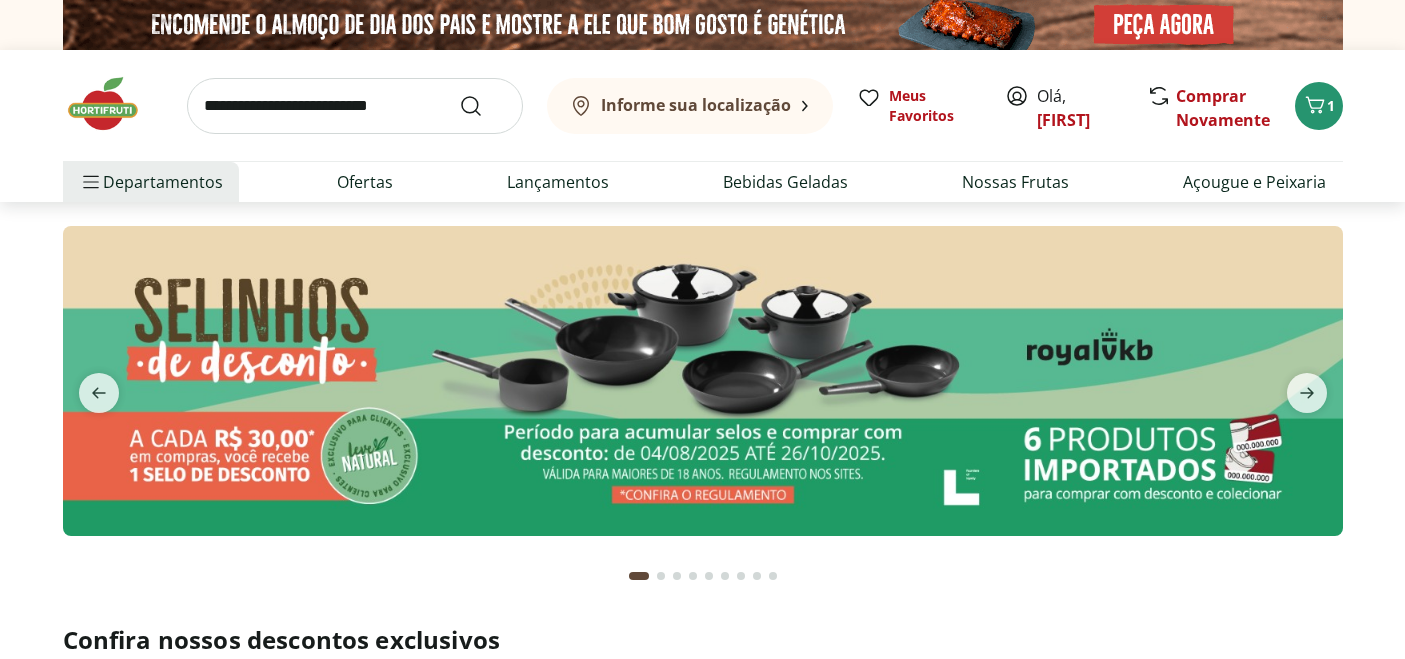 scroll, scrollTop: 0, scrollLeft: 0, axis: both 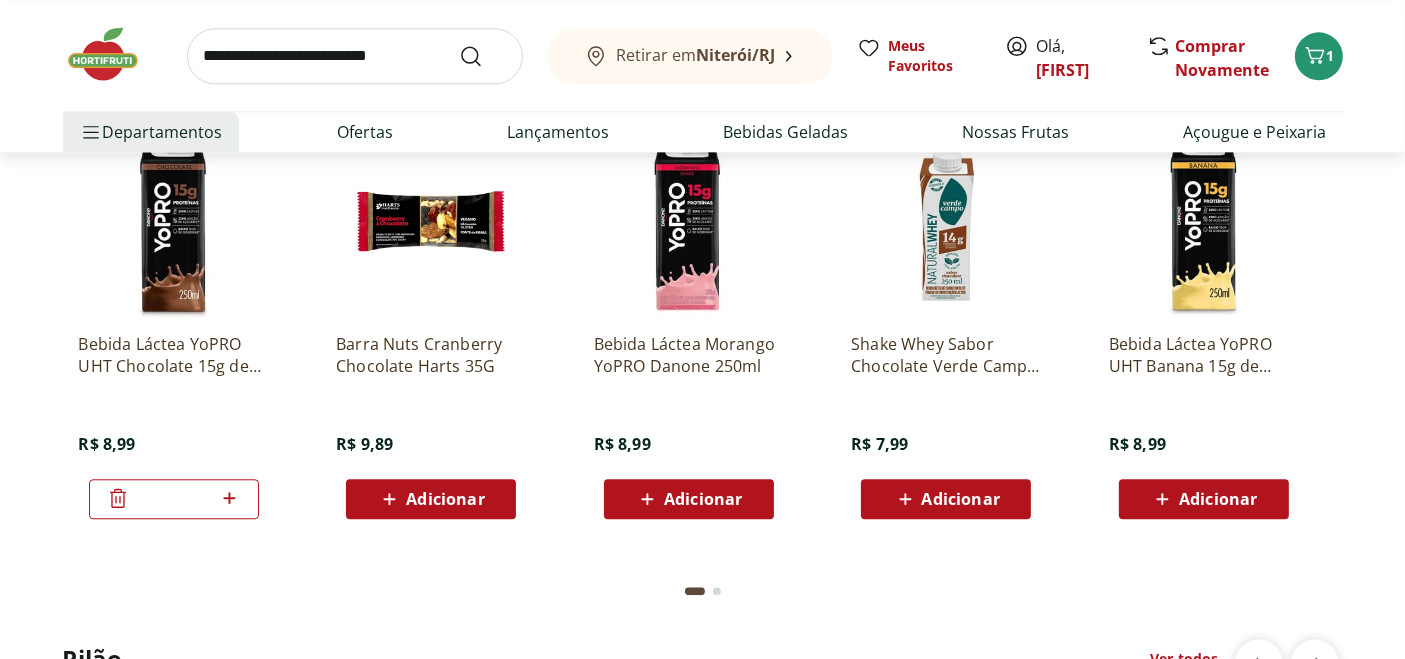 click 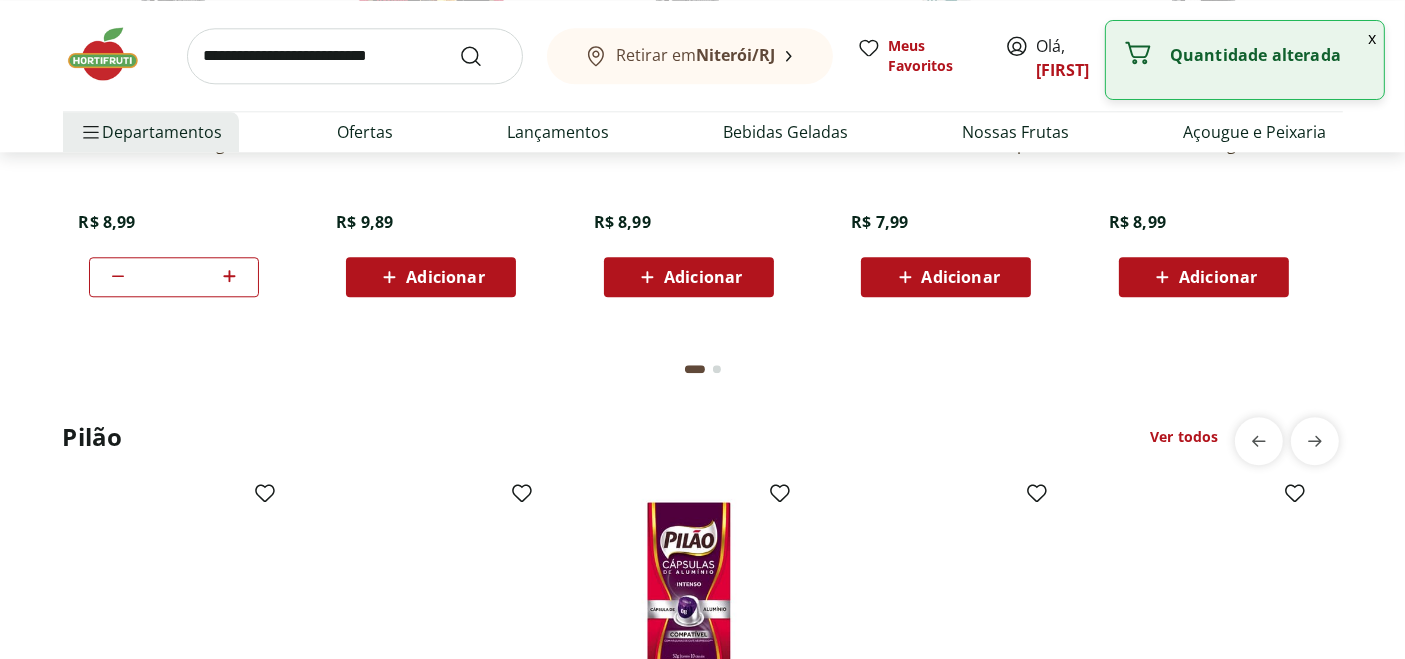 scroll, scrollTop: 4889, scrollLeft: 0, axis: vertical 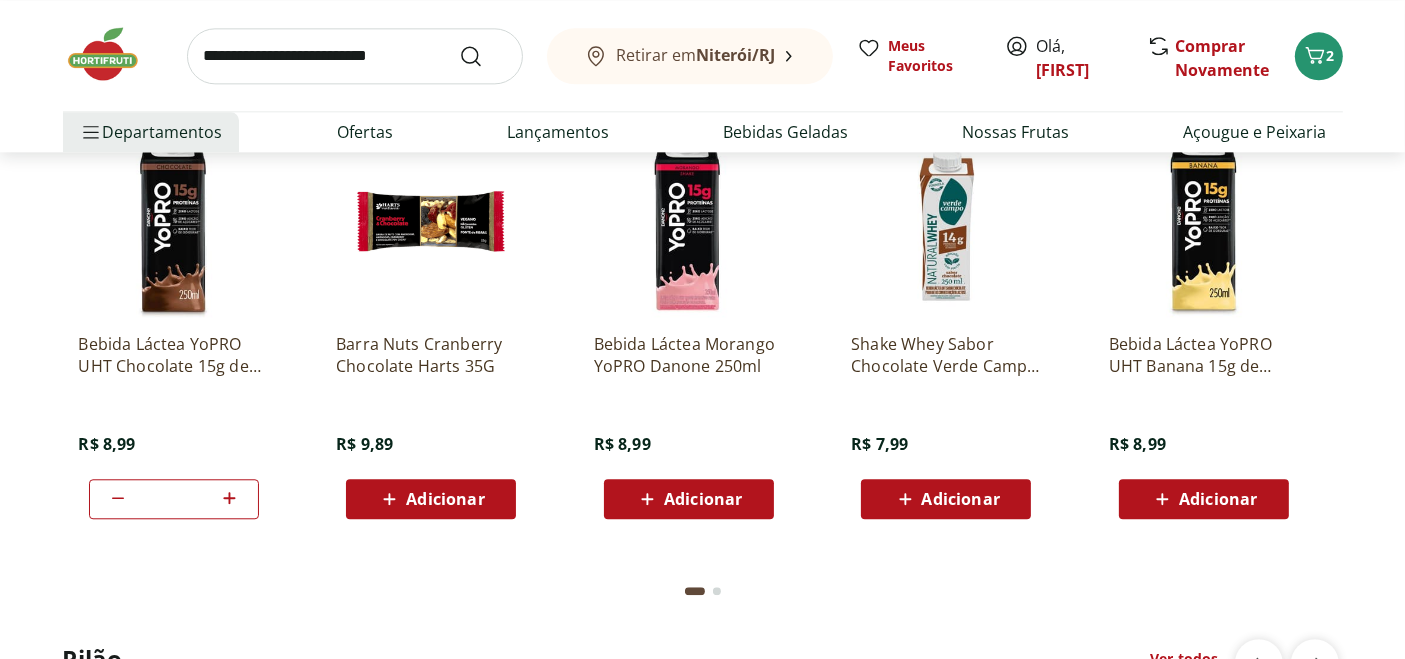 click on "Adicionar" at bounding box center [703, -2693] 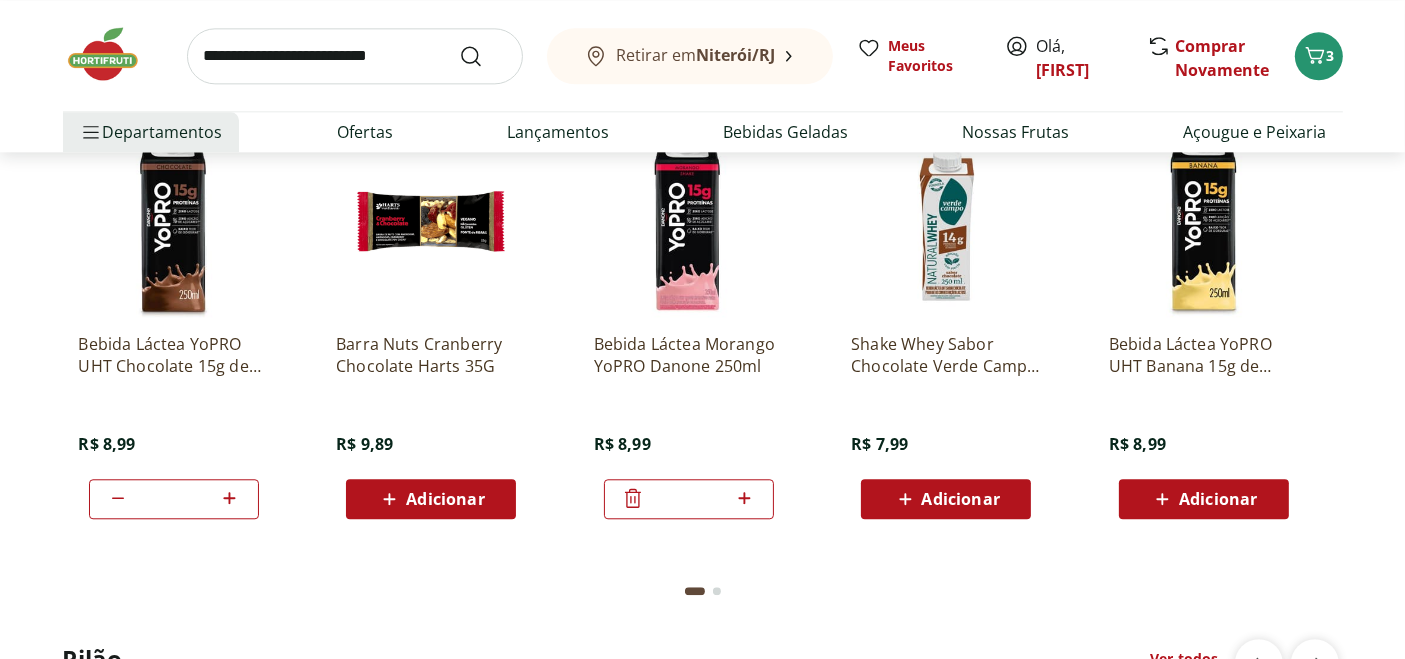 click 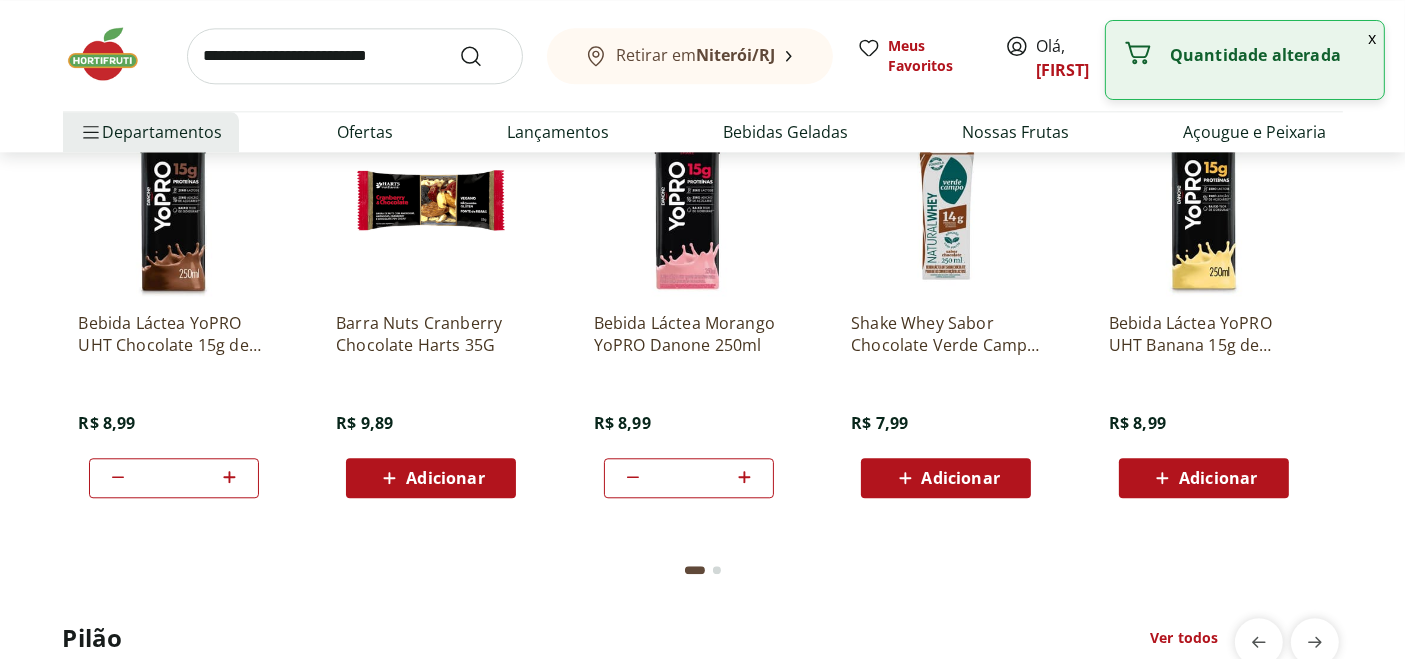 scroll, scrollTop: 4889, scrollLeft: 0, axis: vertical 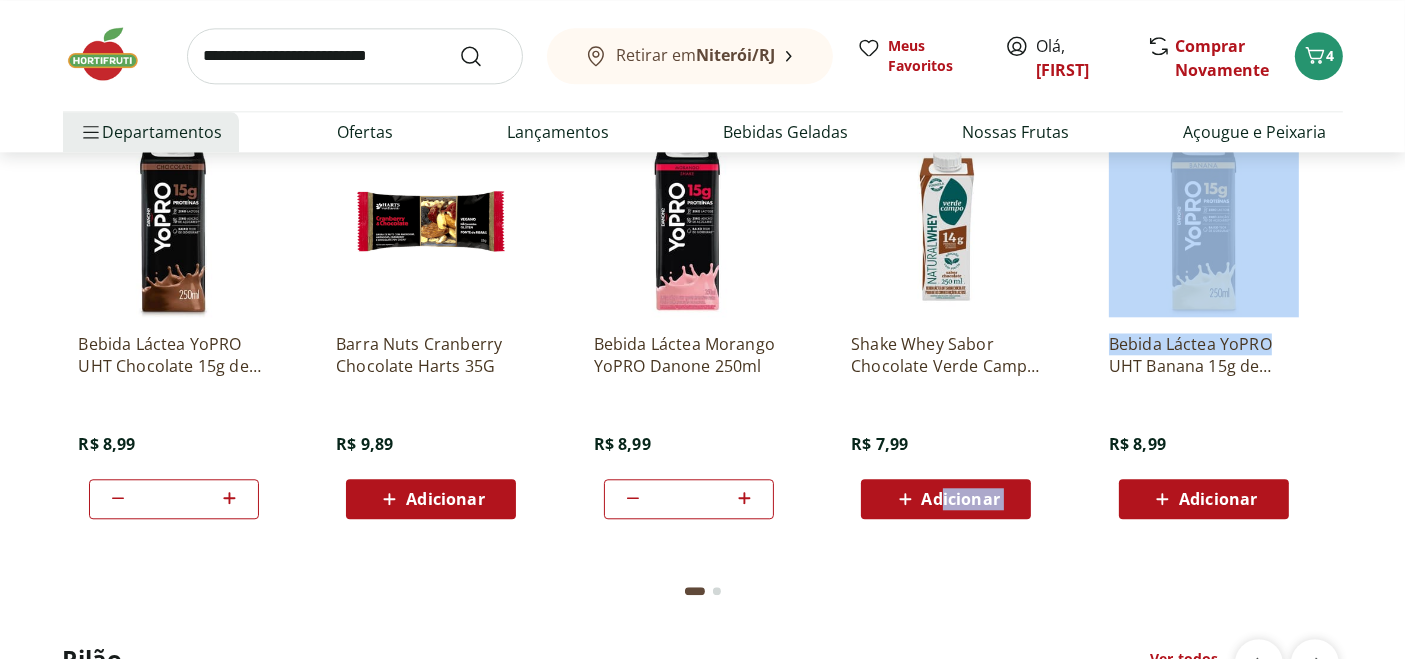 drag, startPoint x: 1328, startPoint y: 332, endPoint x: 942, endPoint y: 470, distance: 409.92682 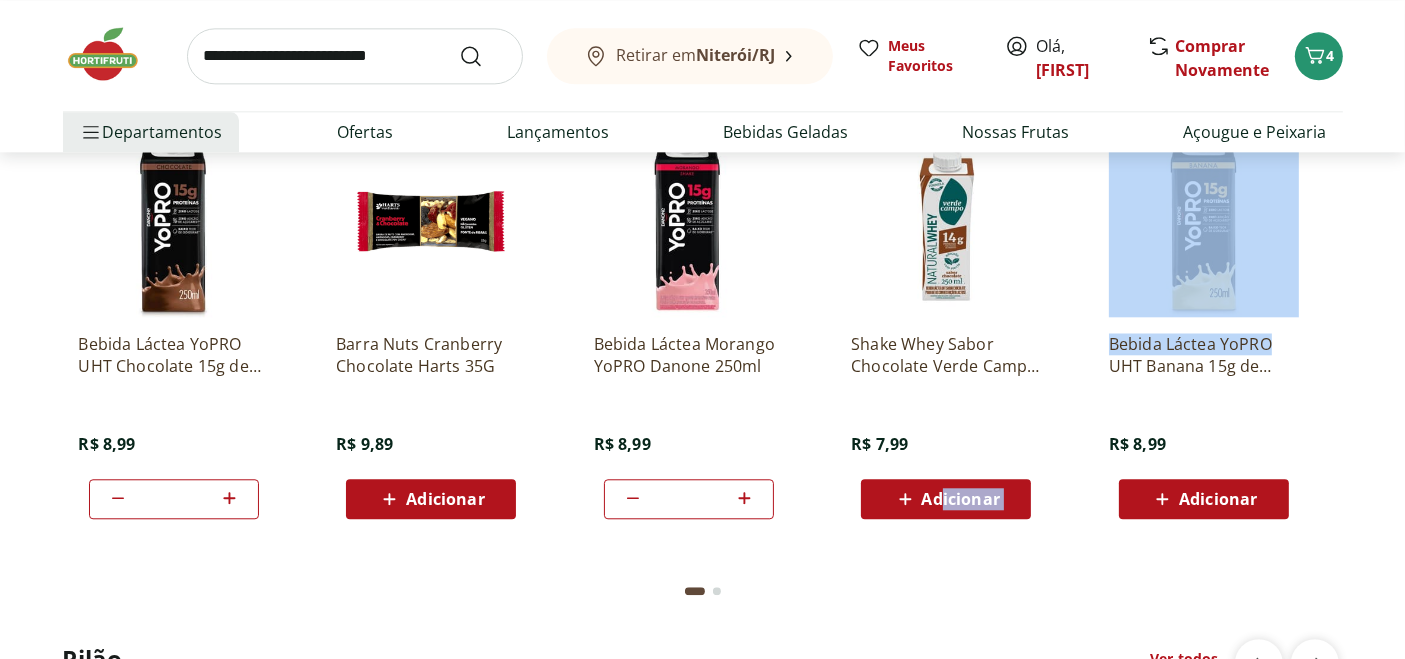 click at bounding box center (717, -2601) 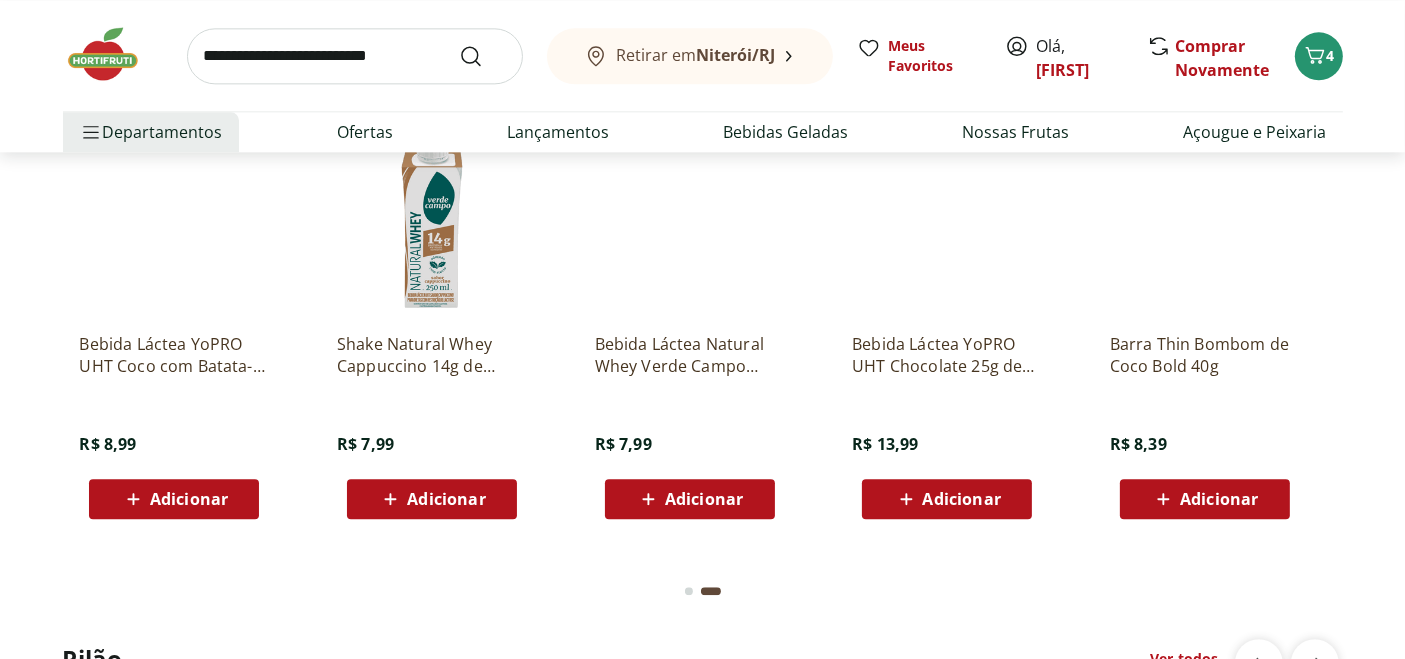 scroll, scrollTop: 0, scrollLeft: 1288, axis: horizontal 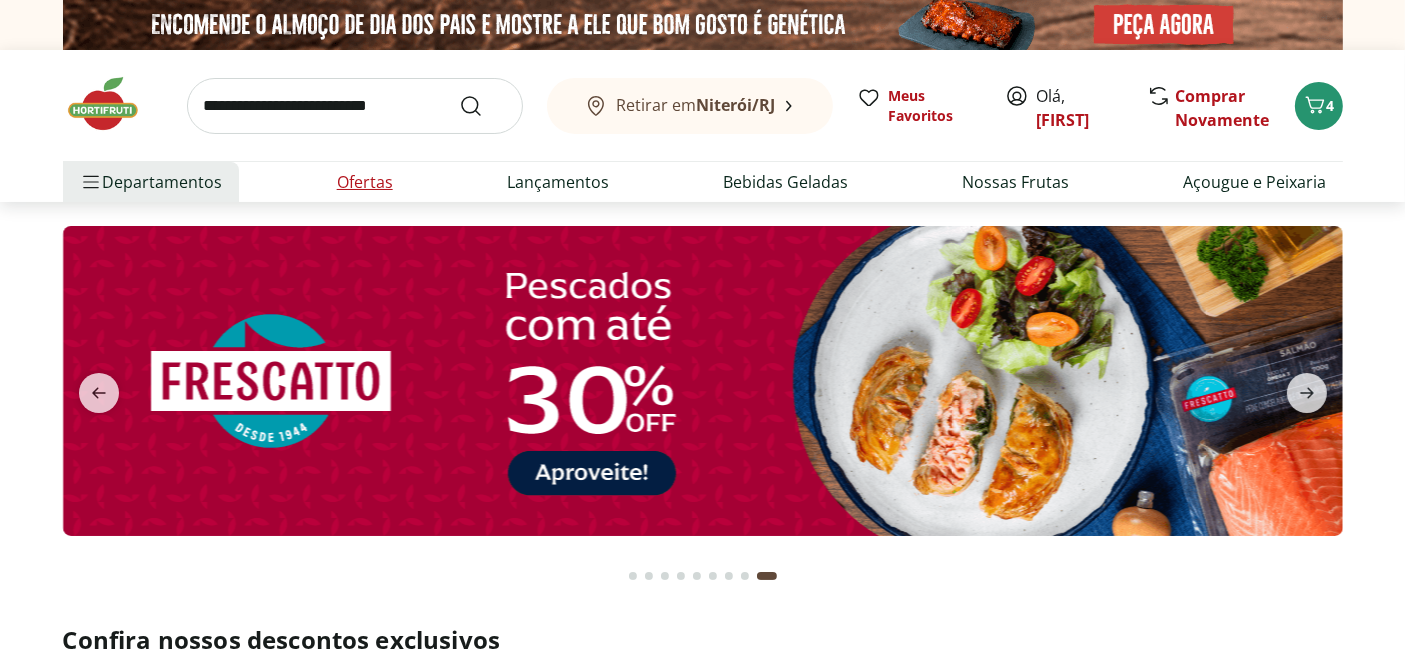 click on "Ofertas" at bounding box center [365, 182] 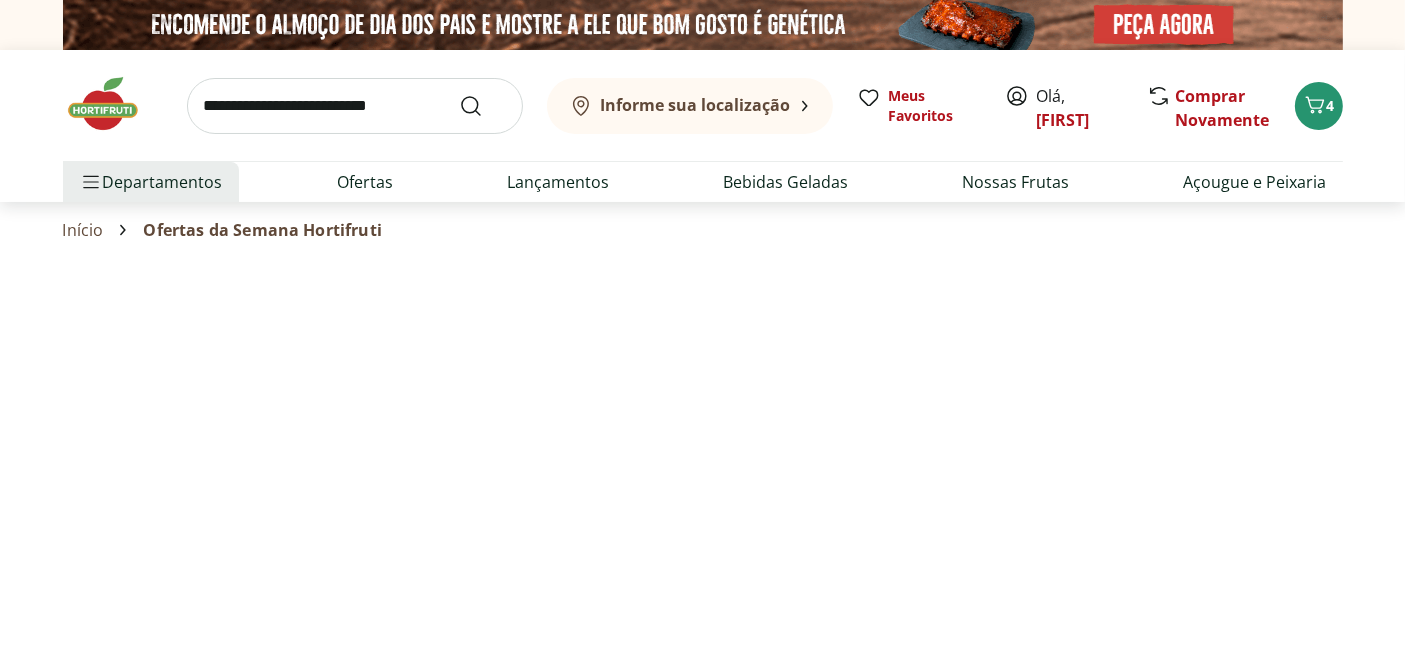 select on "**********" 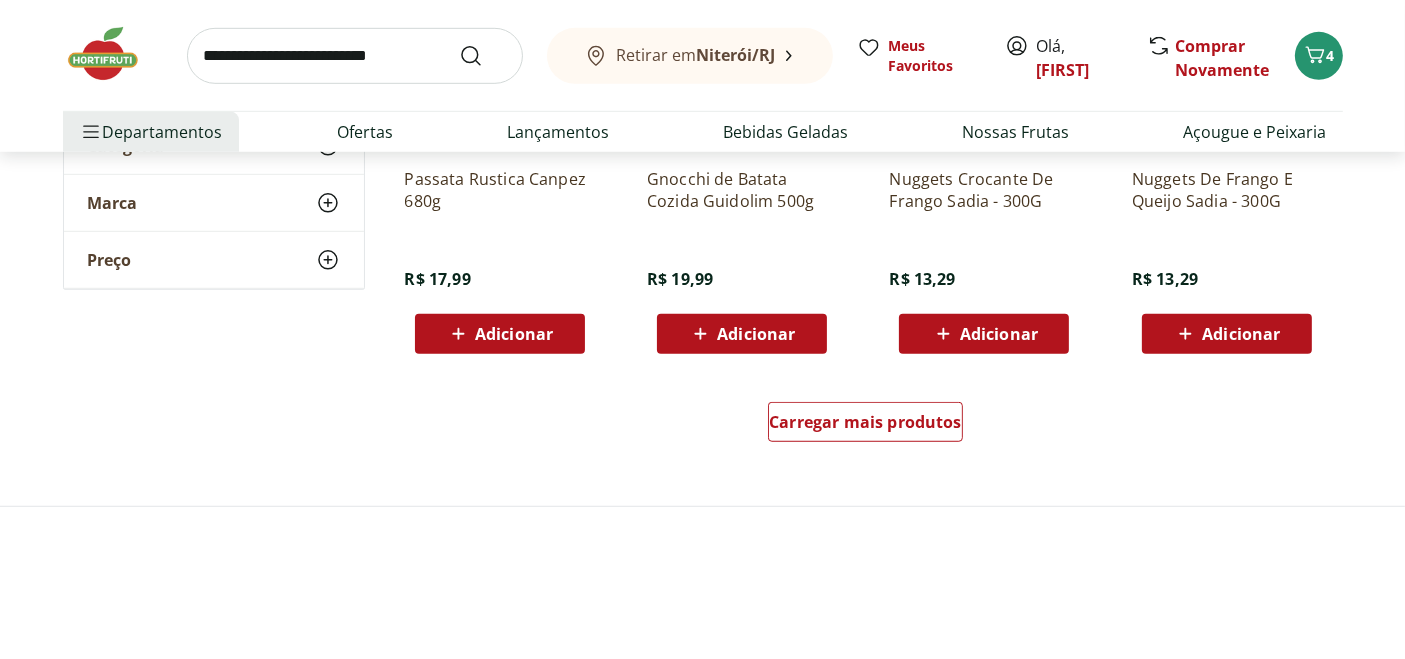 scroll, scrollTop: 1333, scrollLeft: 0, axis: vertical 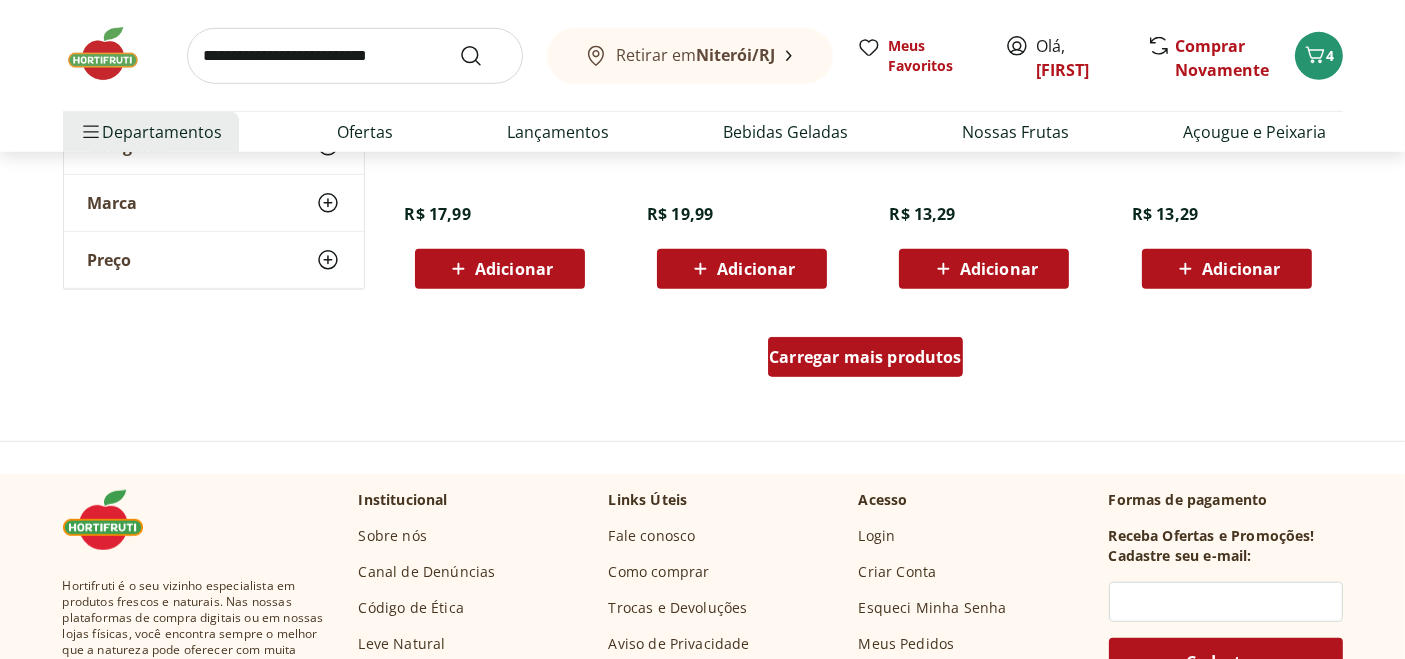 click on "Carregar mais produtos" at bounding box center (865, 357) 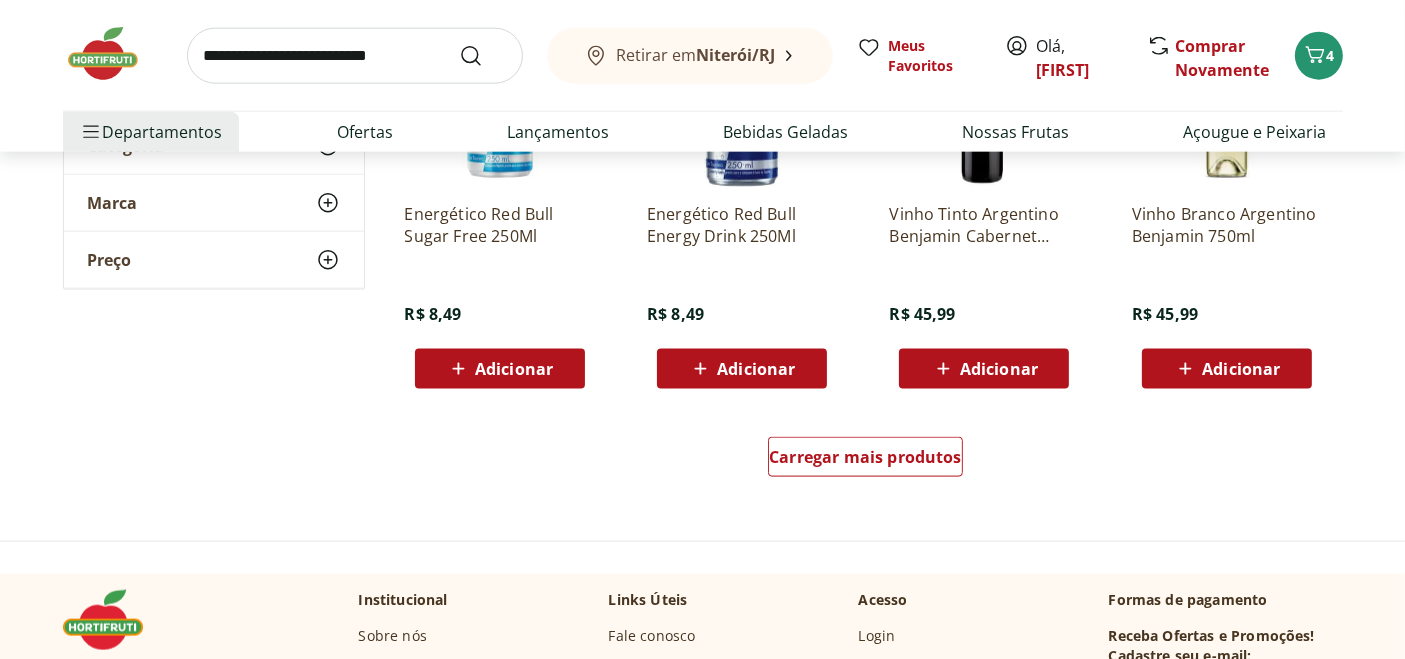 scroll, scrollTop: 2666, scrollLeft: 0, axis: vertical 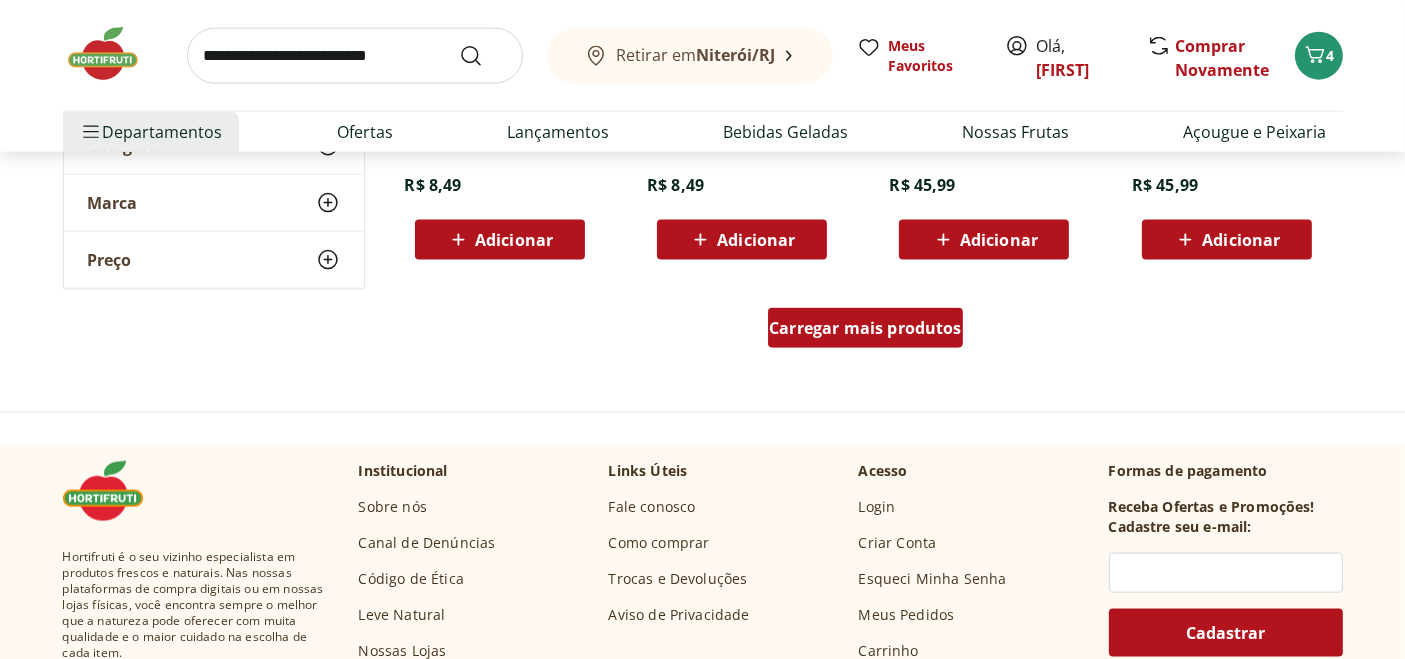 click on "Carregar mais produtos" at bounding box center (865, 328) 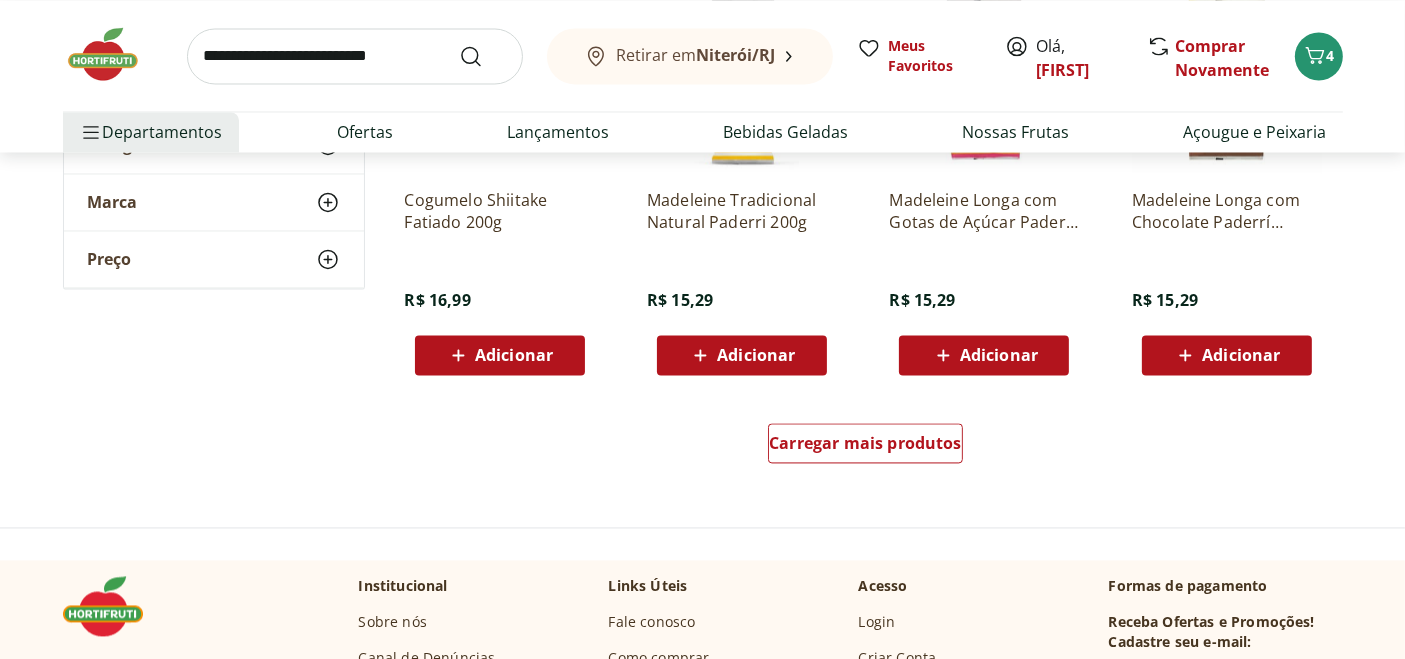 scroll, scrollTop: 3888, scrollLeft: 0, axis: vertical 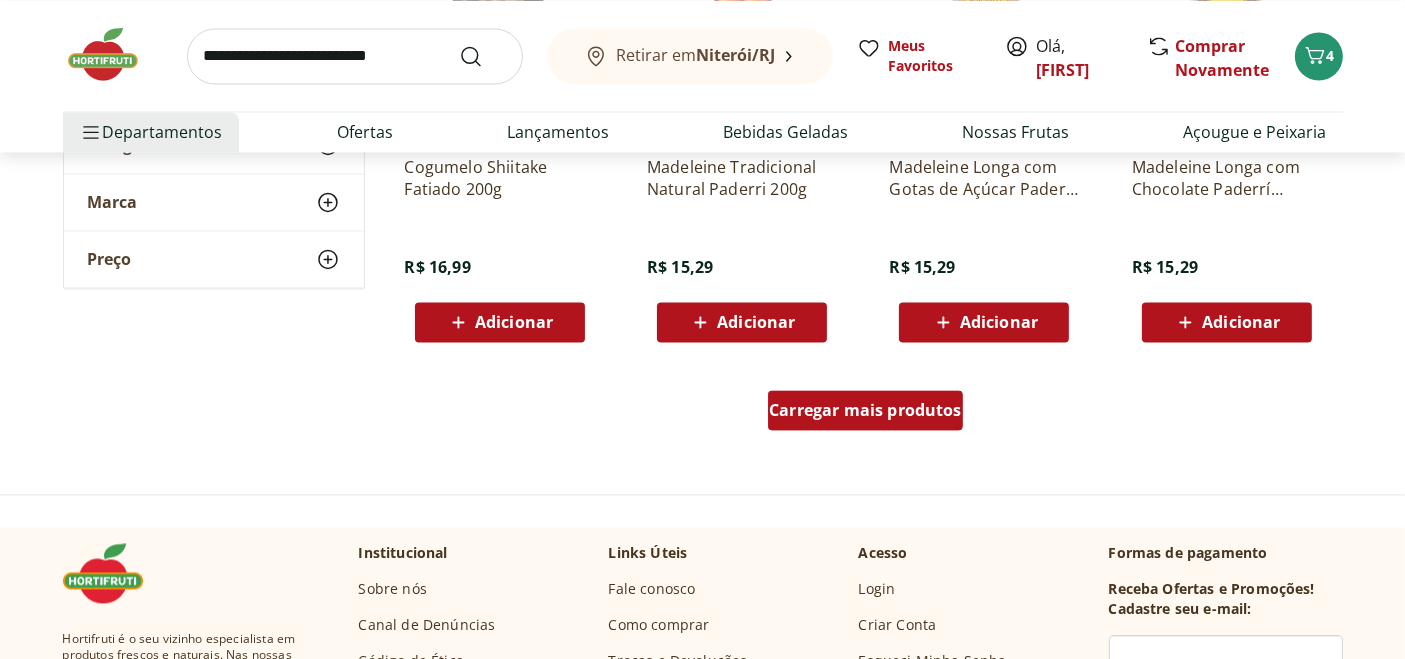 click on "Carregar mais produtos" at bounding box center (865, 410) 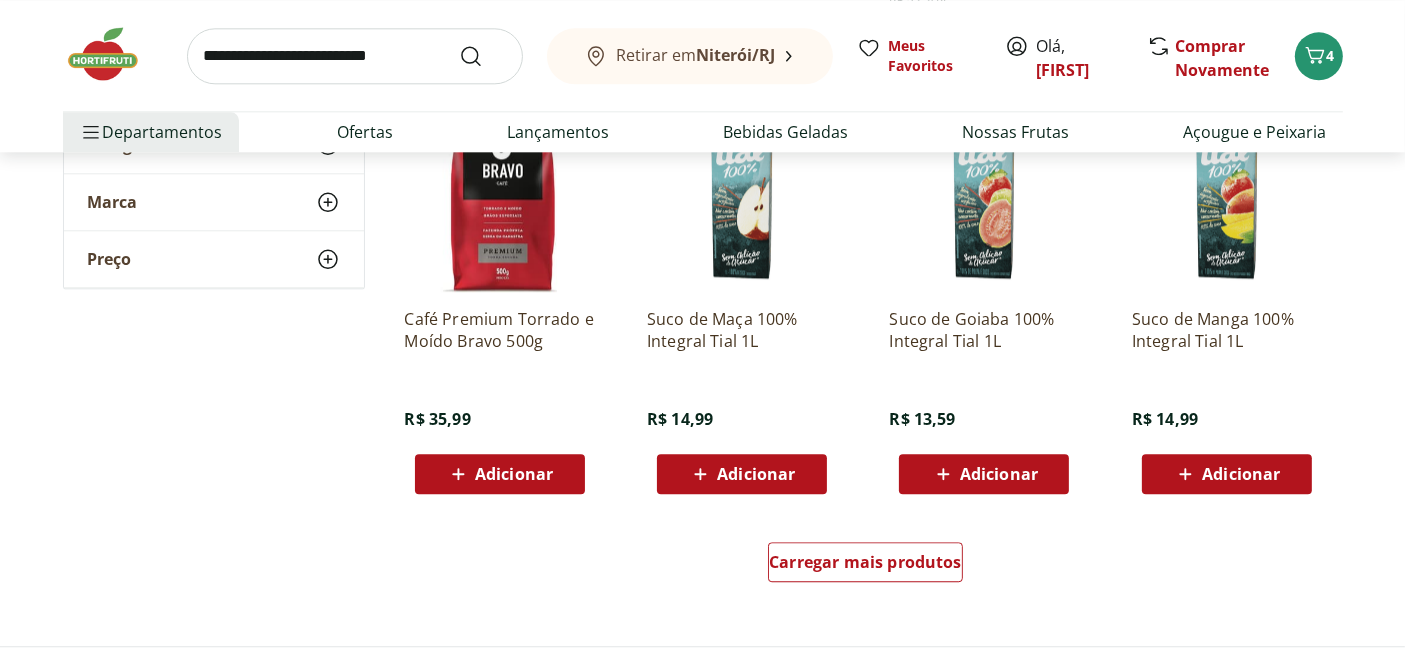 scroll, scrollTop: 5222, scrollLeft: 0, axis: vertical 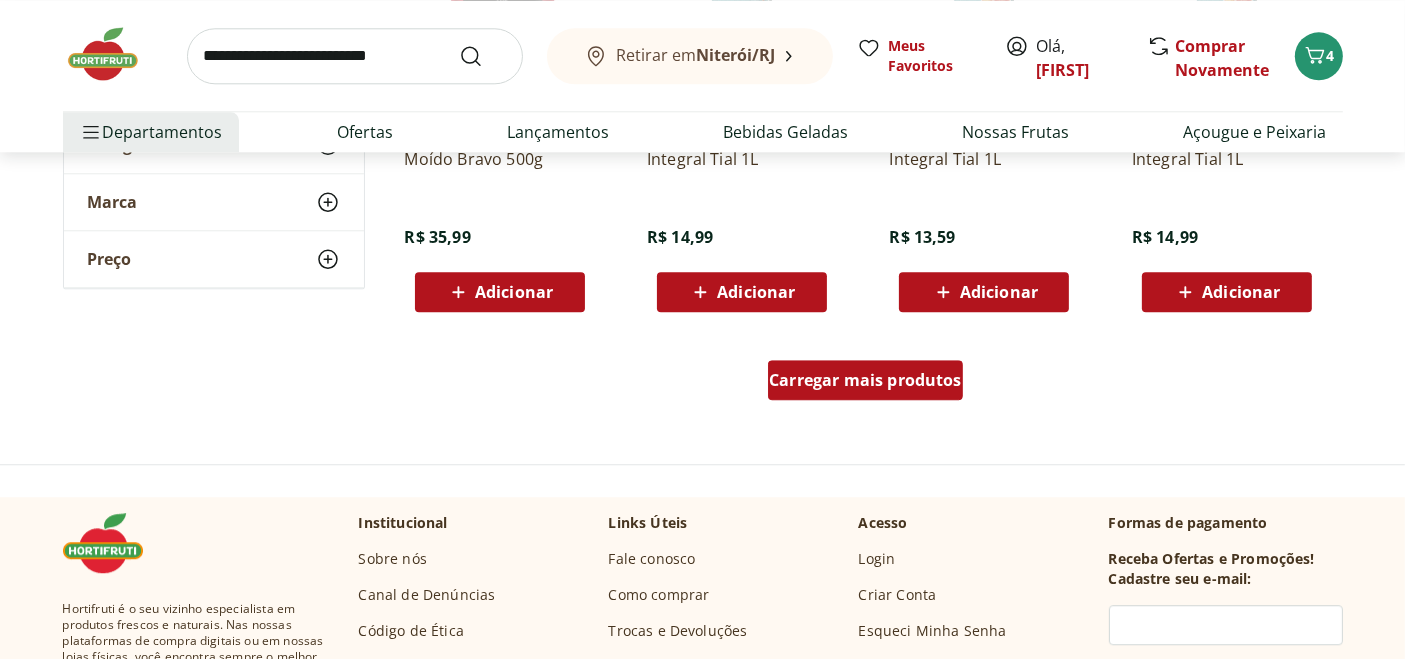 click on "Carregar mais produtos" at bounding box center [865, 380] 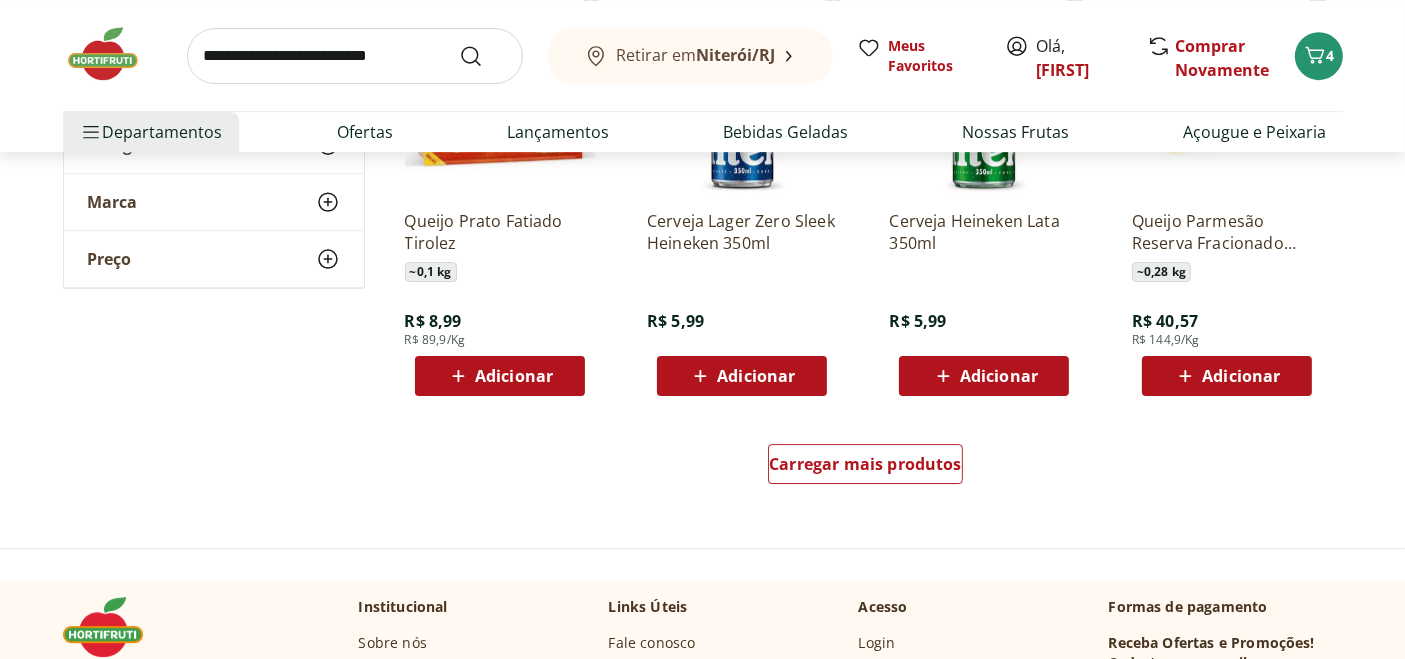 scroll, scrollTop: 6444, scrollLeft: 0, axis: vertical 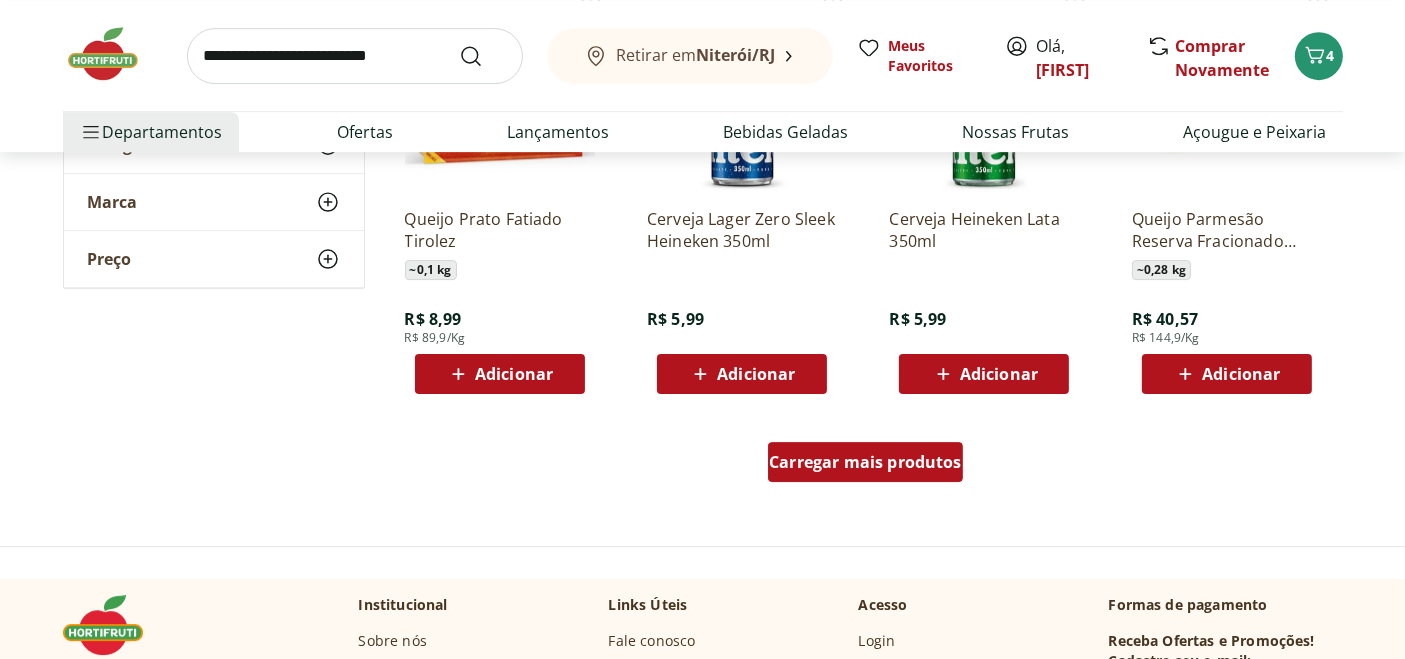 click on "Carregar mais produtos" at bounding box center [865, 462] 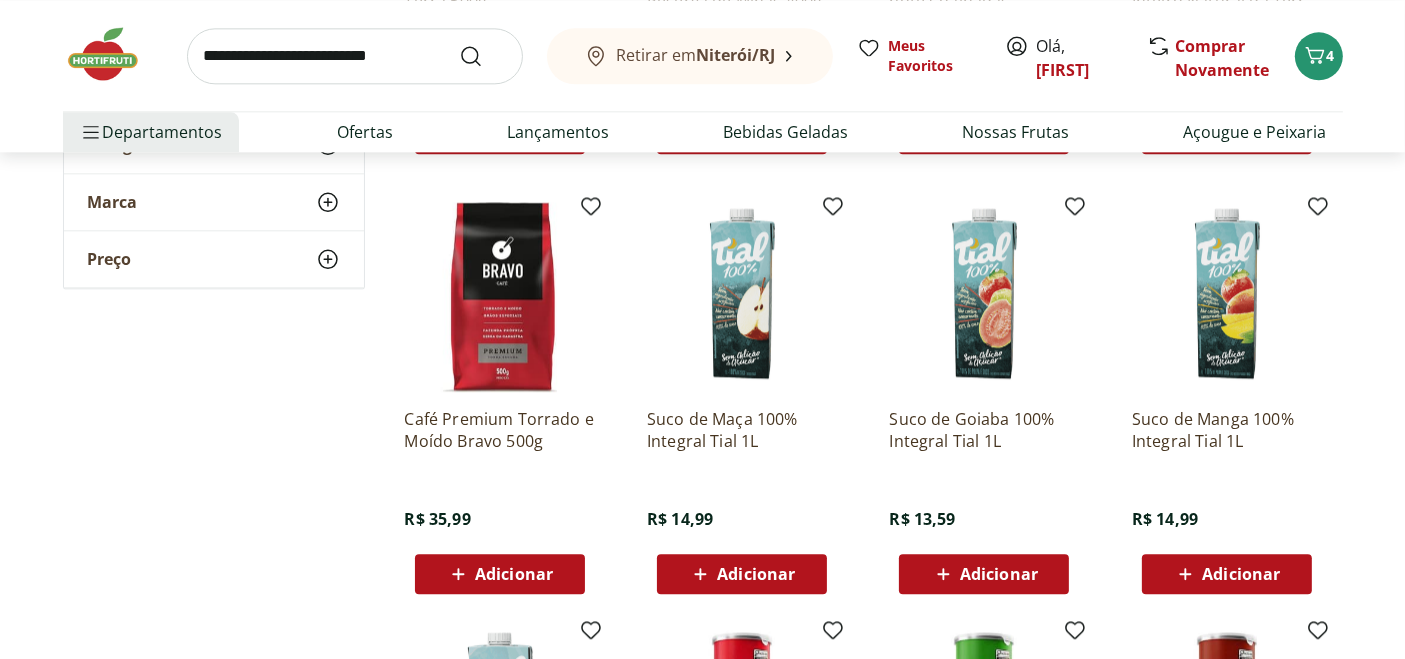 scroll, scrollTop: 4777, scrollLeft: 0, axis: vertical 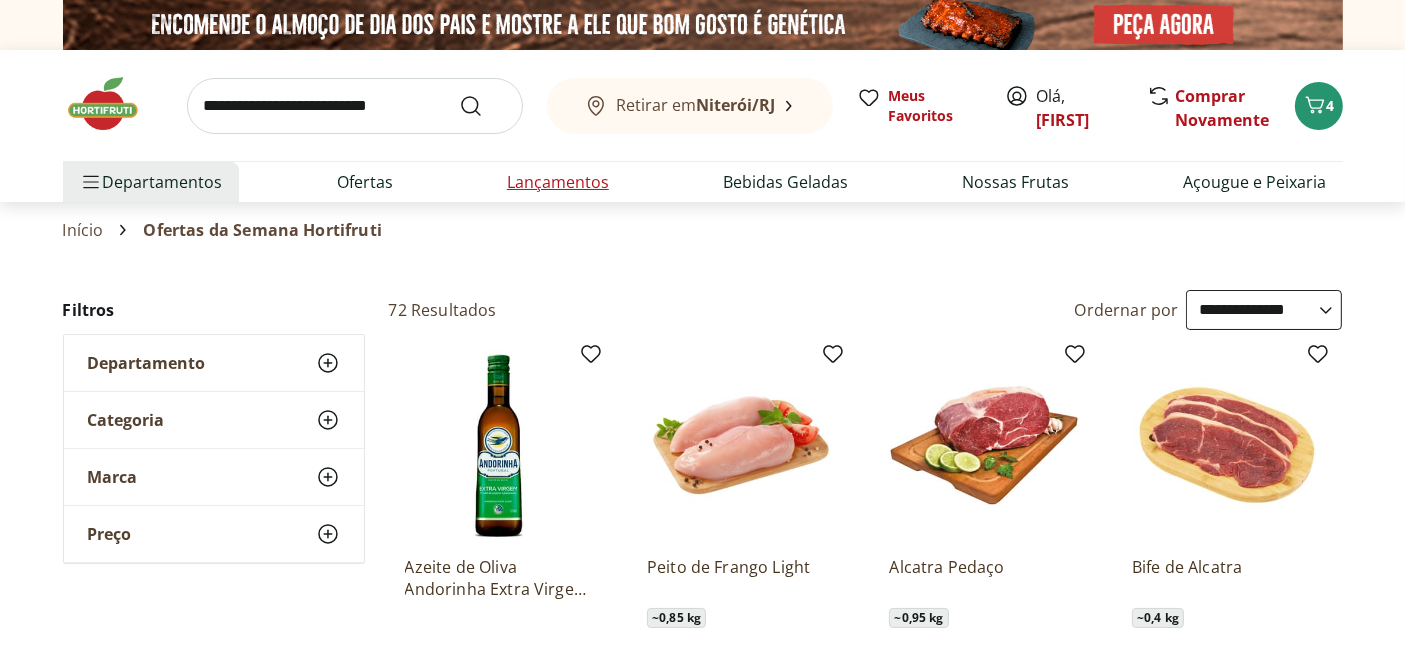 click on "Lançamentos" at bounding box center [558, 182] 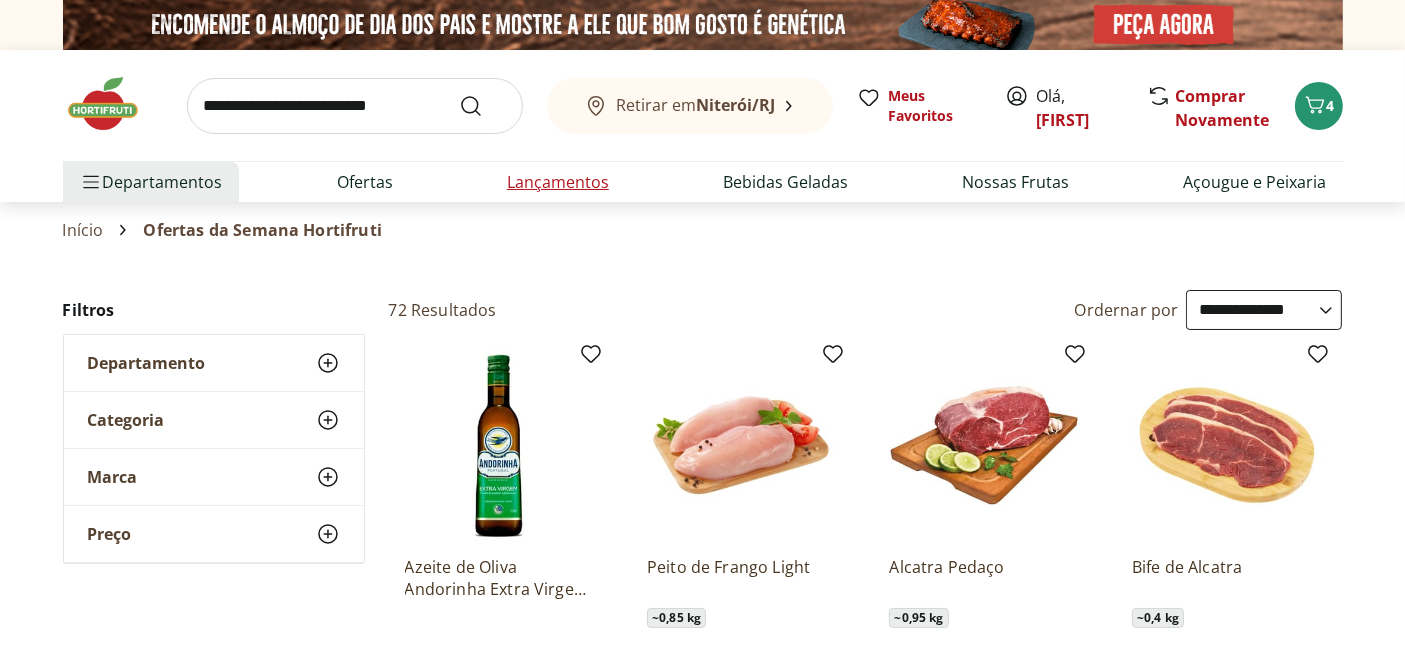 click on "Lançamentos" at bounding box center [558, 182] 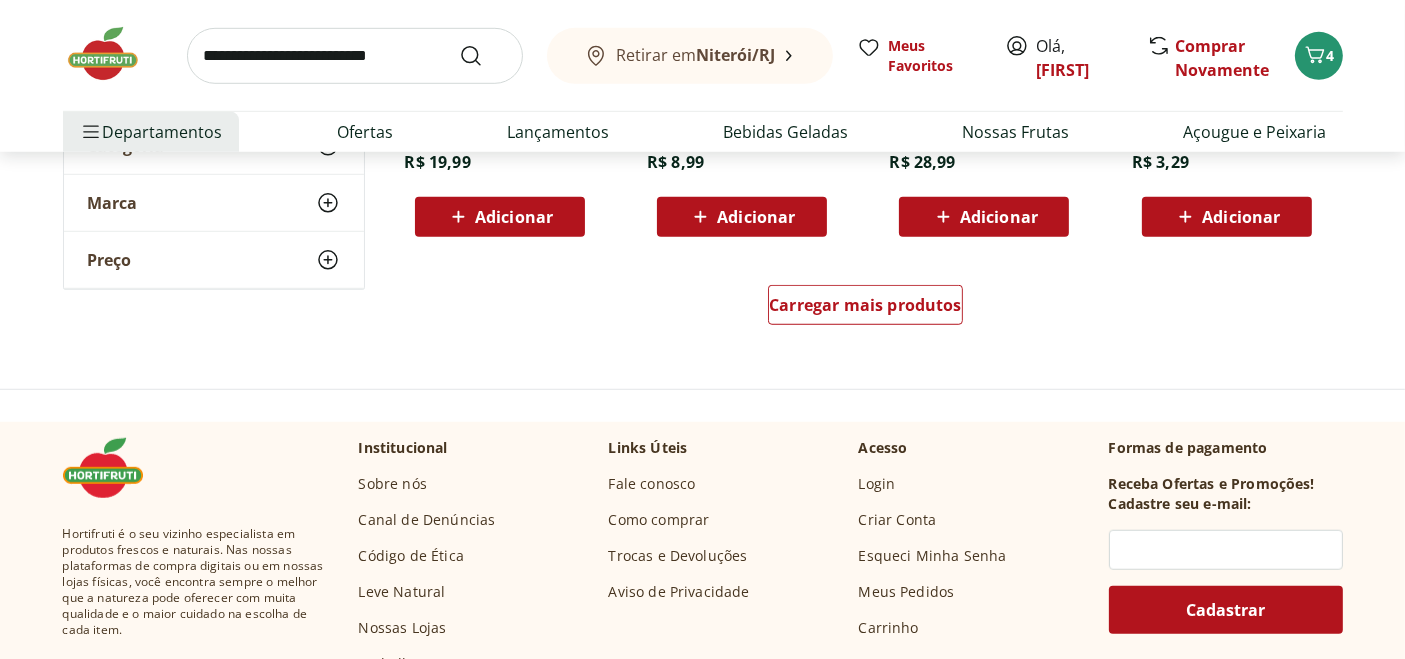 scroll, scrollTop: 1444, scrollLeft: 0, axis: vertical 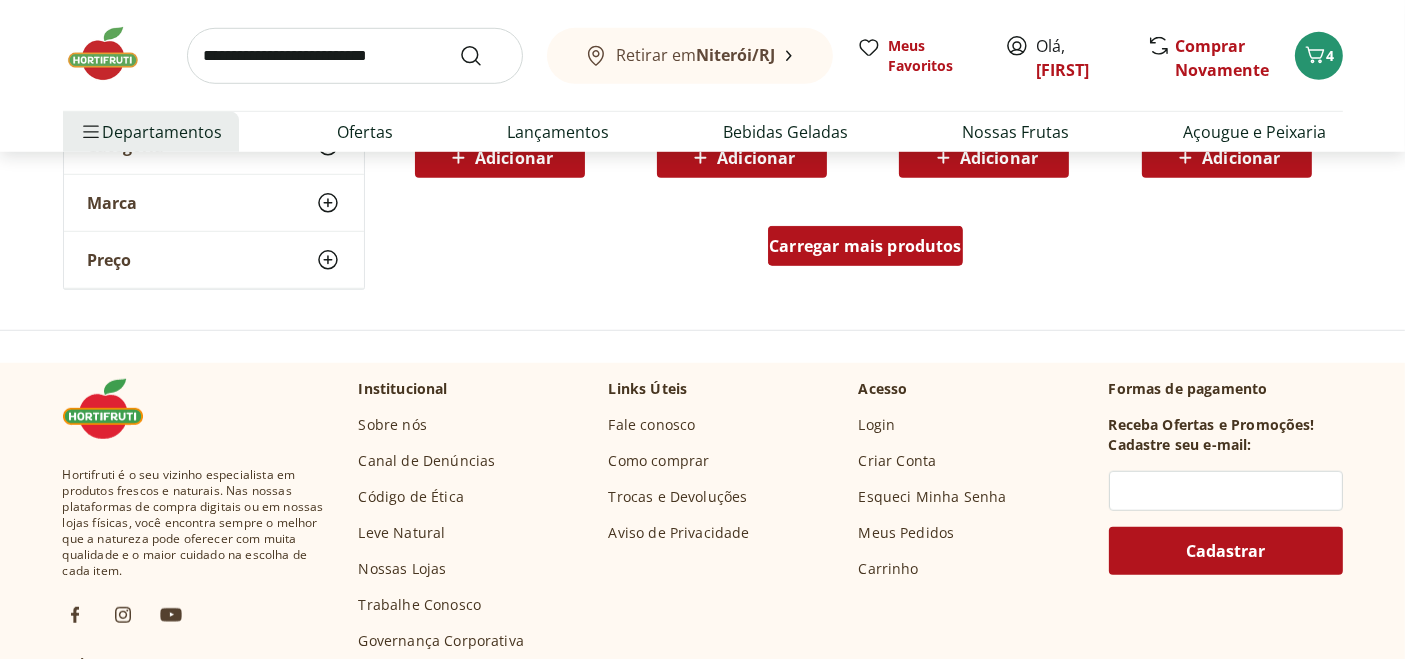 click on "Carregar mais produtos" at bounding box center (865, 246) 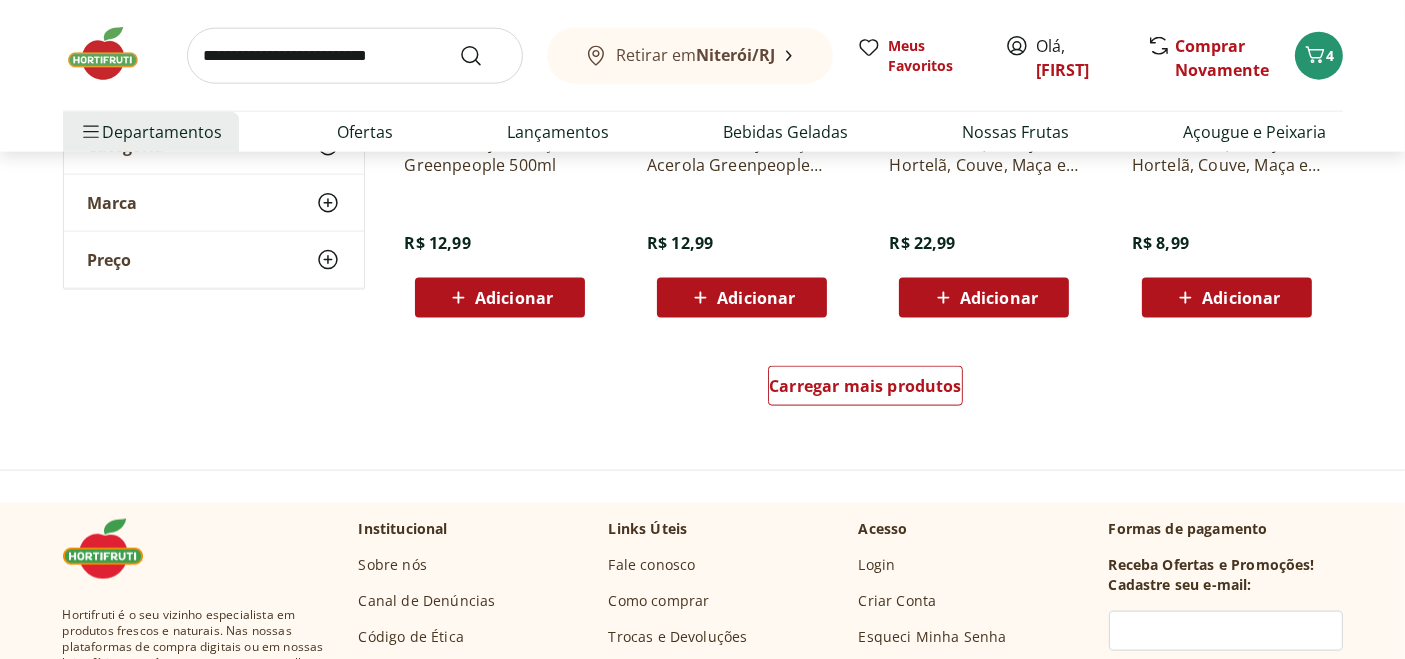 scroll, scrollTop: 2666, scrollLeft: 0, axis: vertical 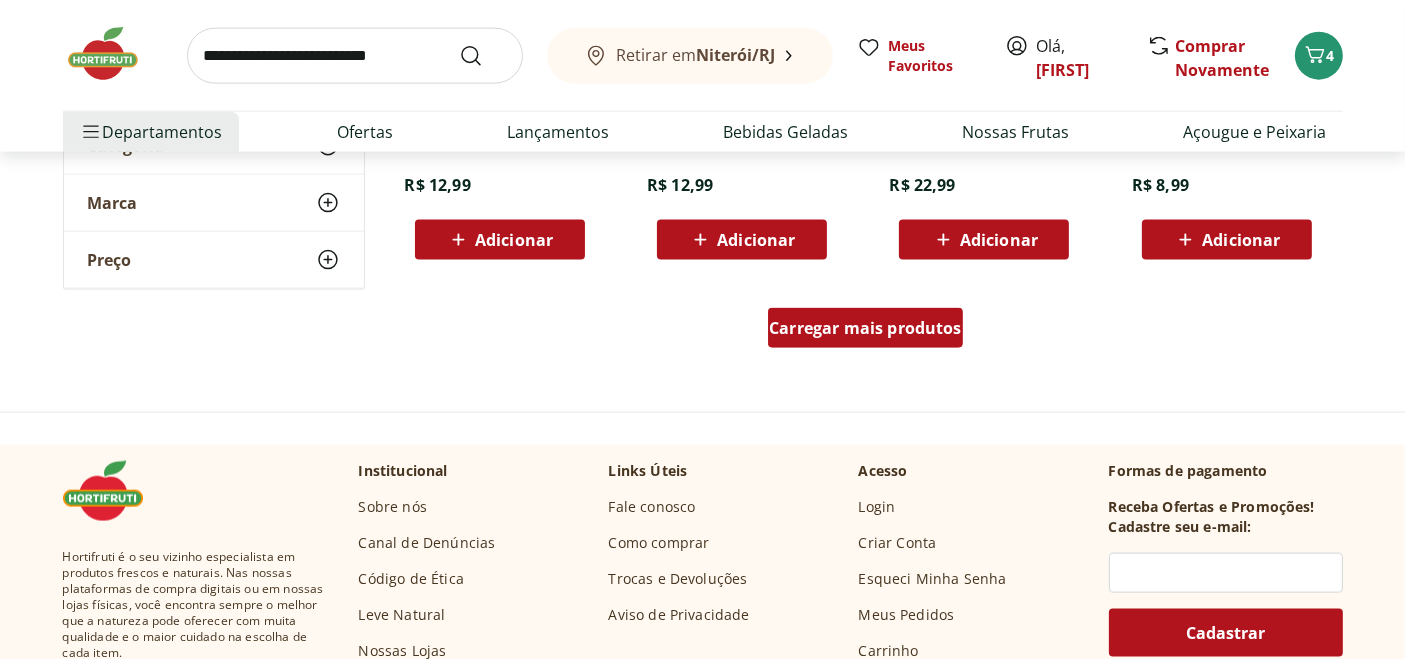 click on "Carregar mais produtos" at bounding box center (865, 328) 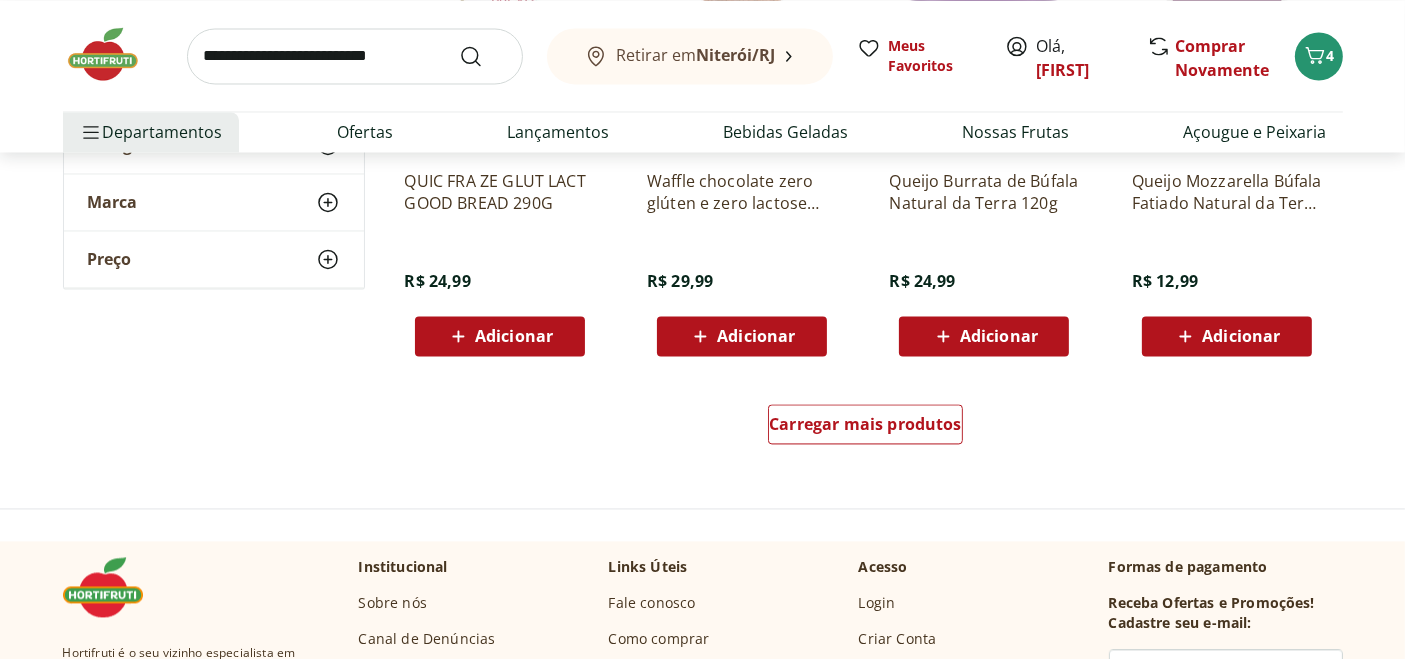 scroll, scrollTop: 3888, scrollLeft: 0, axis: vertical 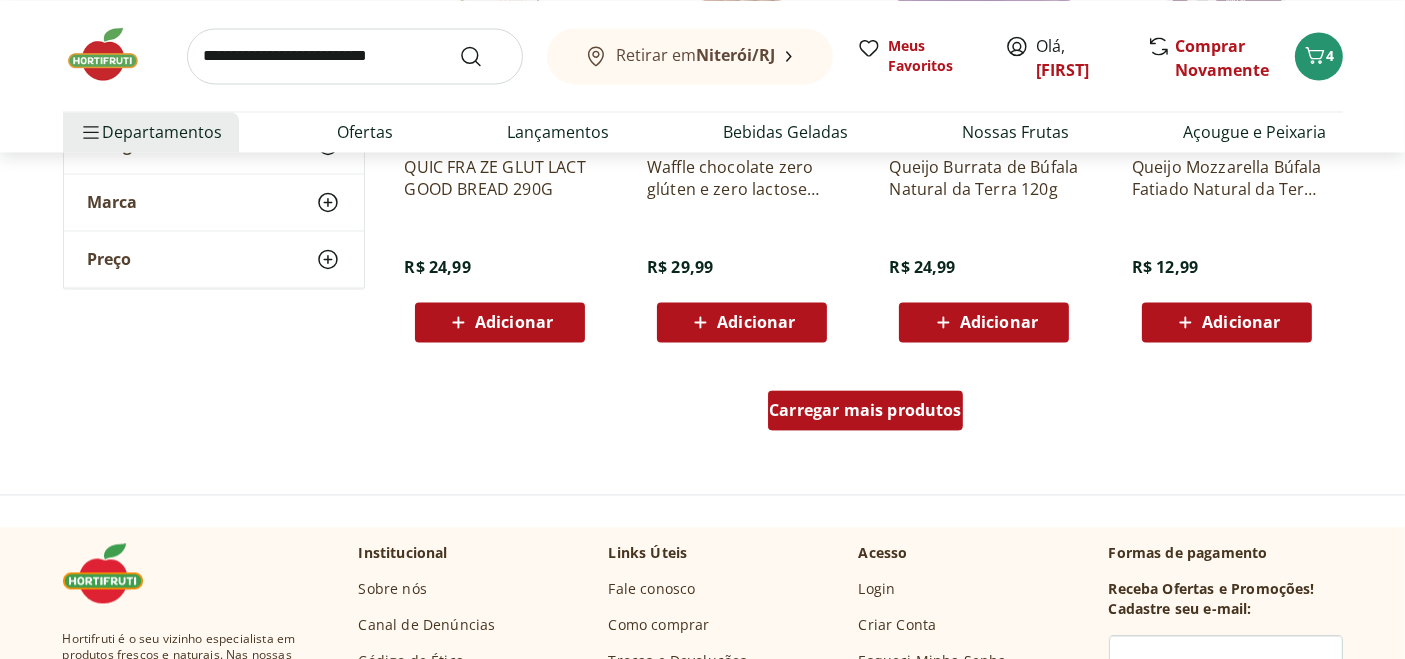 click on "Carregar mais produtos" at bounding box center [865, 410] 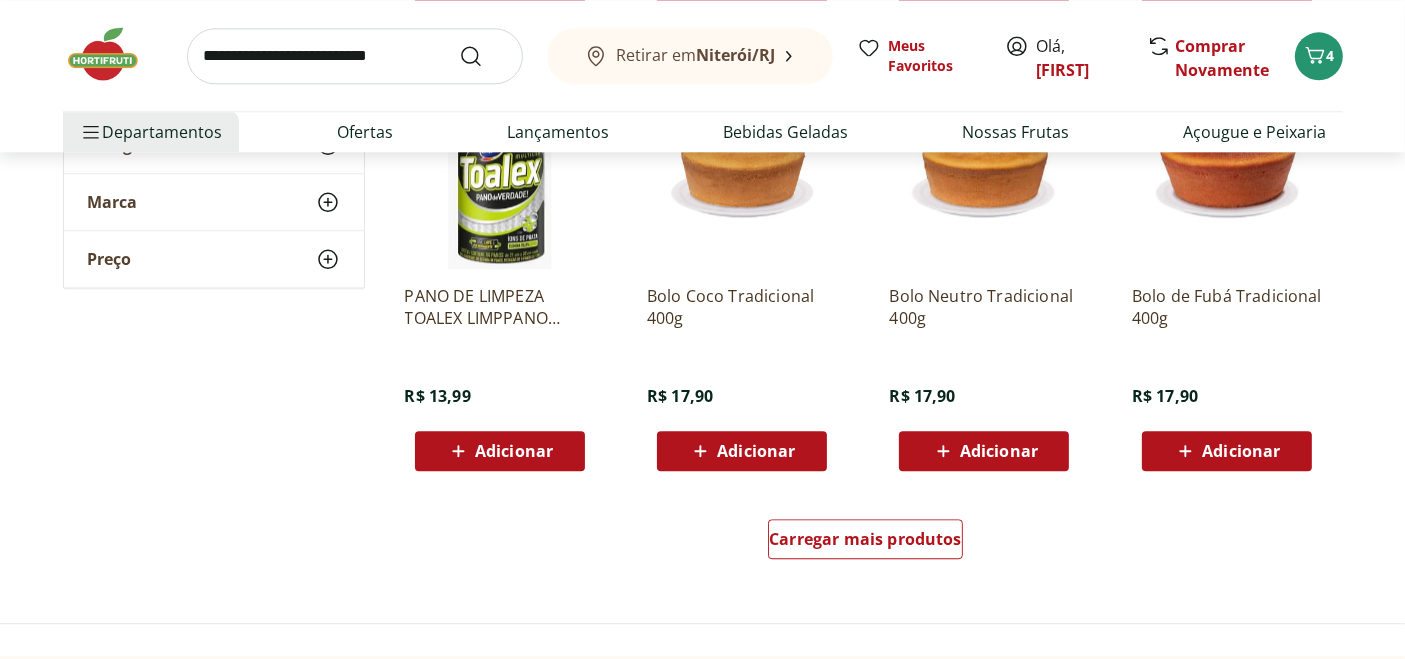 scroll, scrollTop: 5111, scrollLeft: 0, axis: vertical 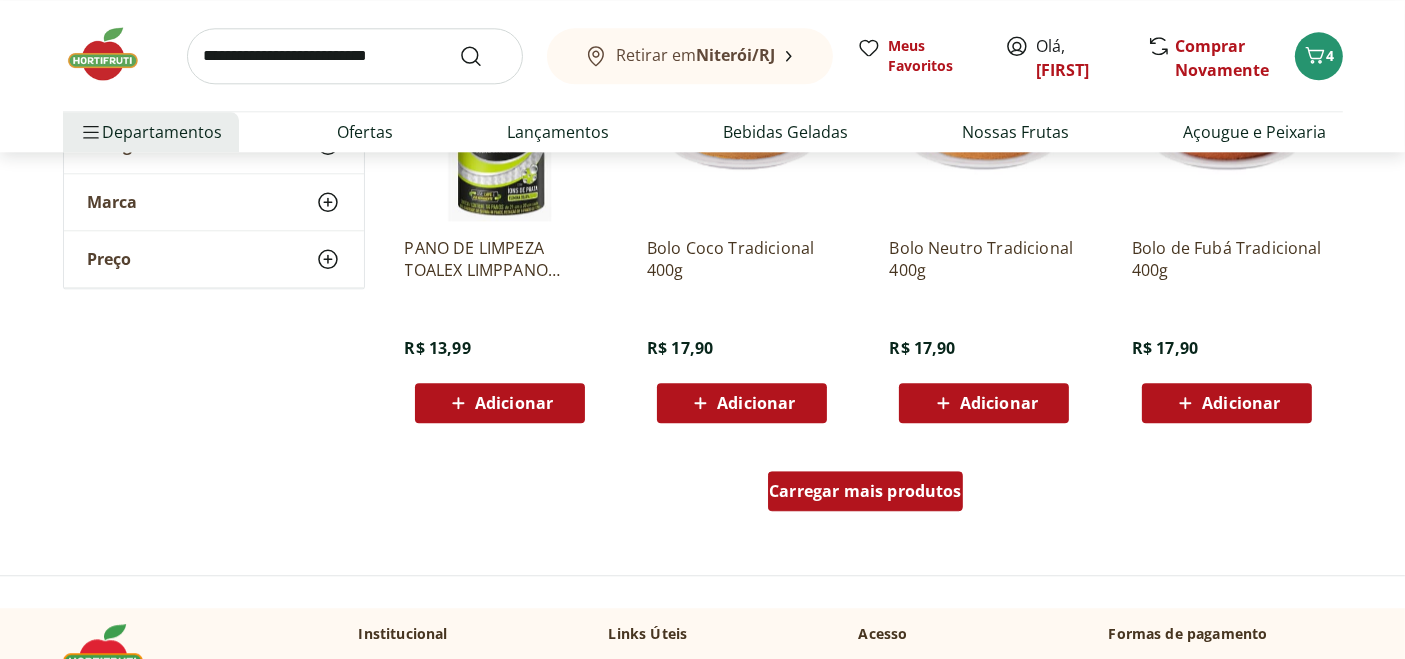 click on "Carregar mais produtos" at bounding box center (865, 491) 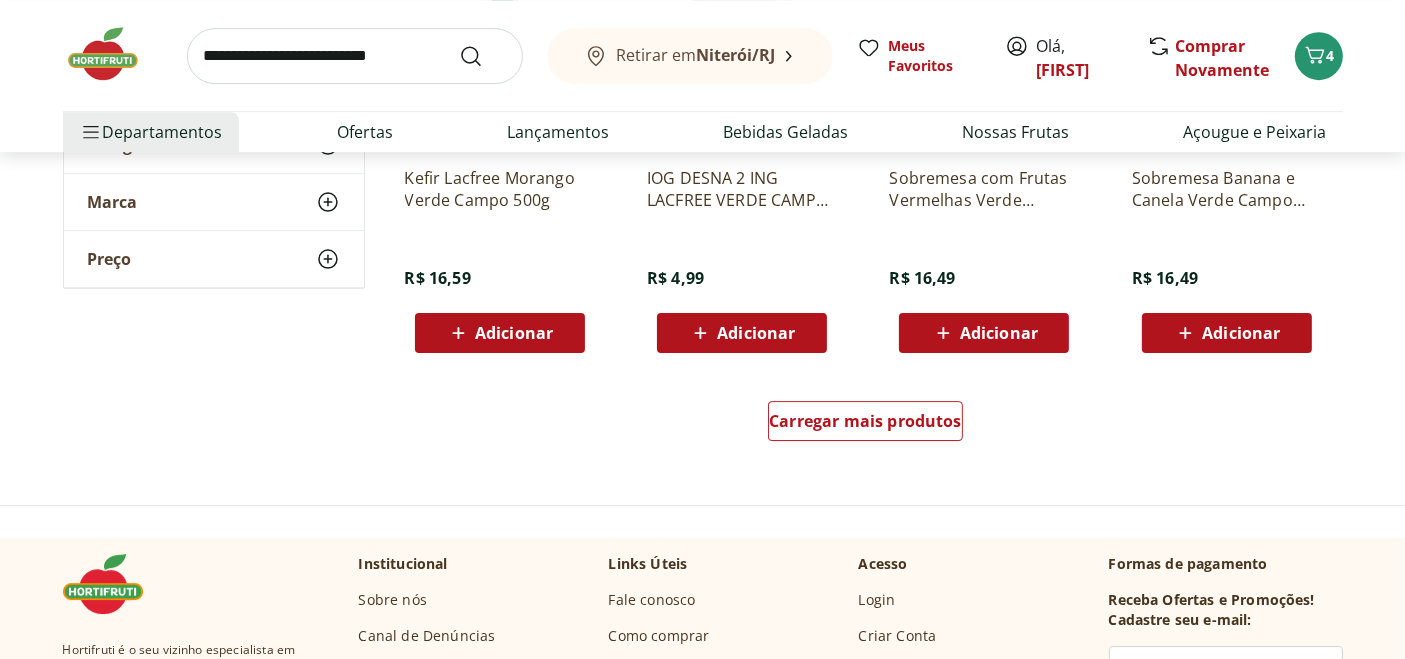 scroll, scrollTop: 6555, scrollLeft: 0, axis: vertical 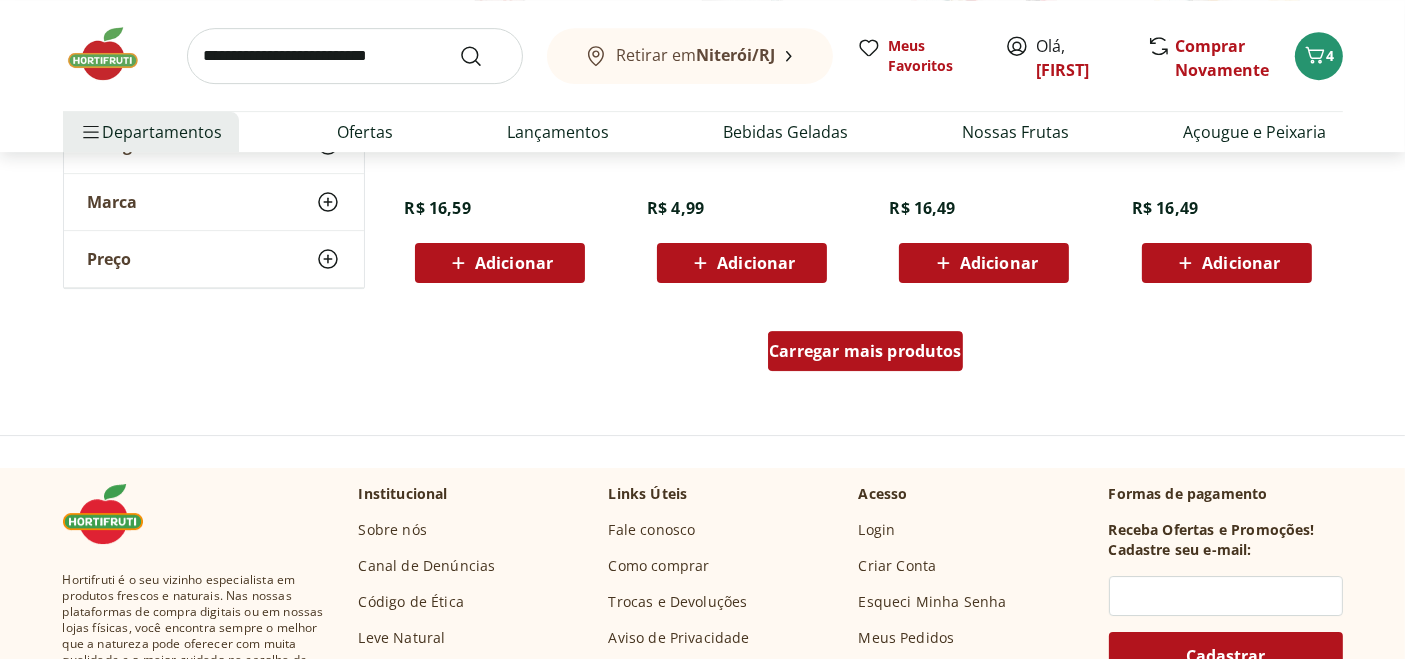 click on "Carregar mais produtos" at bounding box center [865, 351] 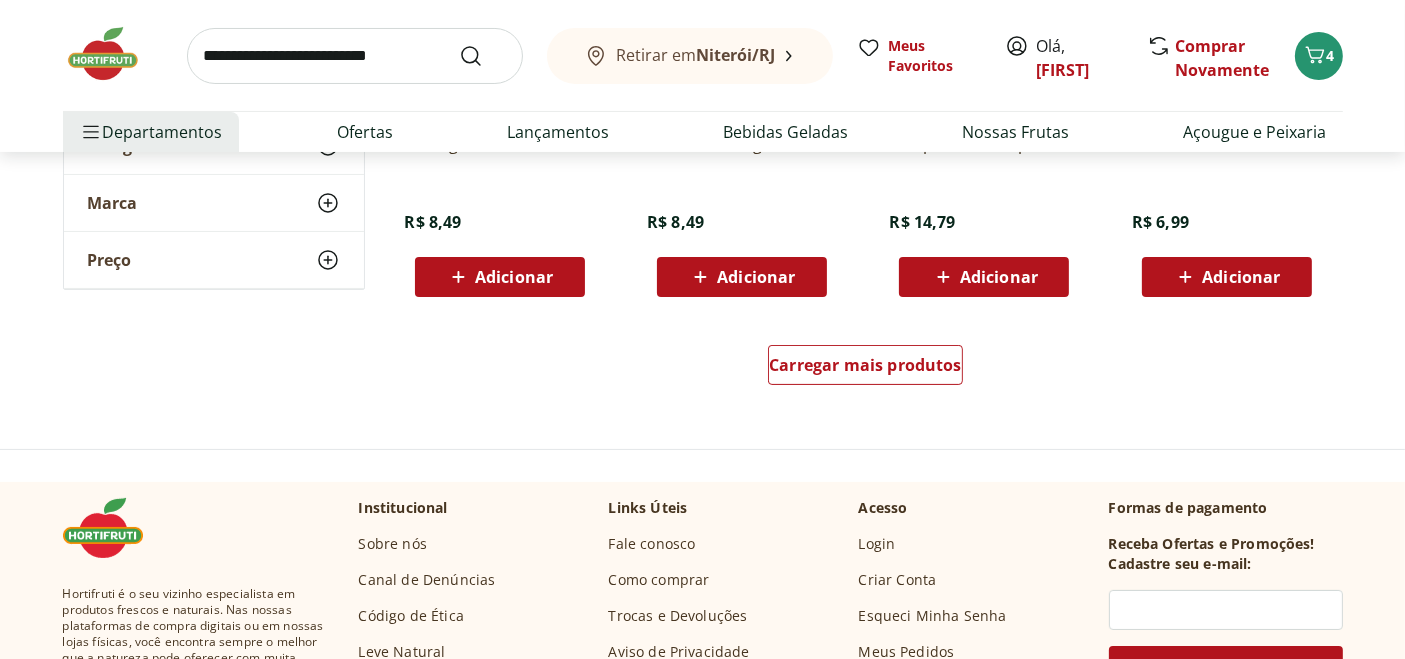 scroll, scrollTop: 7888, scrollLeft: 0, axis: vertical 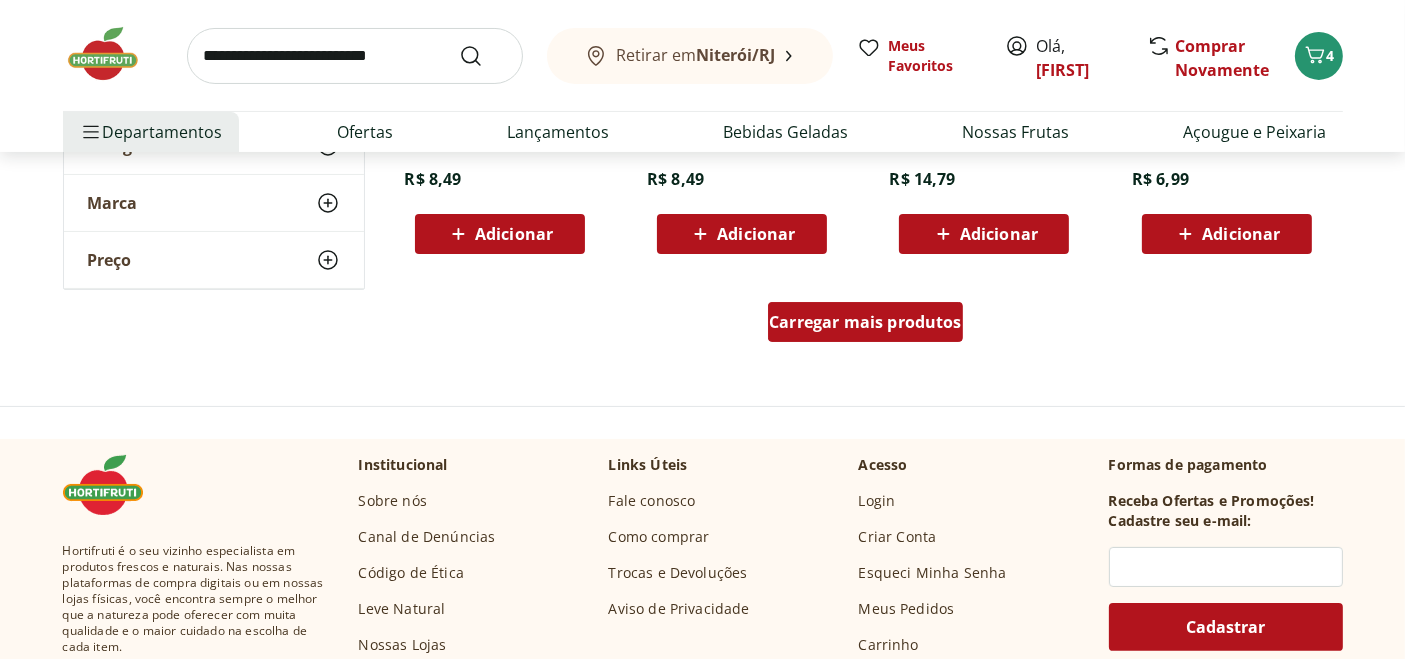 click on "Carregar mais produtos" at bounding box center [865, 322] 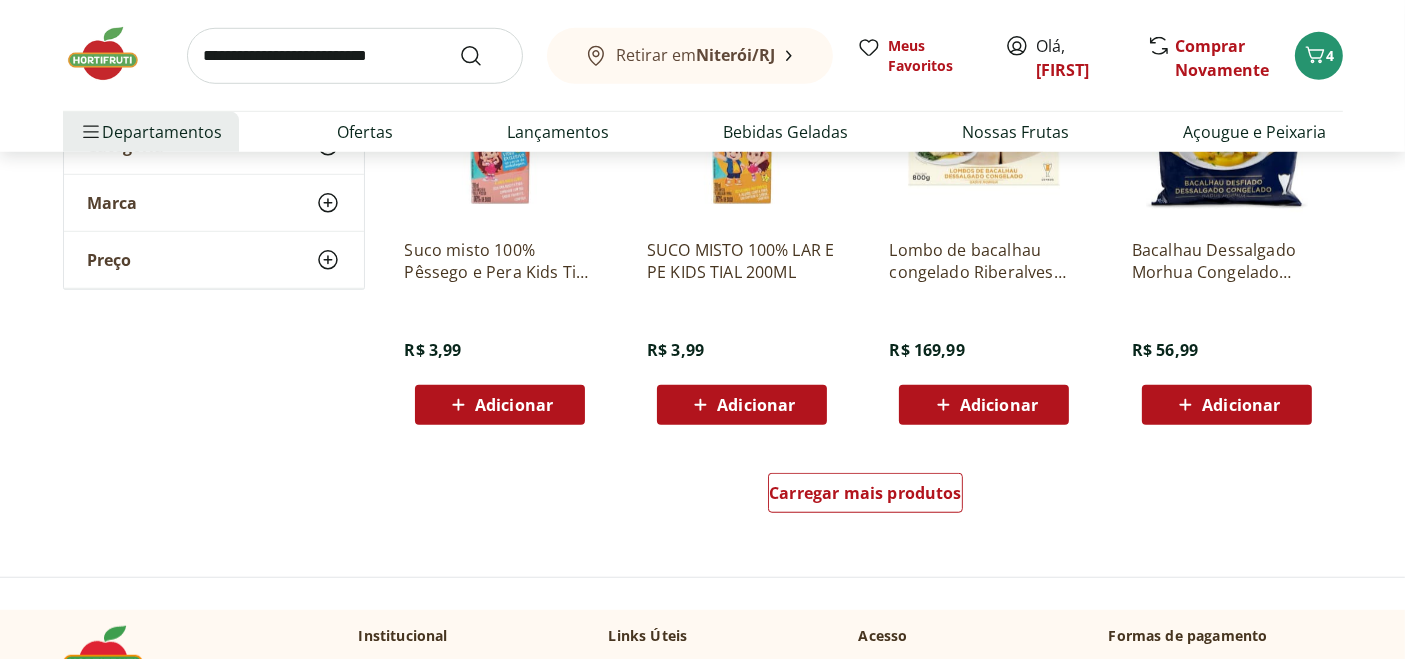 scroll, scrollTop: 9111, scrollLeft: 0, axis: vertical 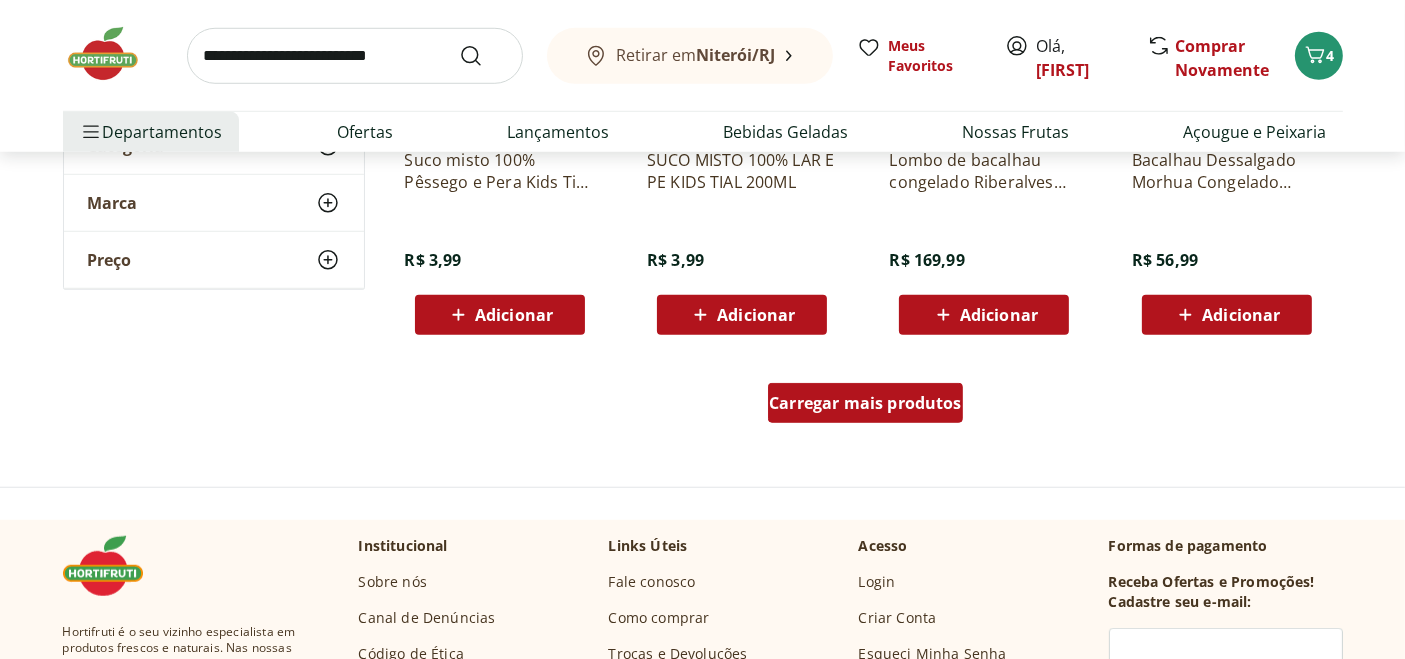 click on "Carregar mais produtos" at bounding box center [865, 403] 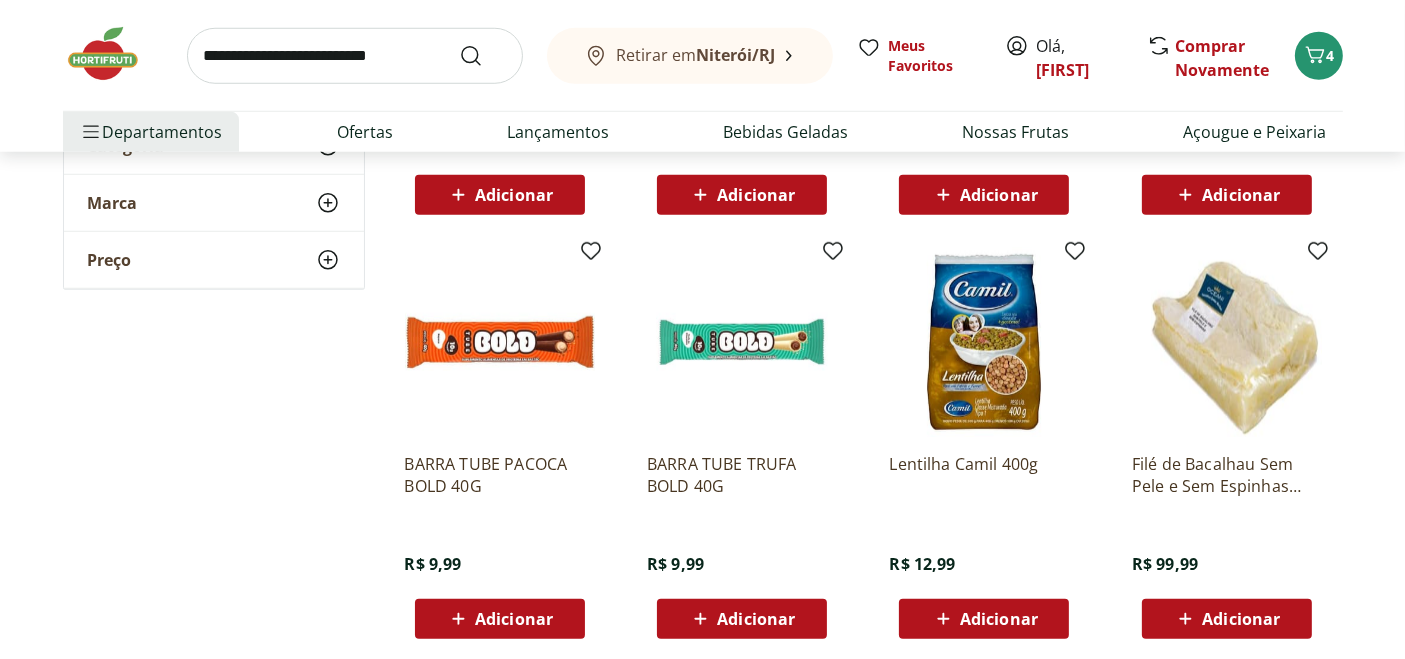 scroll, scrollTop: 8888, scrollLeft: 0, axis: vertical 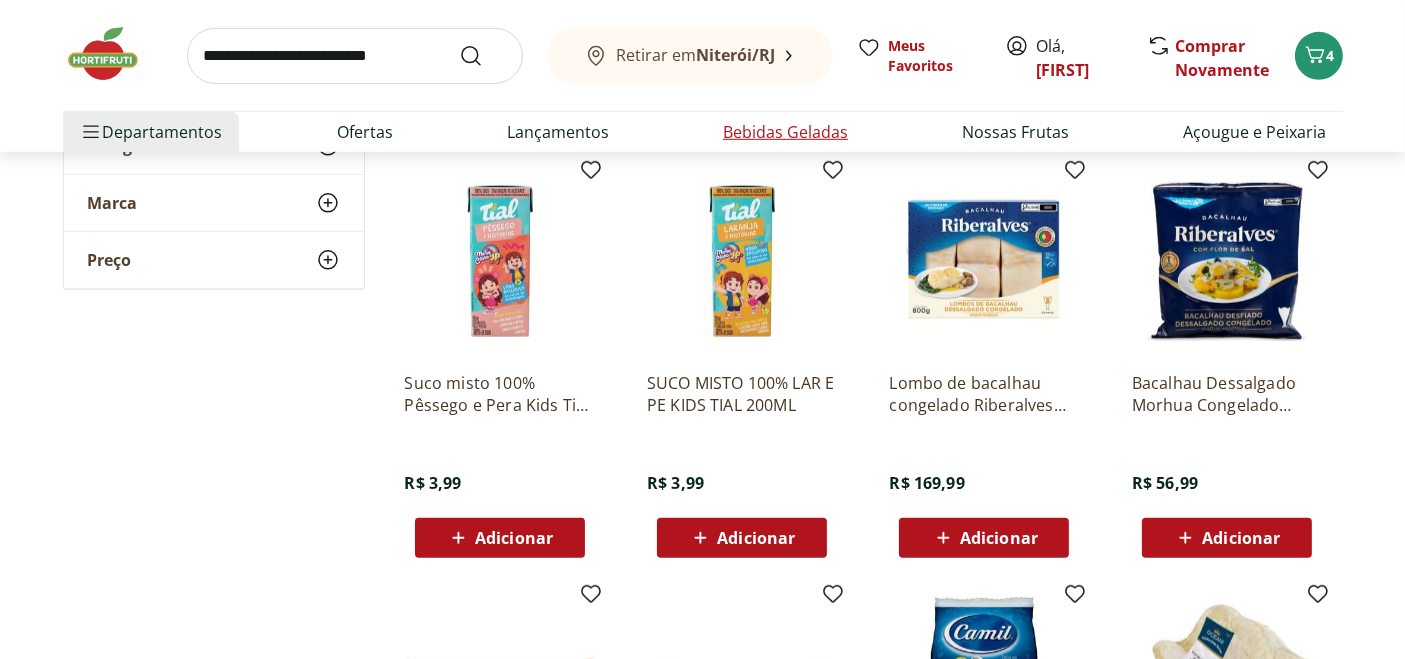 click on "Bebidas Geladas" at bounding box center [785, 132] 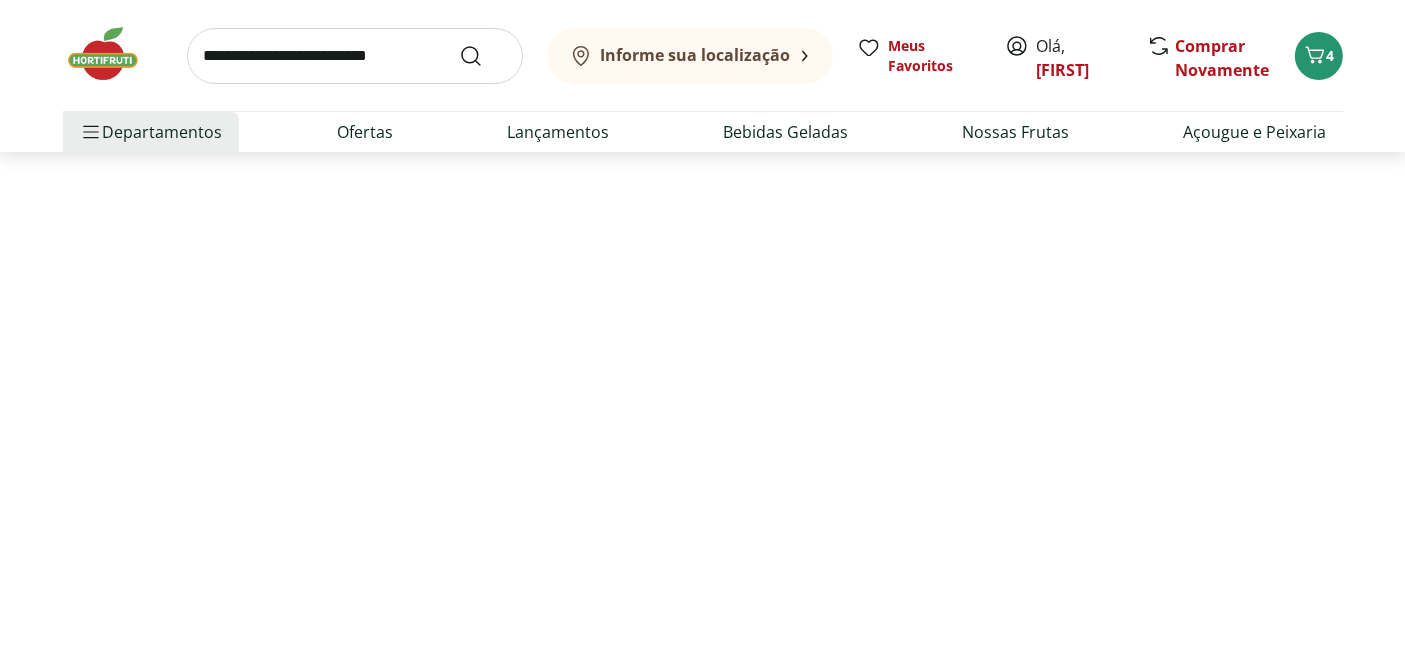 scroll, scrollTop: 0, scrollLeft: 0, axis: both 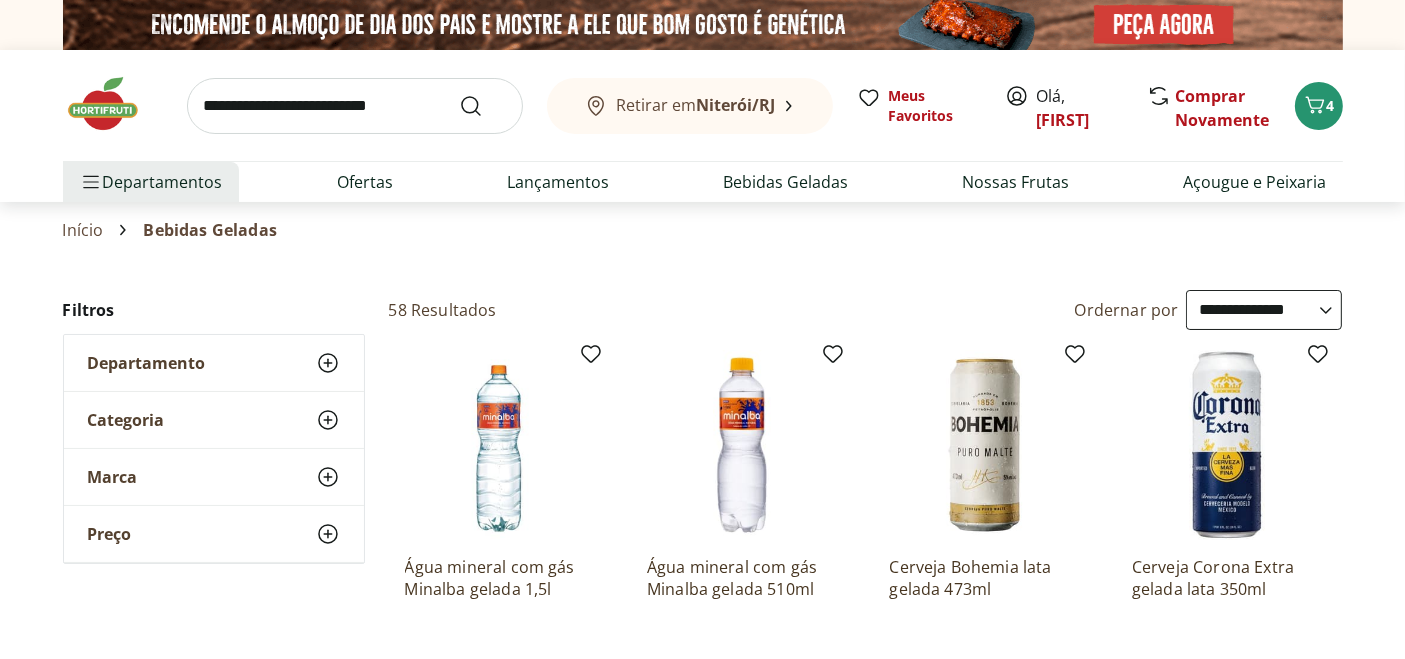 click at bounding box center (355, 106) 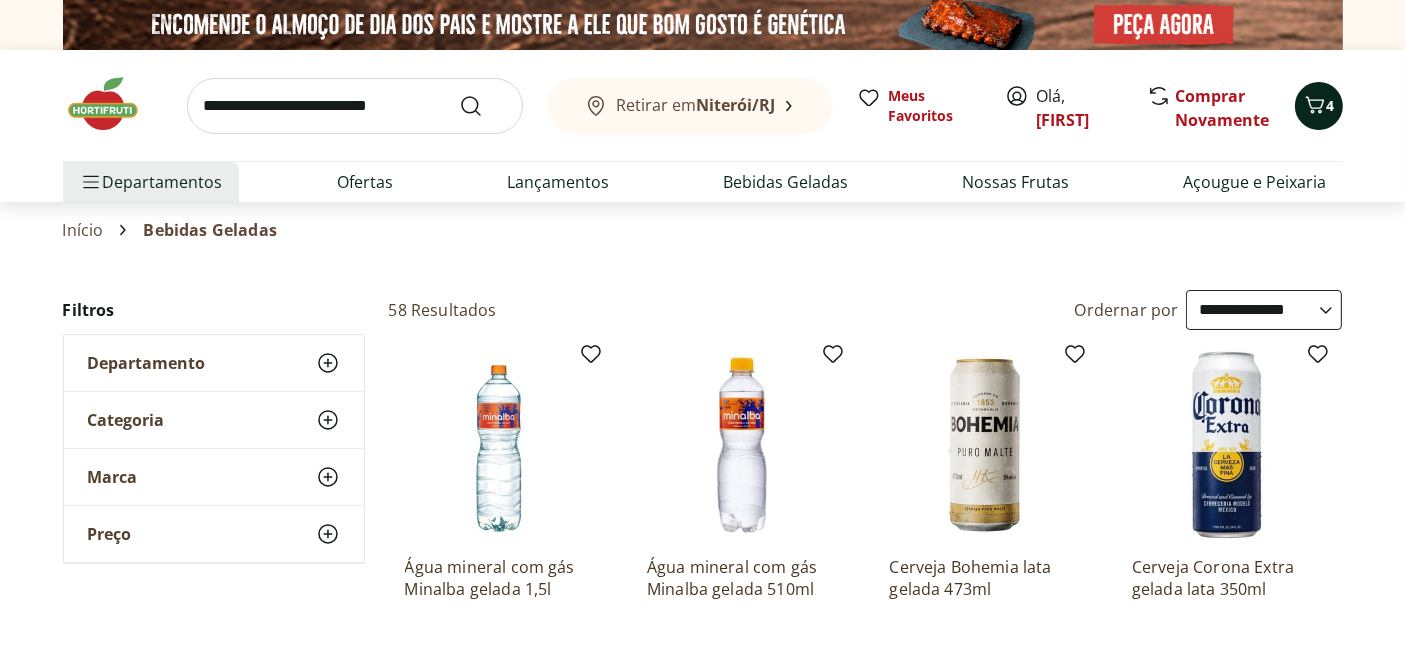 click 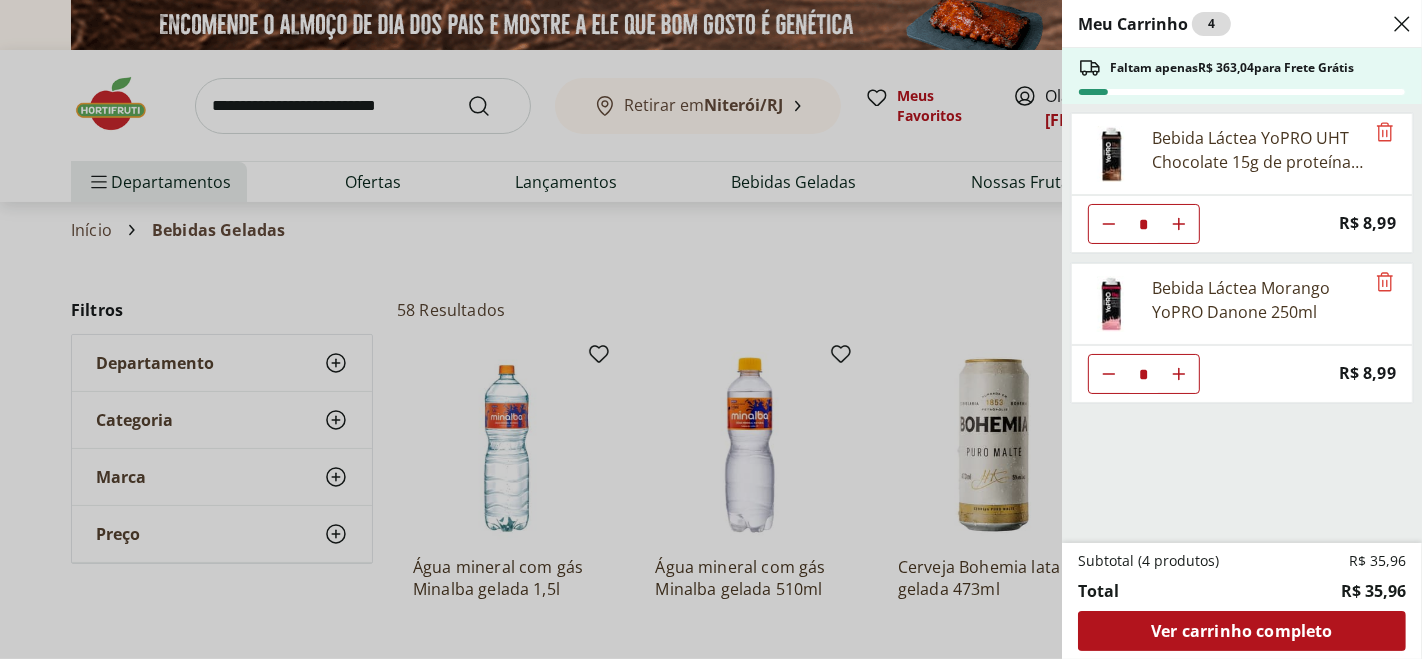 click on "Meu Carrinho 4 Faltam apenas  R$ 363,04  para Frete Grátis Bebida Láctea YoPRO UHT Chocolate 15g de proteínas 250ml * Price: R$ 8,99 Bebida Láctea Morango YoPRO Danone 250ml * Price: R$ 8,99 Subtotal (4 produtos) R$ 35,96 Total R$ 35,96 Ver carrinho completo" at bounding box center (711, 329) 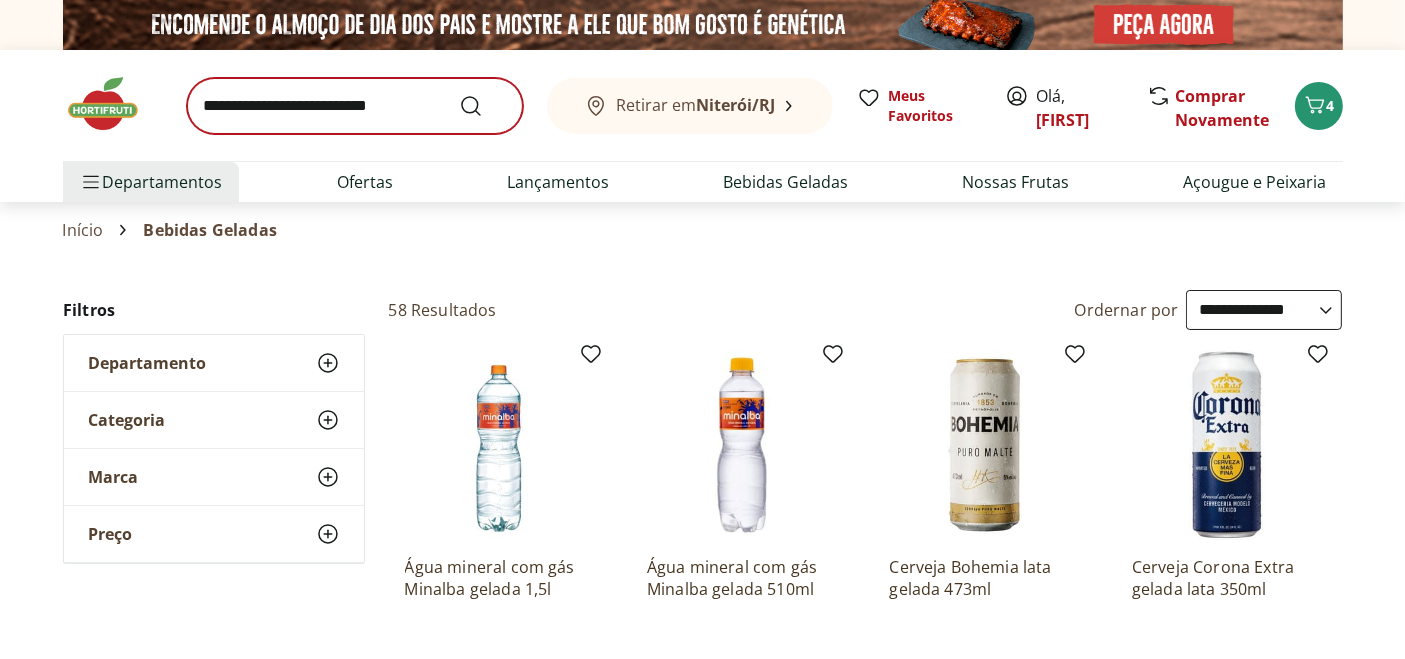 type 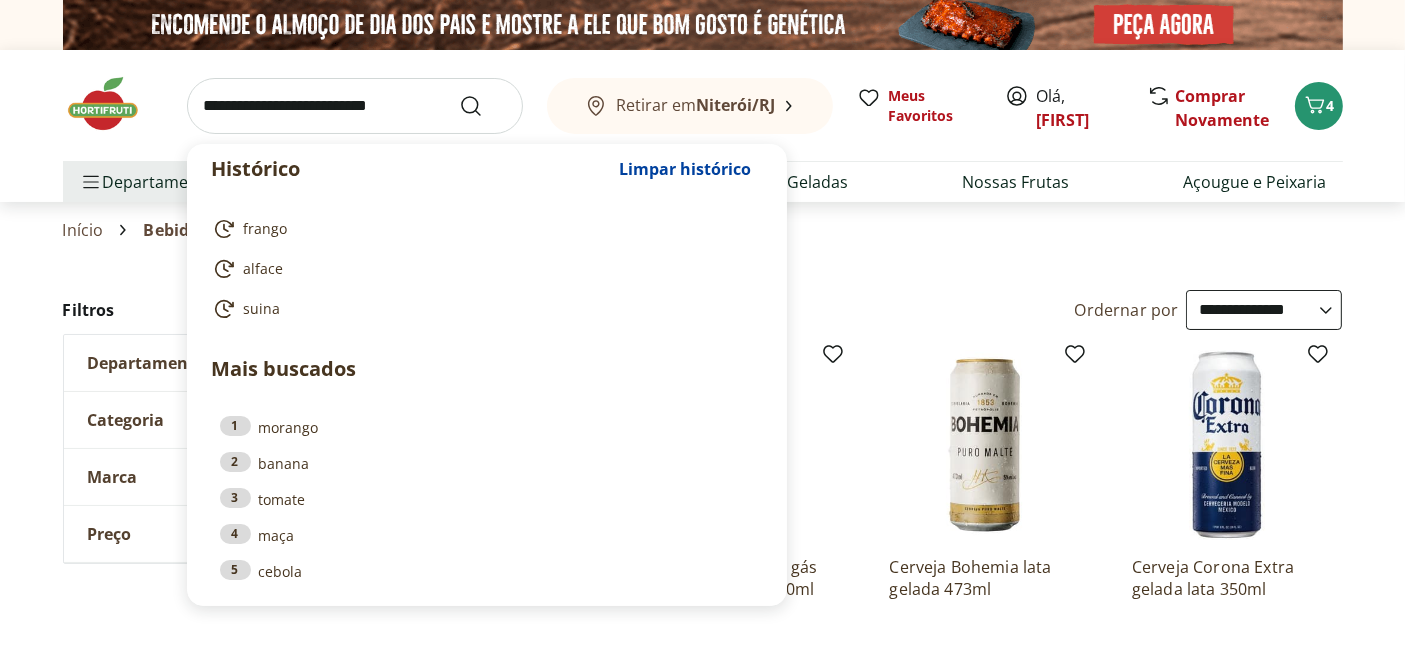 click at bounding box center (355, 106) 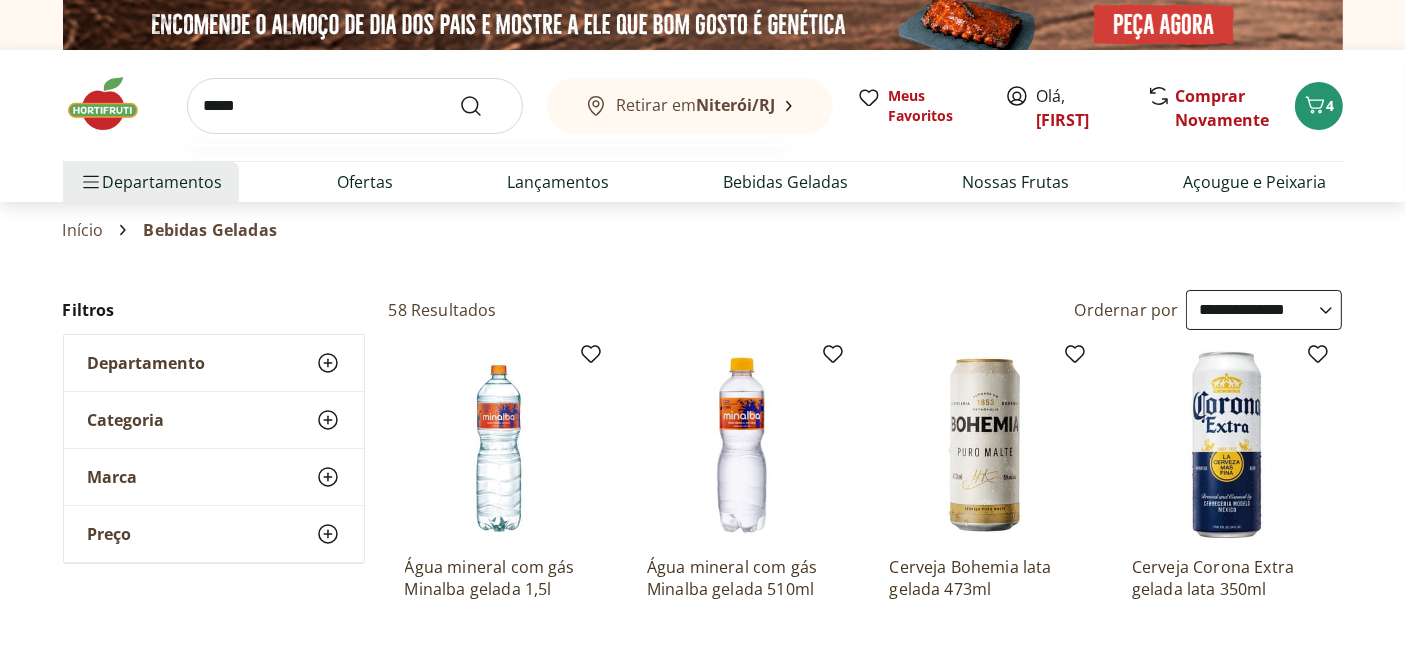 type on "*****" 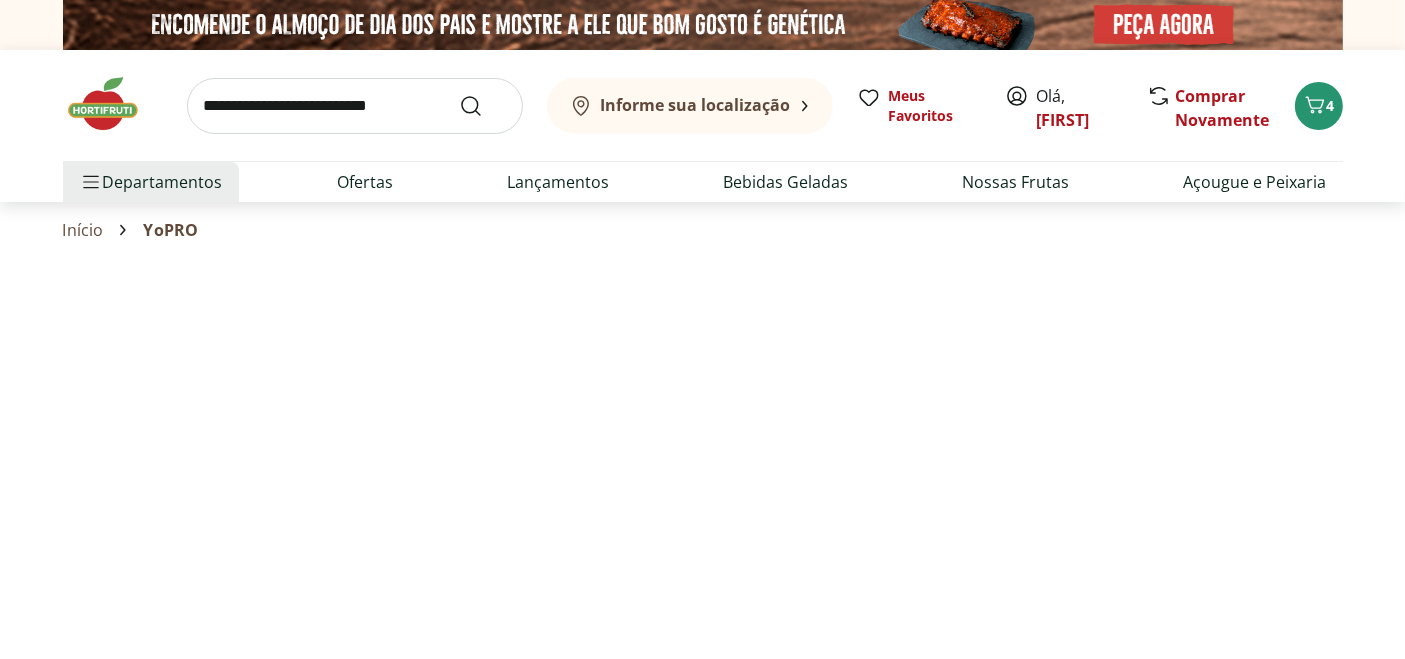 select on "**********" 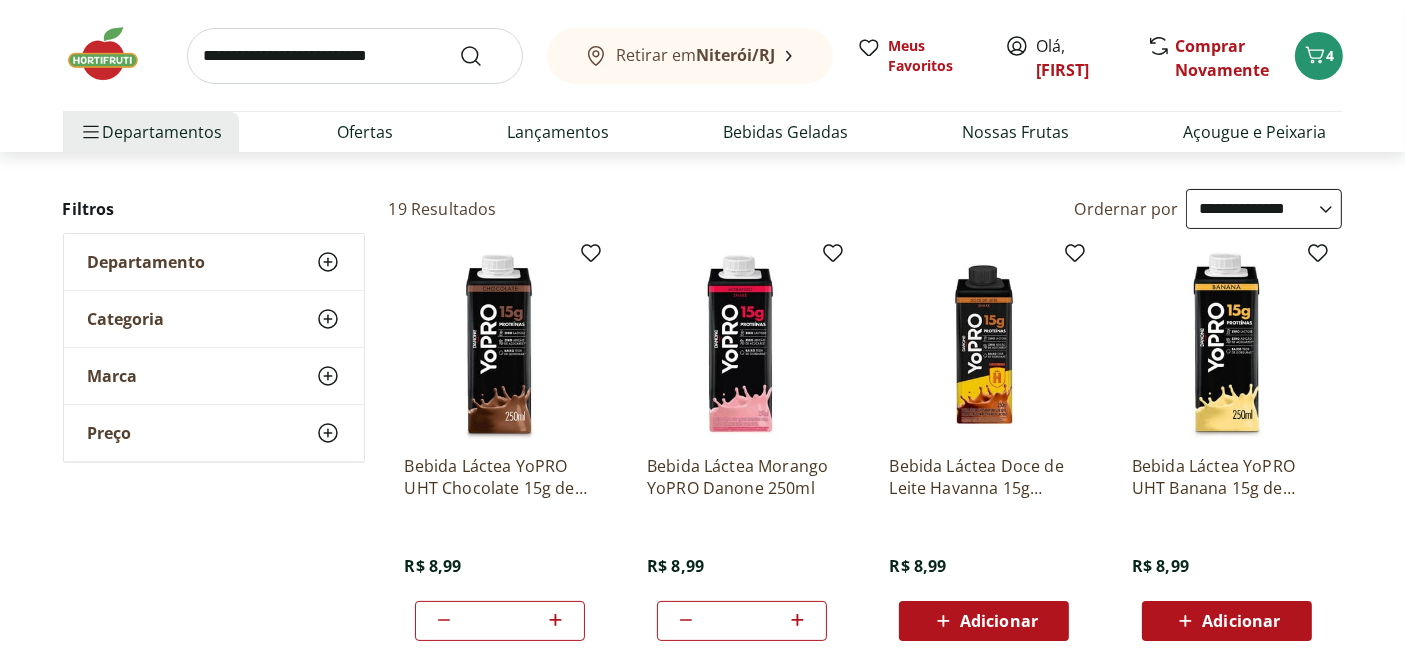 scroll, scrollTop: 222, scrollLeft: 0, axis: vertical 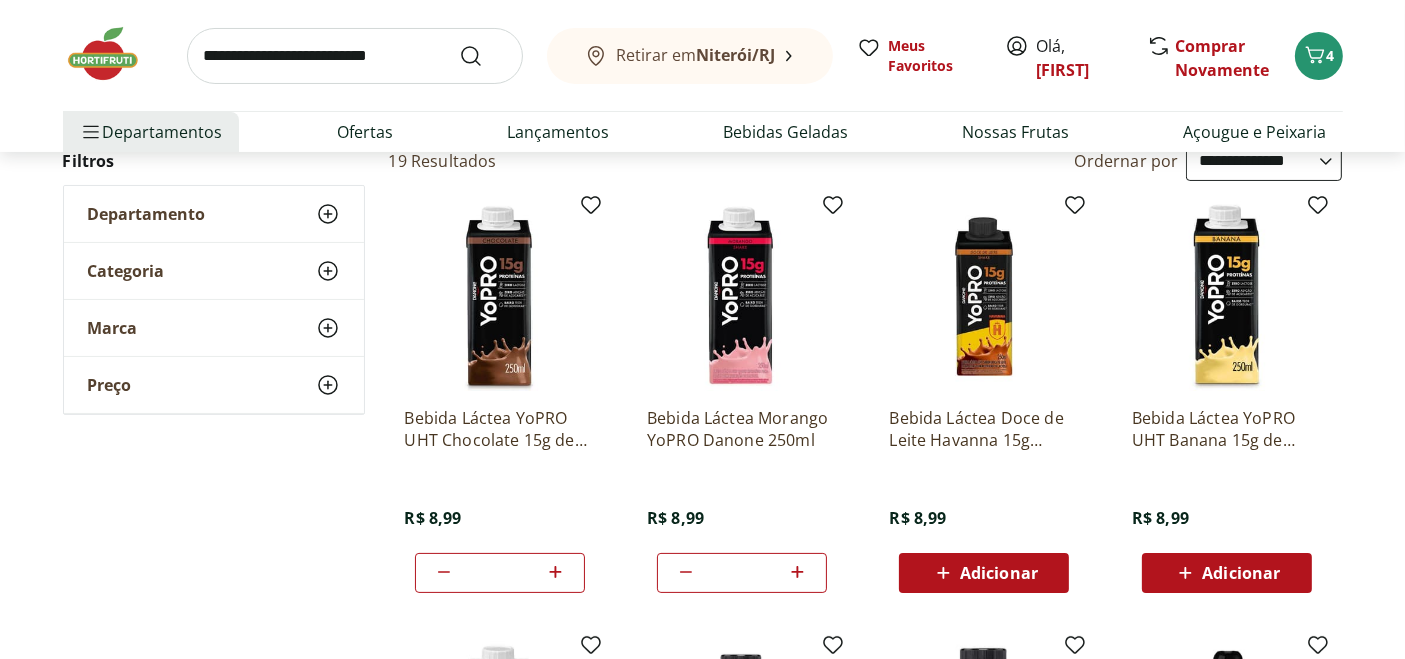 click on "Bebida Láctea YoPRO UHT Chocolate 15g de proteínas 250ml" at bounding box center (500, 429) 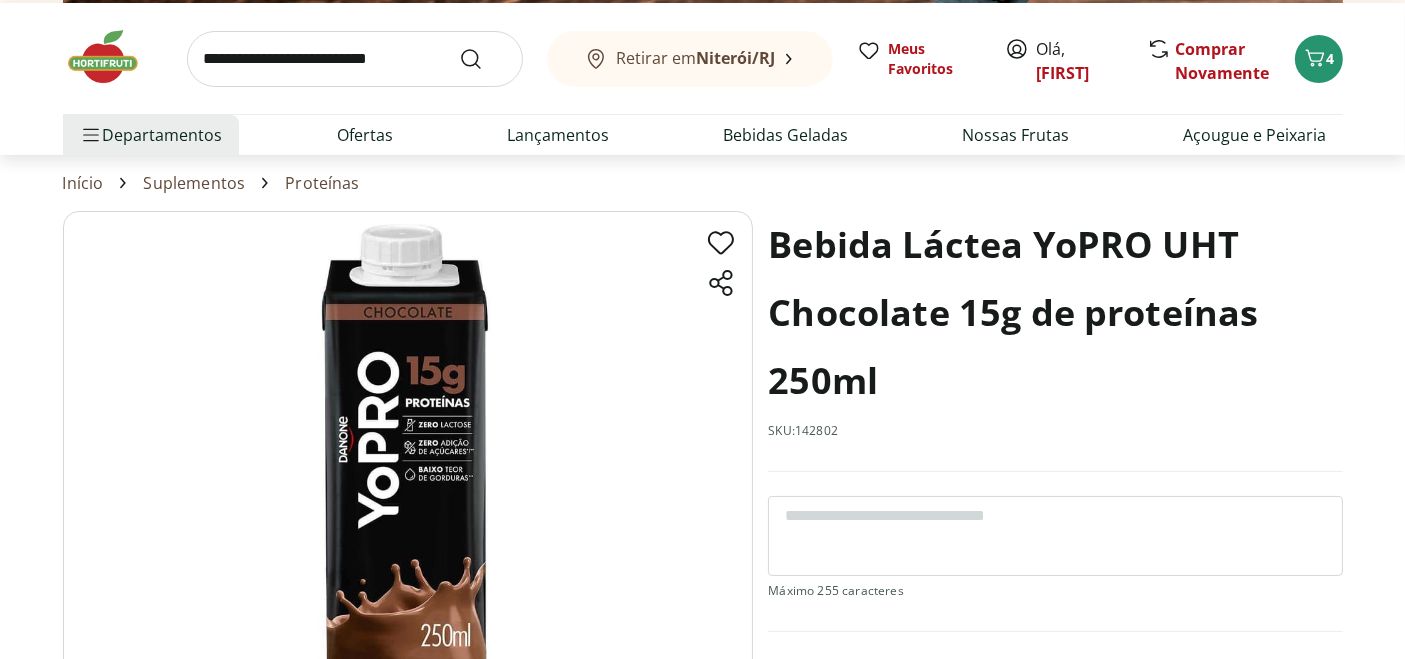 scroll, scrollTop: 0, scrollLeft: 0, axis: both 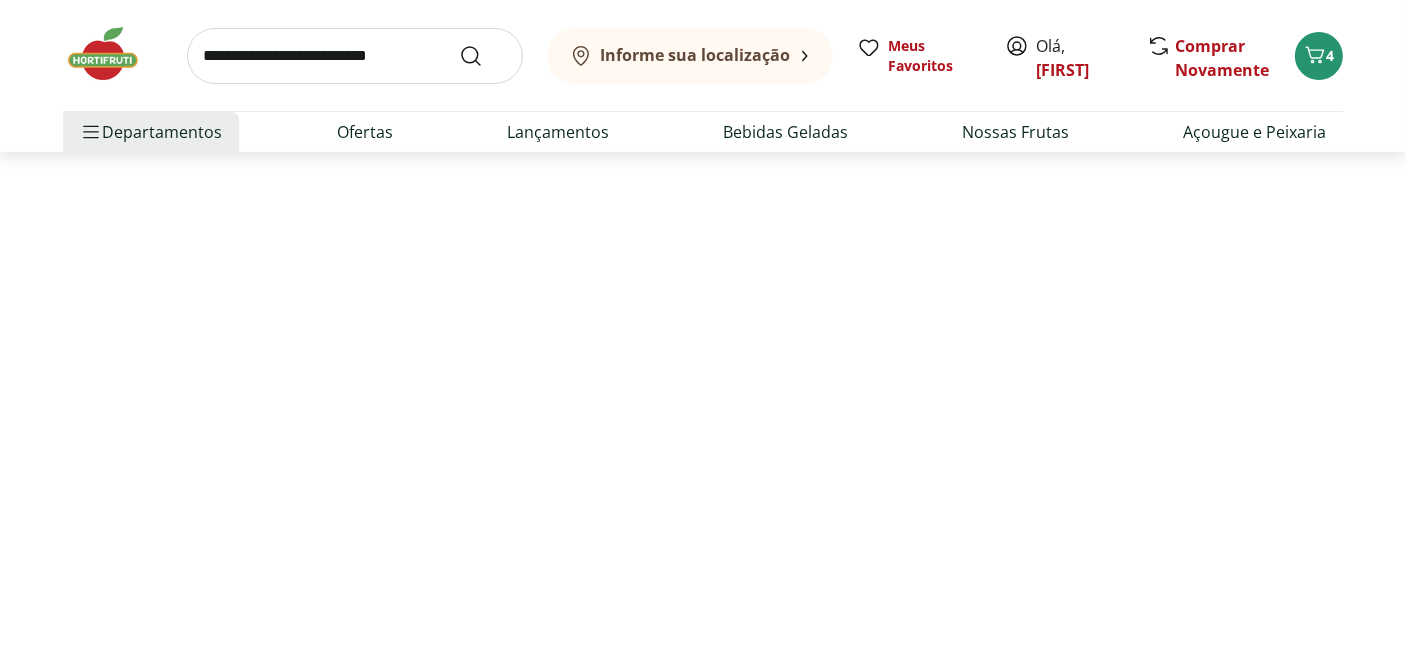 select on "**********" 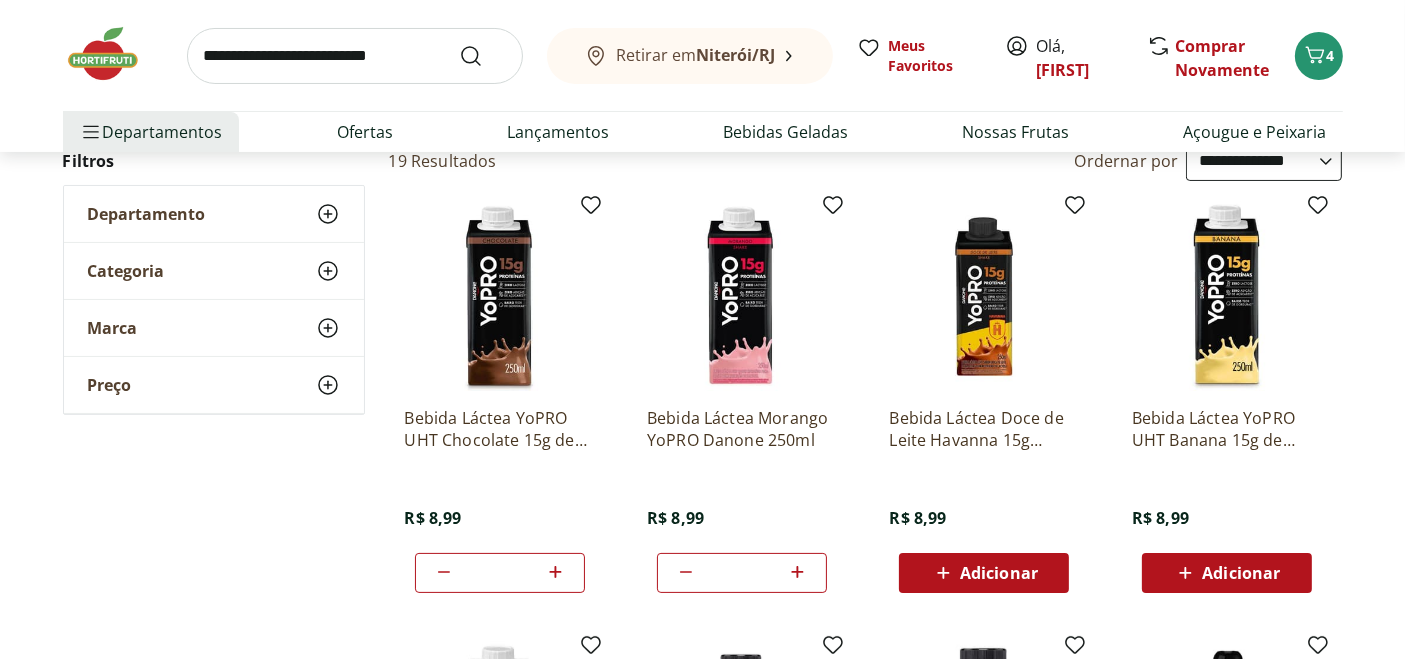 click at bounding box center [984, 296] 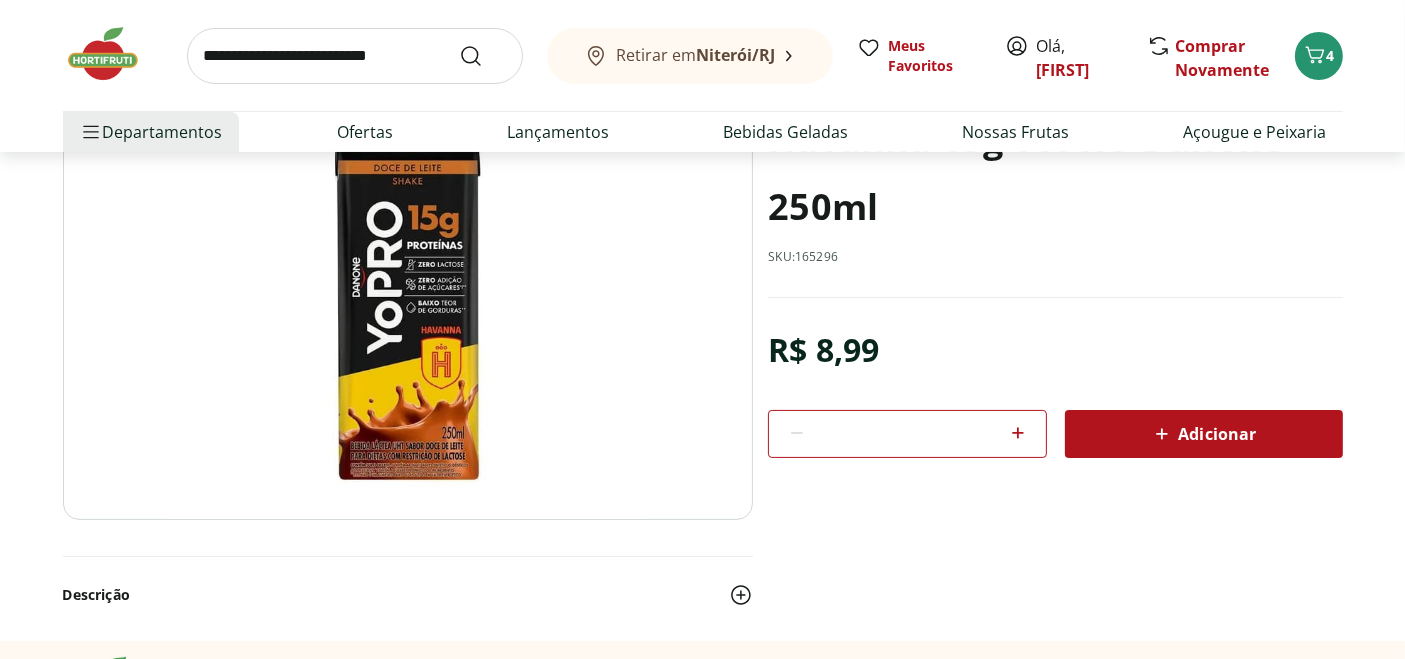 scroll, scrollTop: 222, scrollLeft: 0, axis: vertical 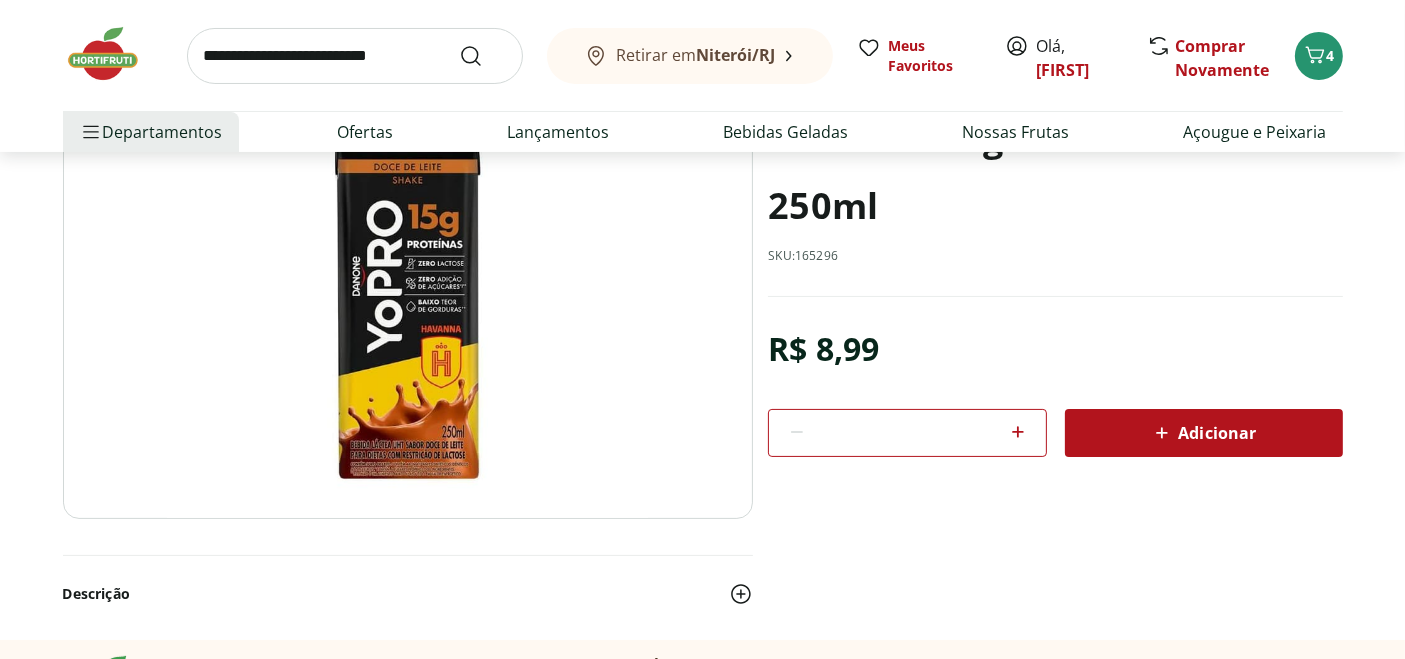 click 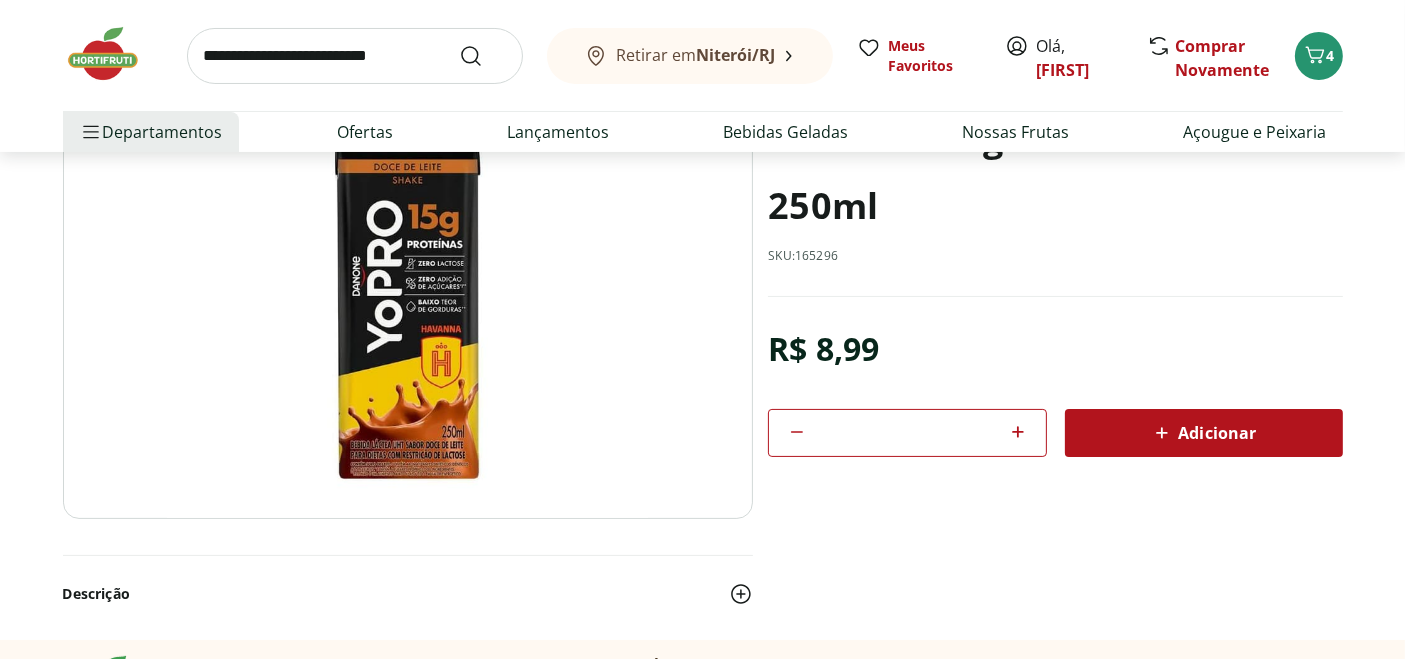 click 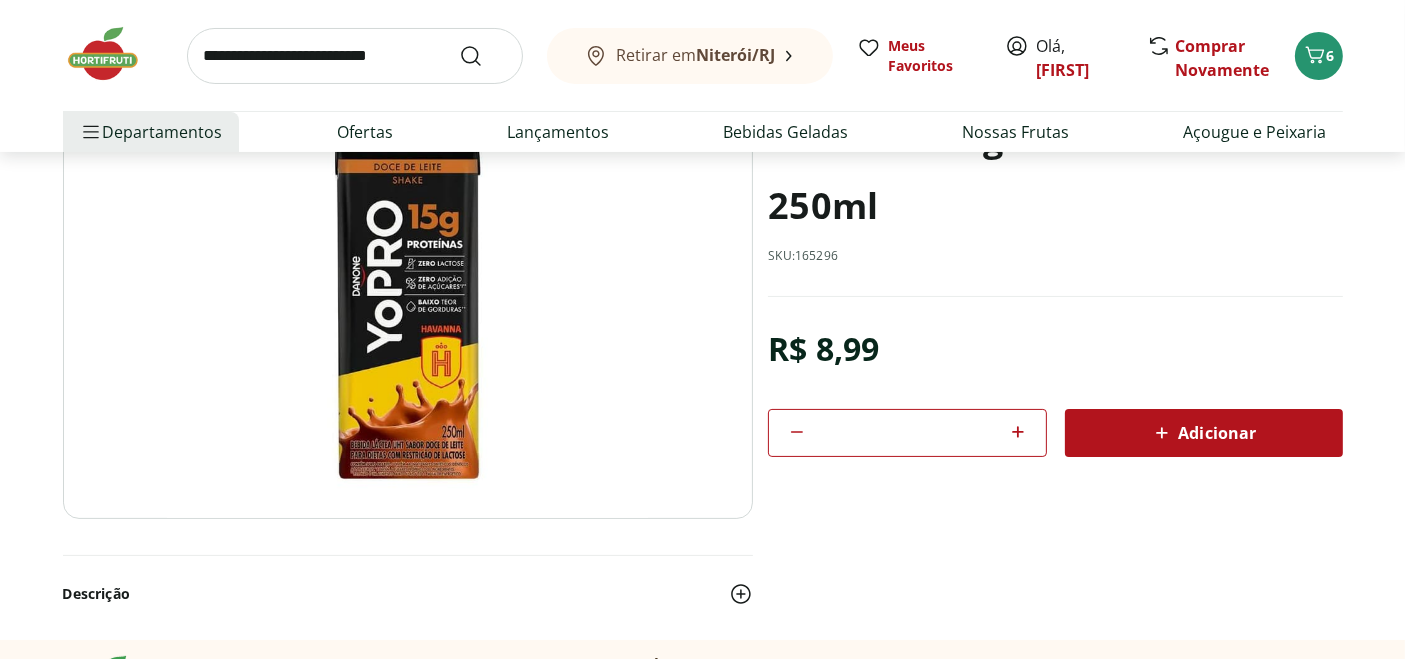 scroll, scrollTop: 0, scrollLeft: 0, axis: both 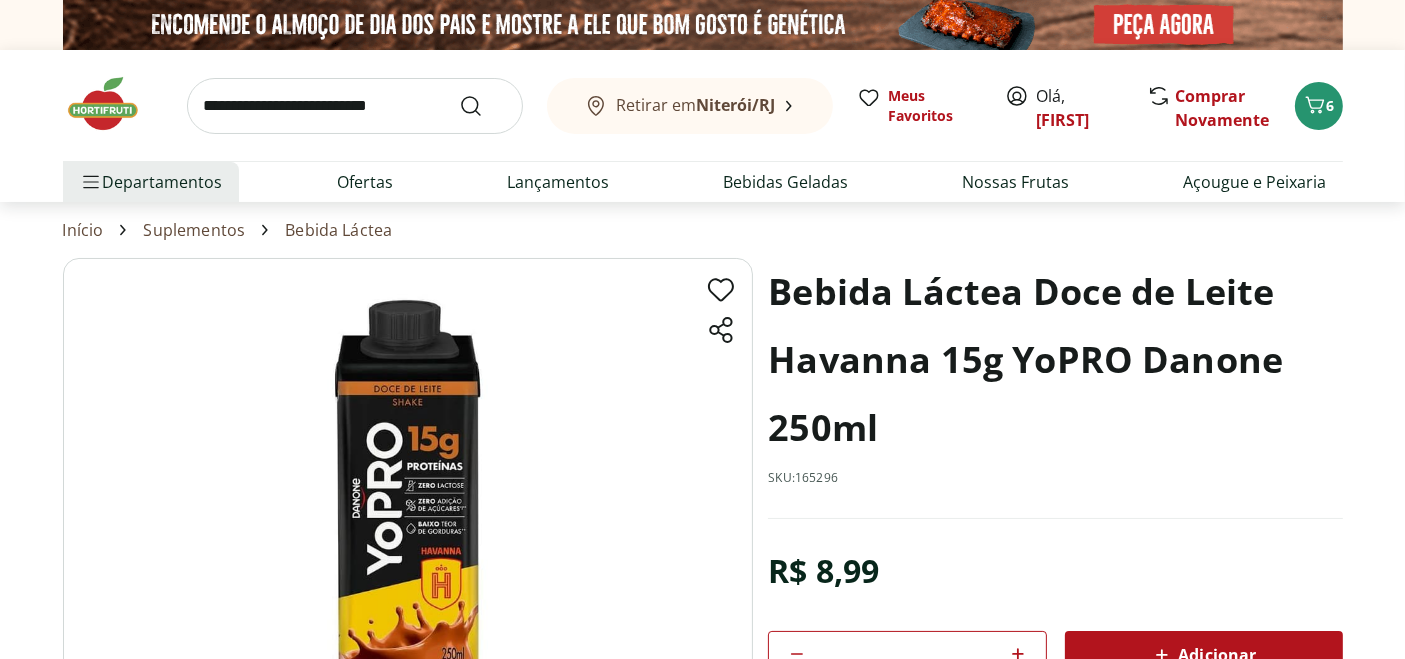 click at bounding box center [355, 106] 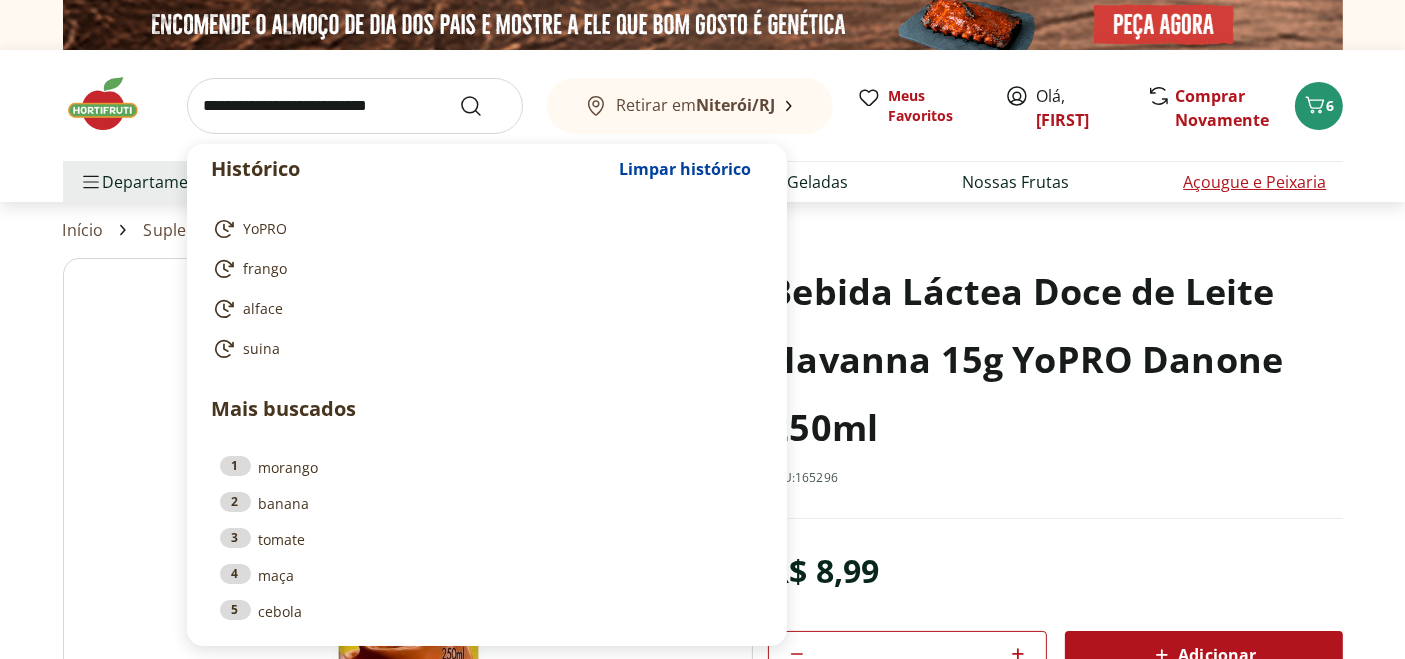 click on "Açougue e Peixaria" at bounding box center (1254, 182) 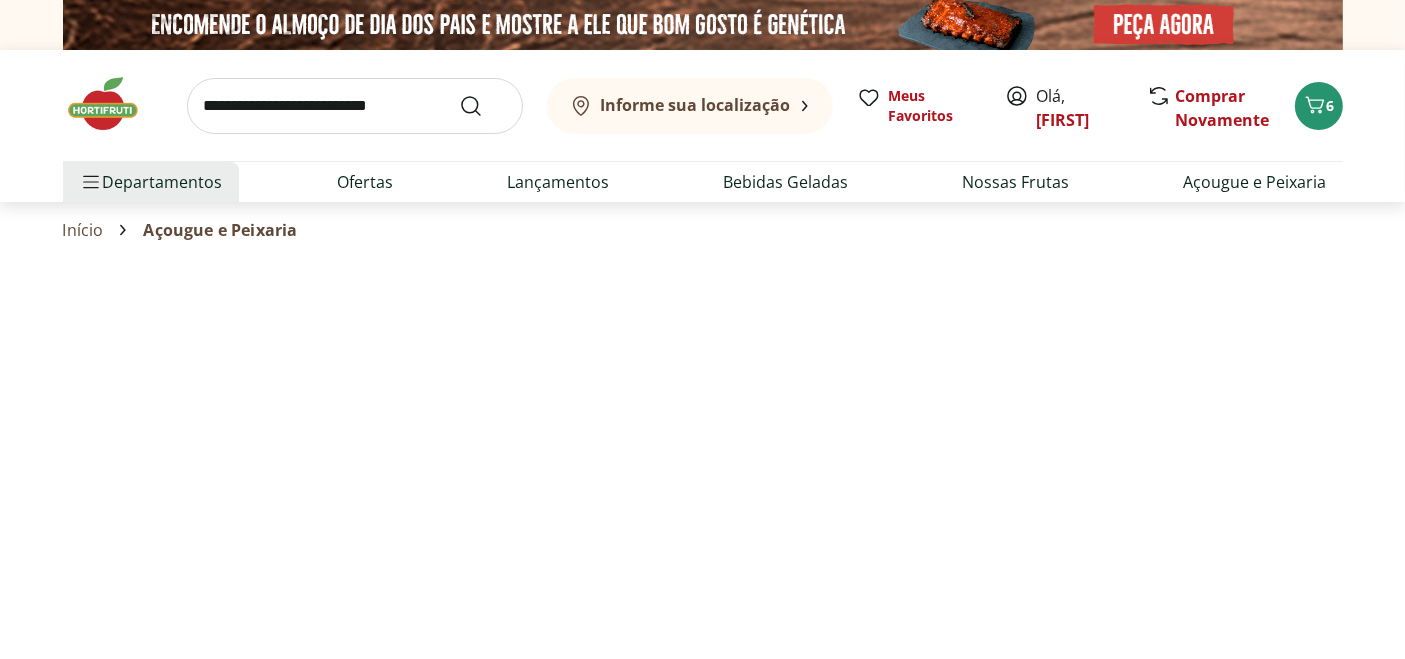 select on "**********" 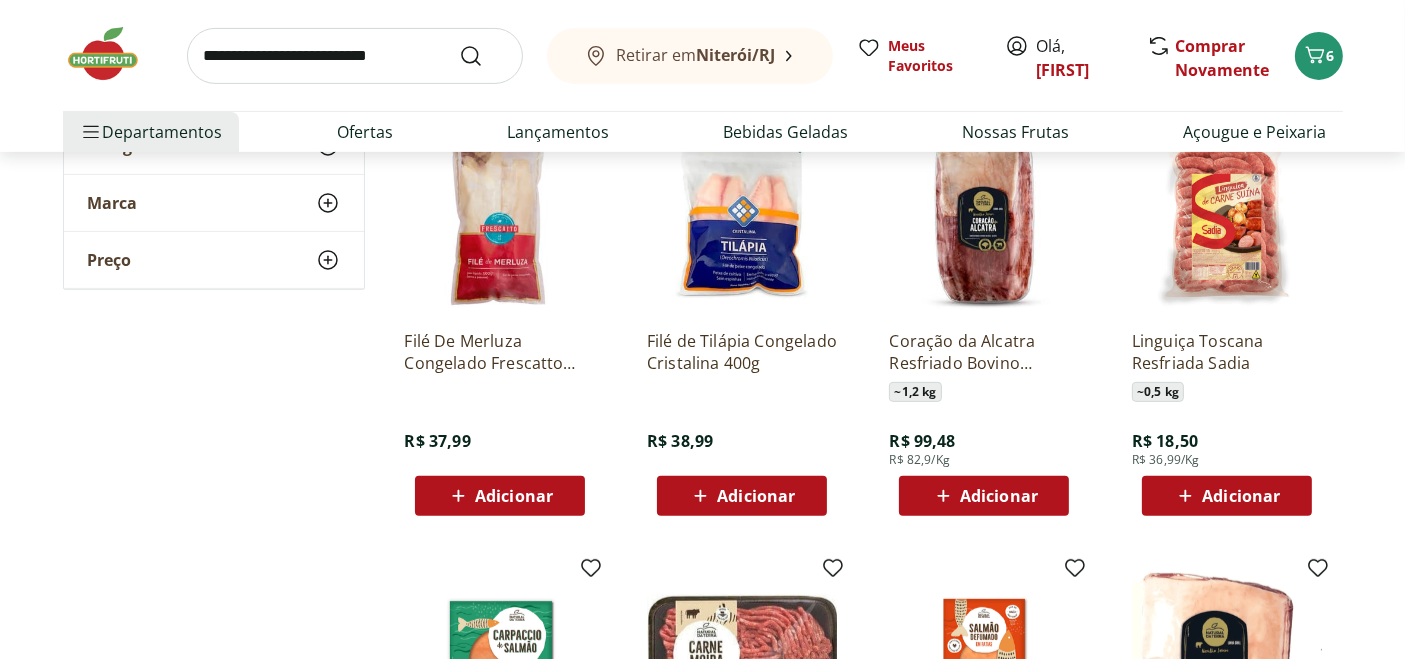 scroll, scrollTop: 1000, scrollLeft: 0, axis: vertical 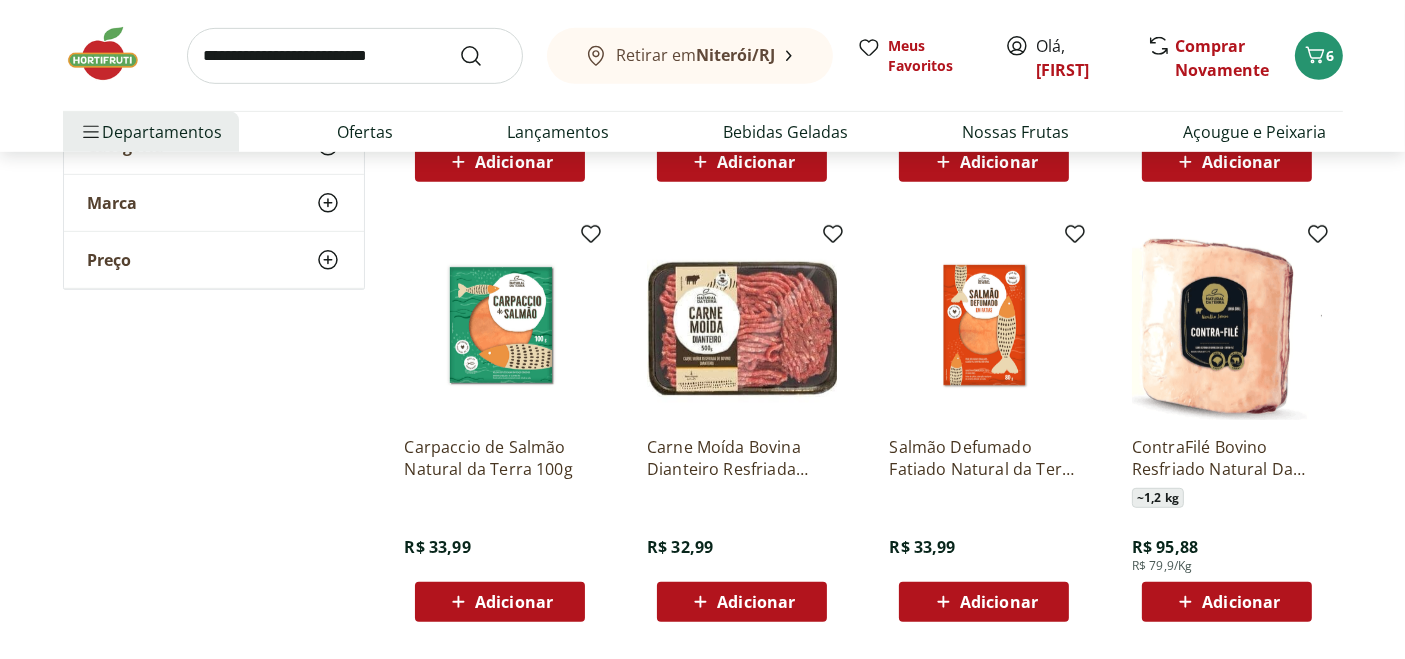 click at bounding box center (984, 325) 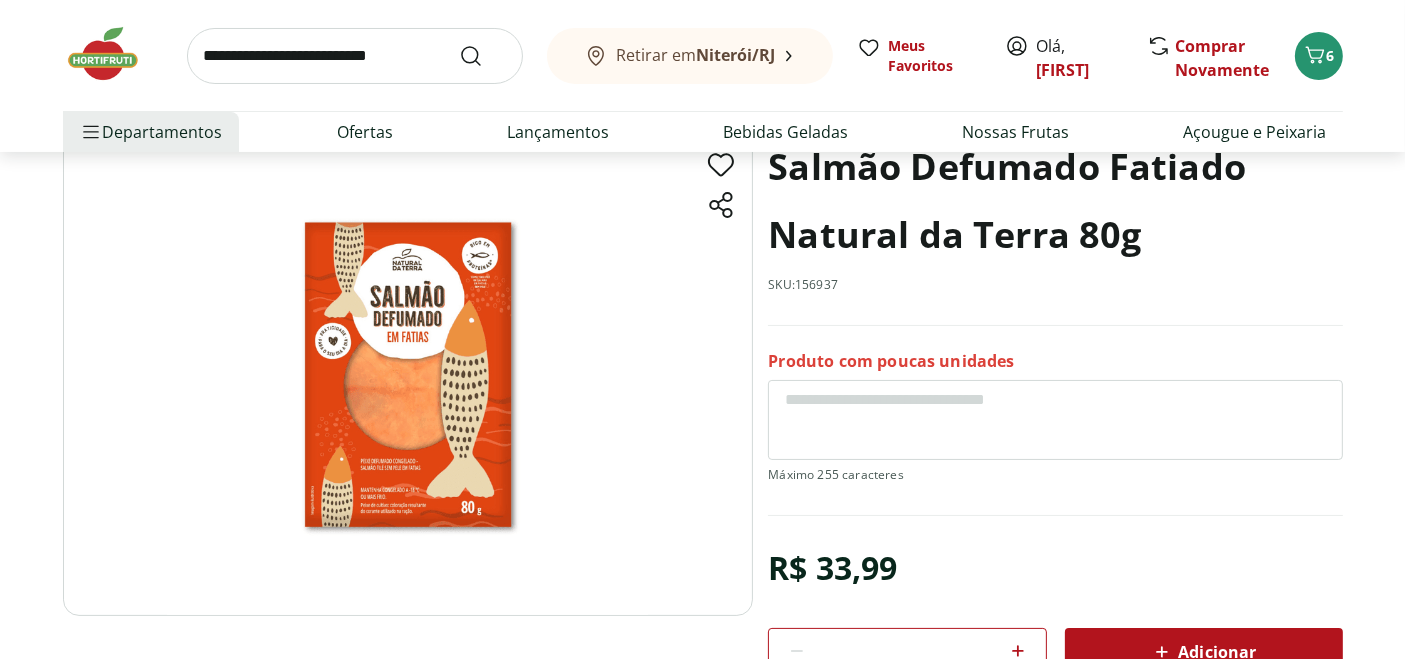 scroll, scrollTop: 0, scrollLeft: 0, axis: both 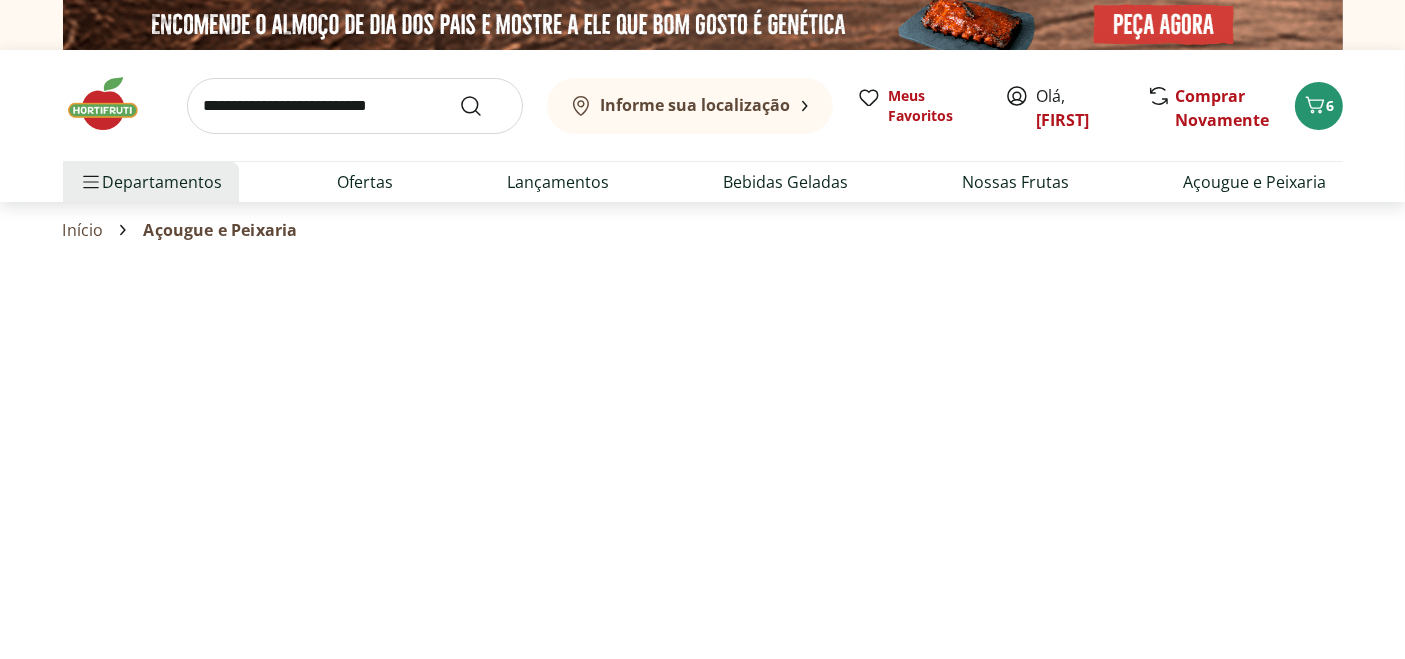 select on "**********" 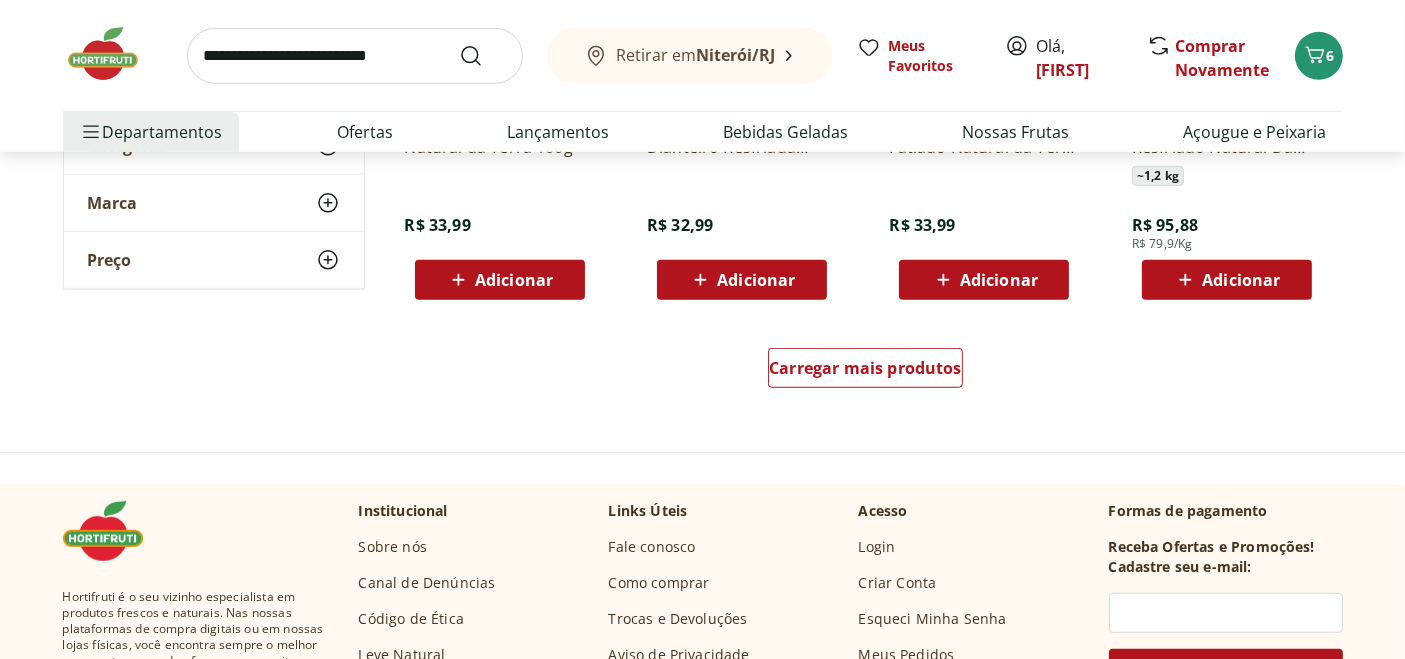 scroll, scrollTop: 1333, scrollLeft: 0, axis: vertical 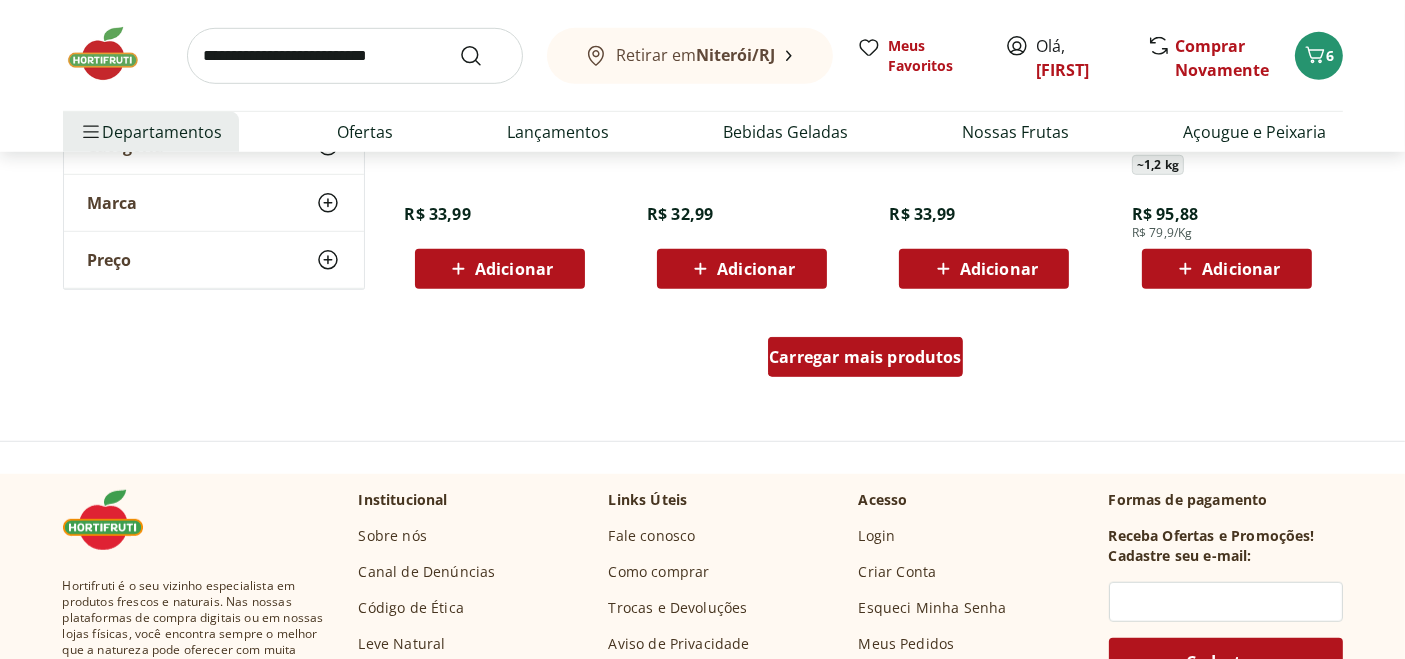 click on "Carregar mais produtos" at bounding box center (865, 357) 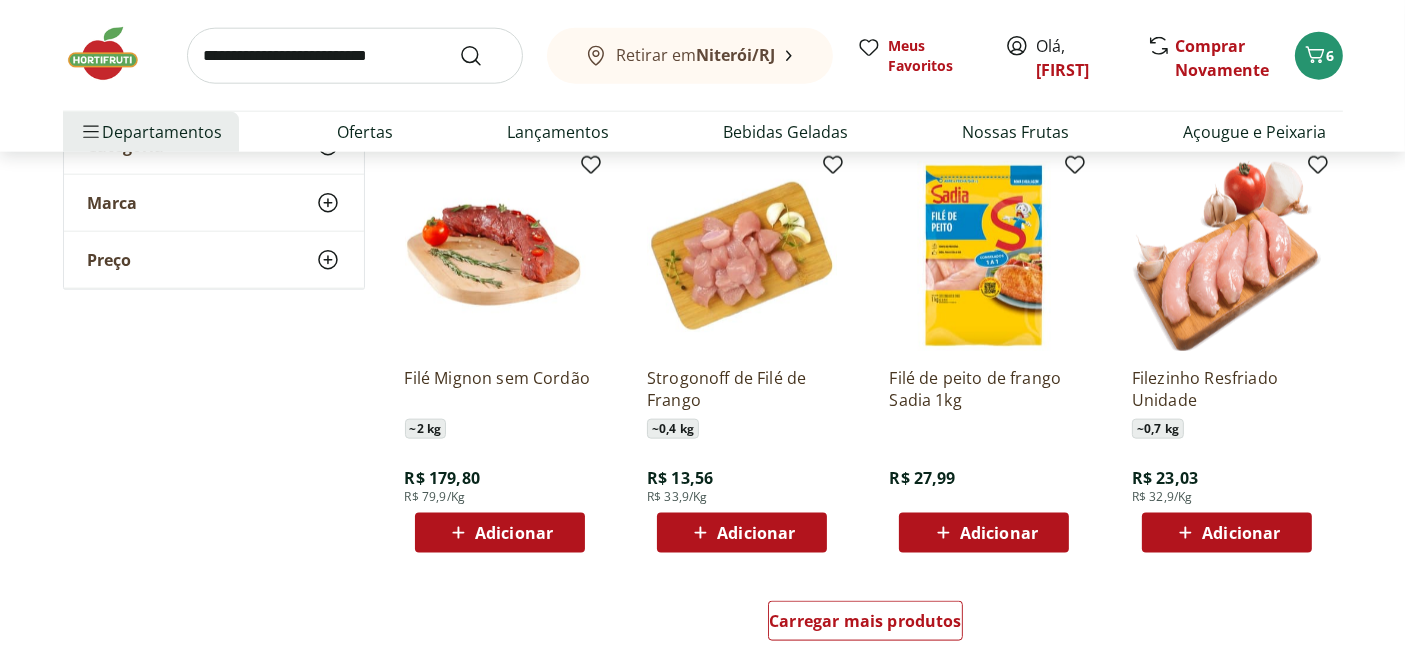 scroll, scrollTop: 2444, scrollLeft: 0, axis: vertical 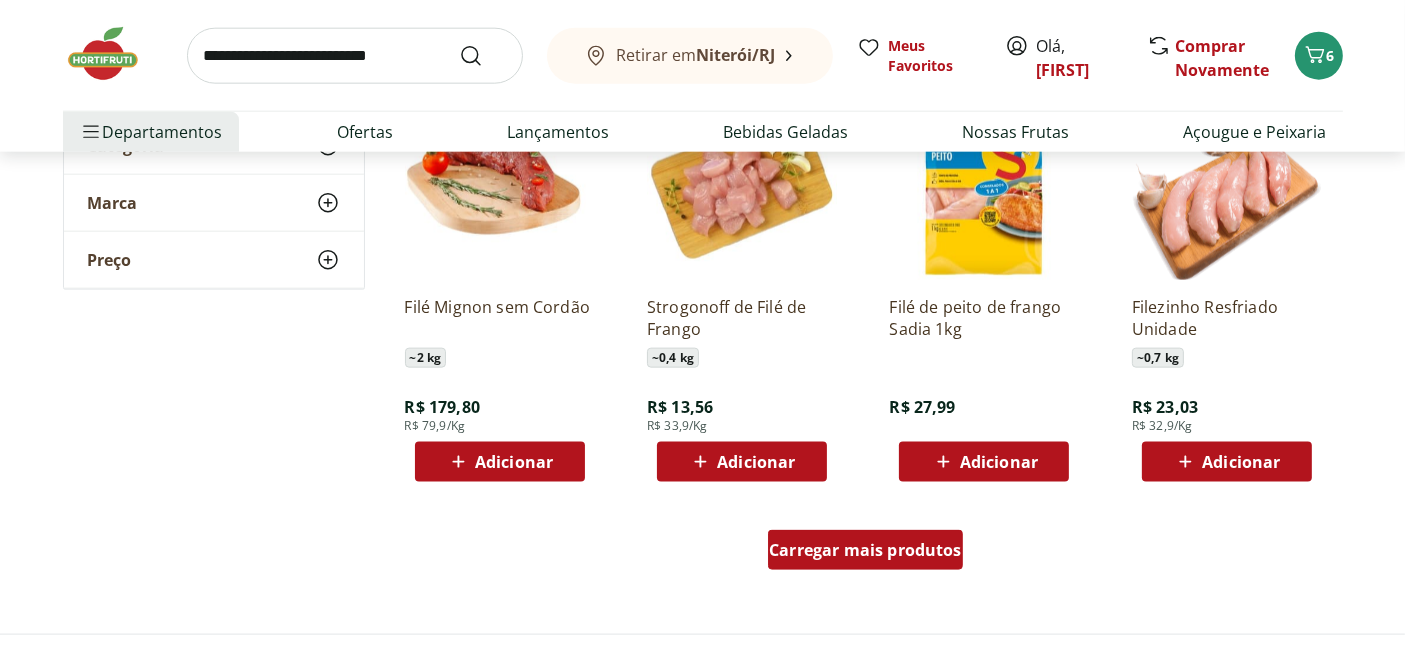 click on "Carregar mais produtos" at bounding box center [865, 550] 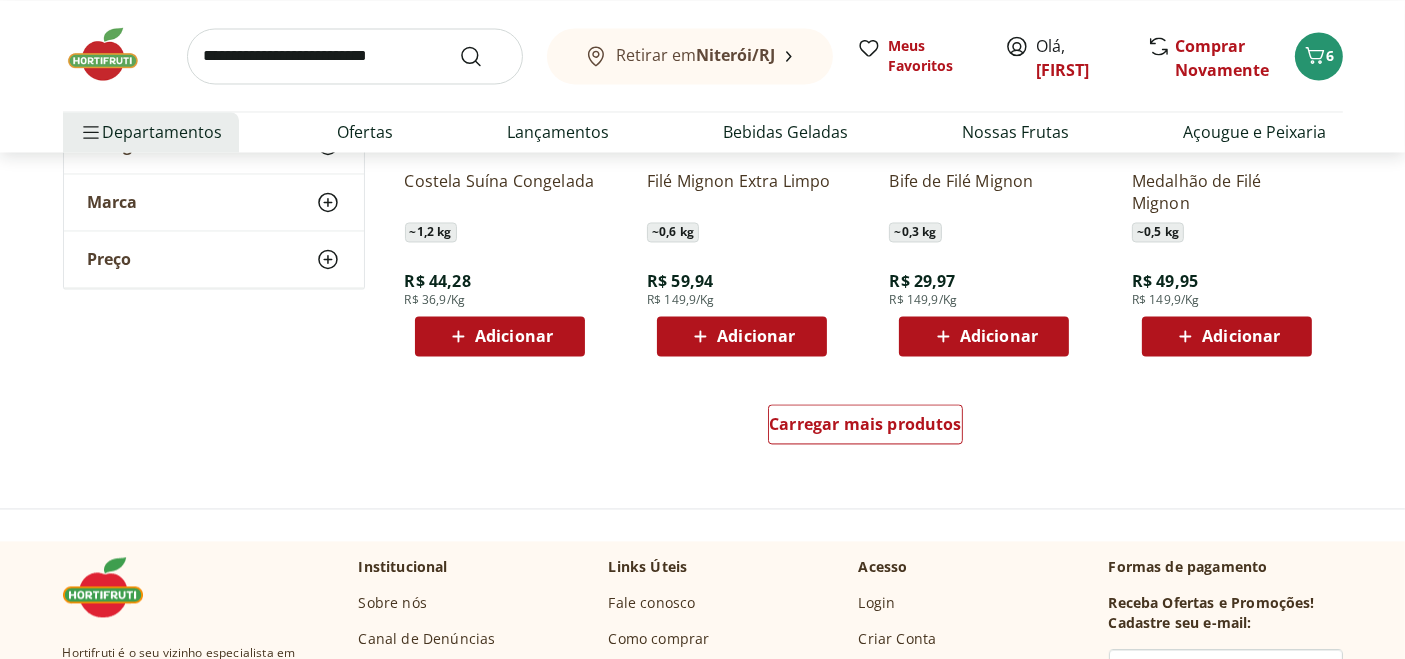 scroll, scrollTop: 3888, scrollLeft: 0, axis: vertical 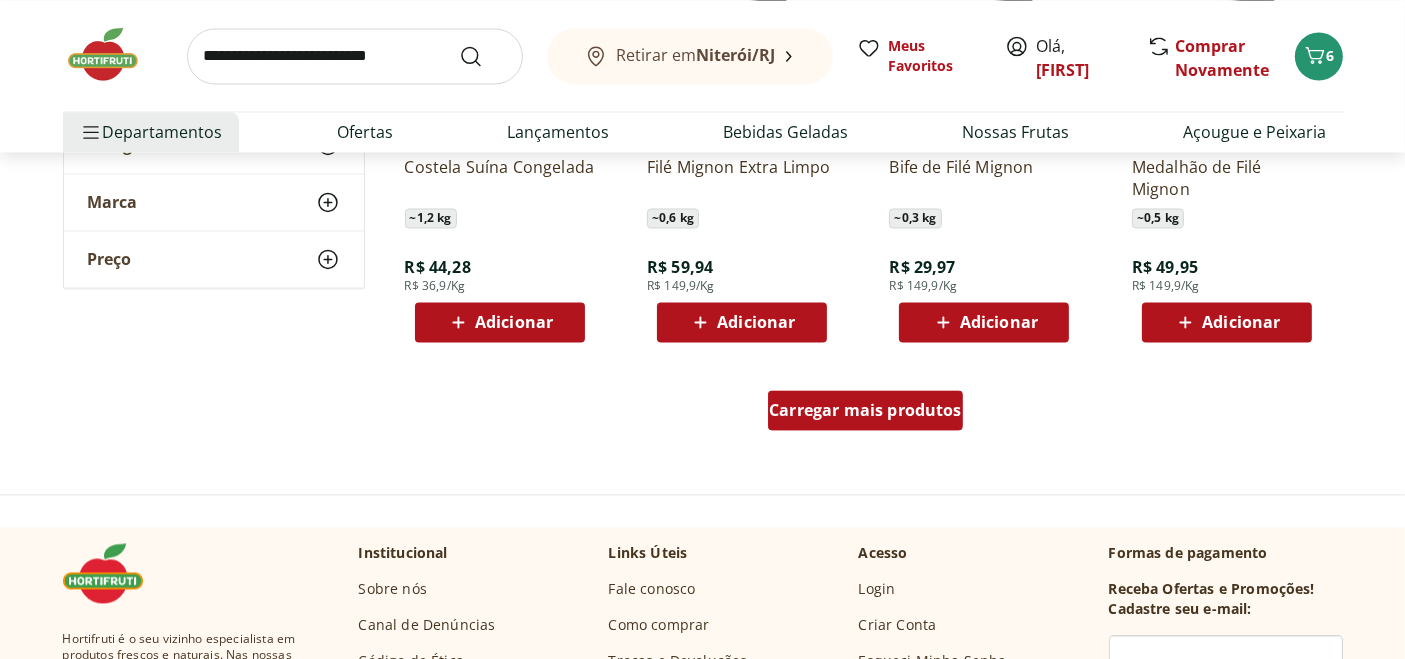 click on "Carregar mais produtos" at bounding box center (865, 410) 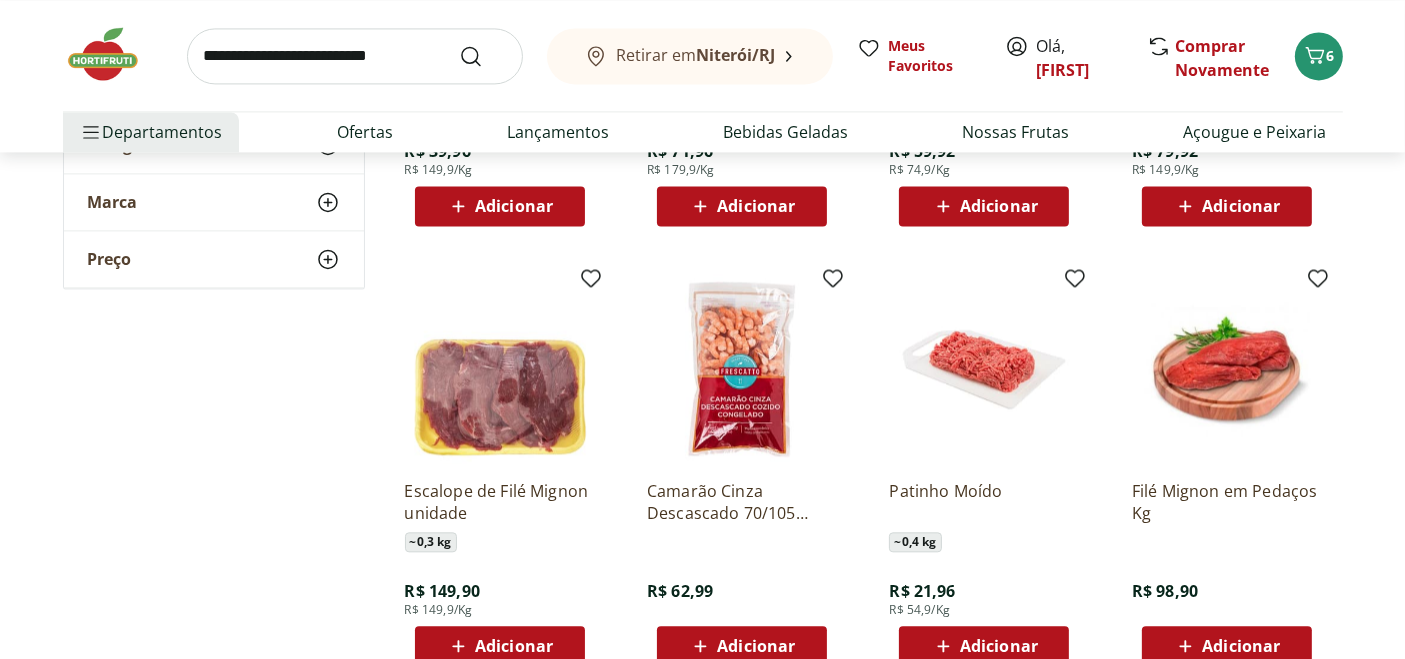 scroll, scrollTop: 4444, scrollLeft: 0, axis: vertical 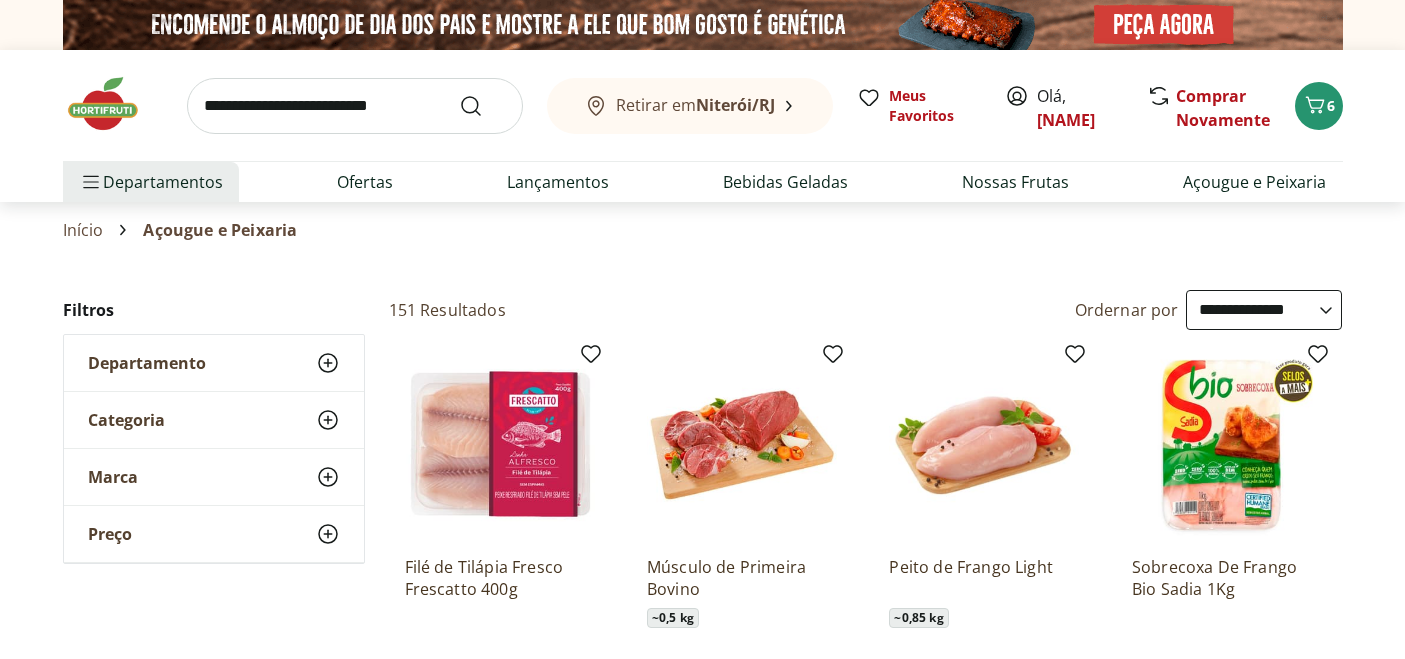 select on "**********" 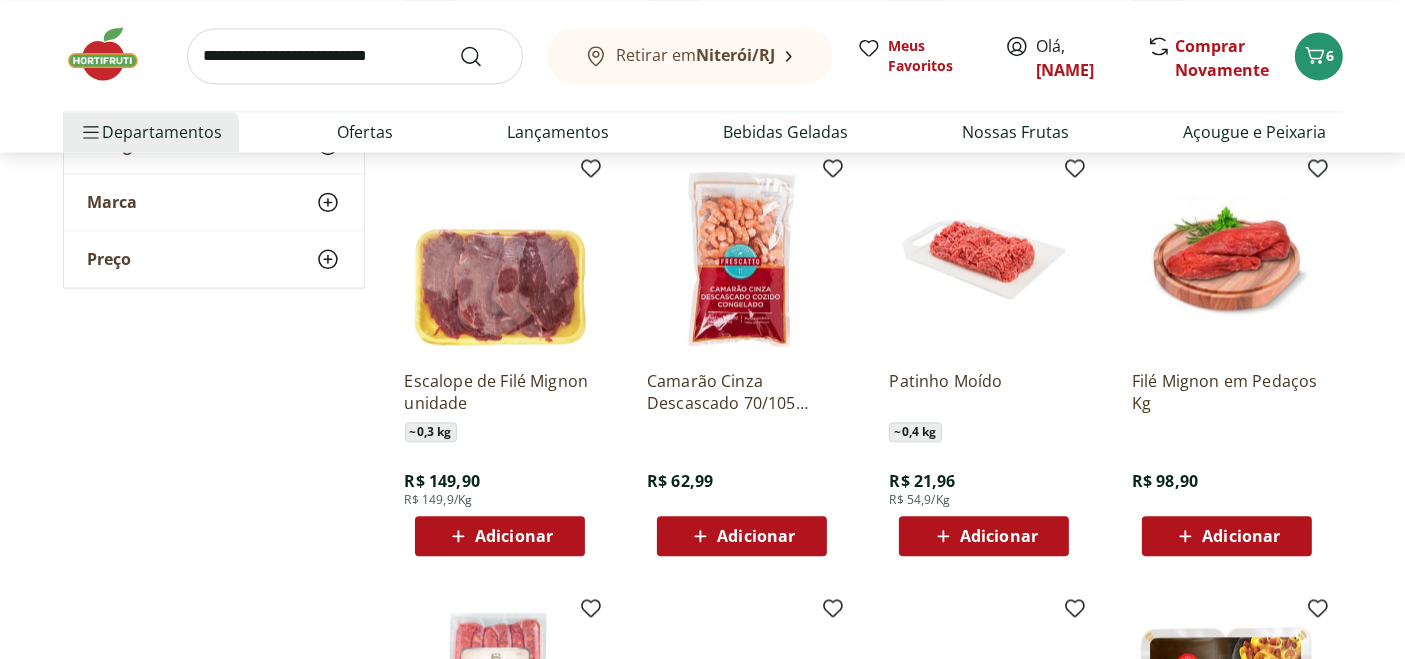 scroll, scrollTop: 0, scrollLeft: 0, axis: both 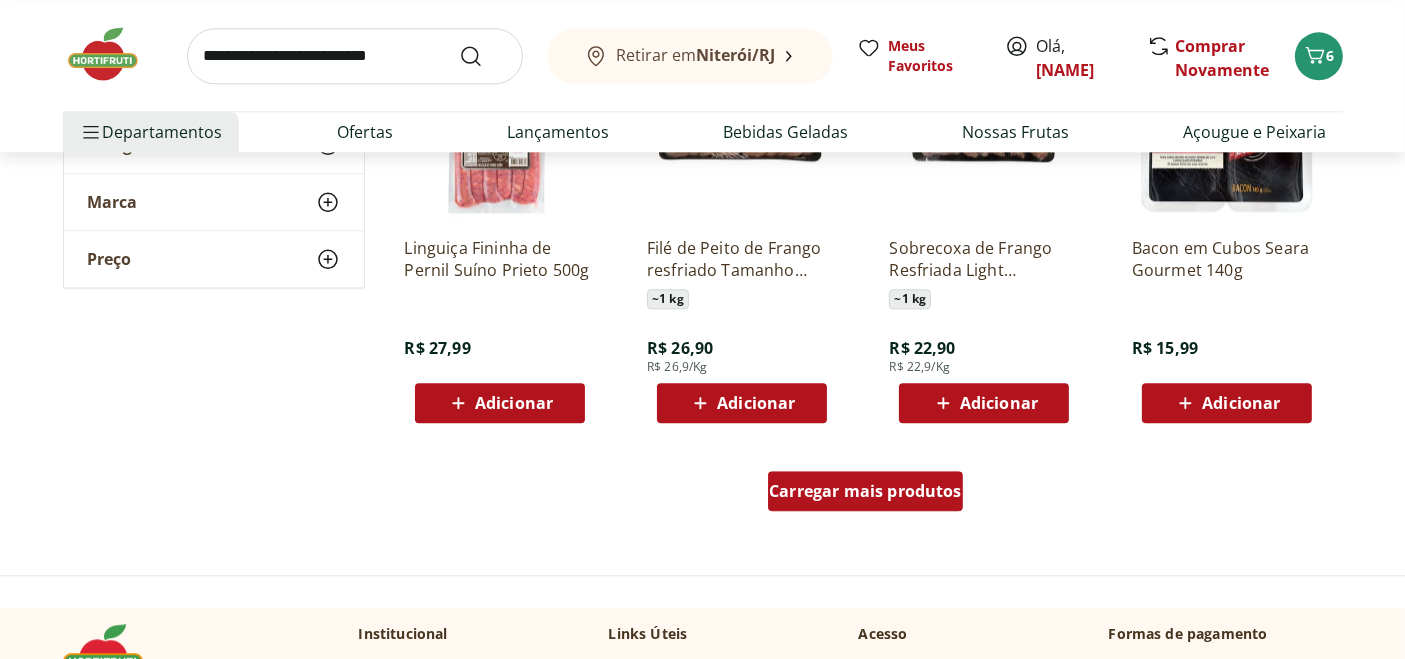 click on "Carregar mais produtos" at bounding box center [865, 491] 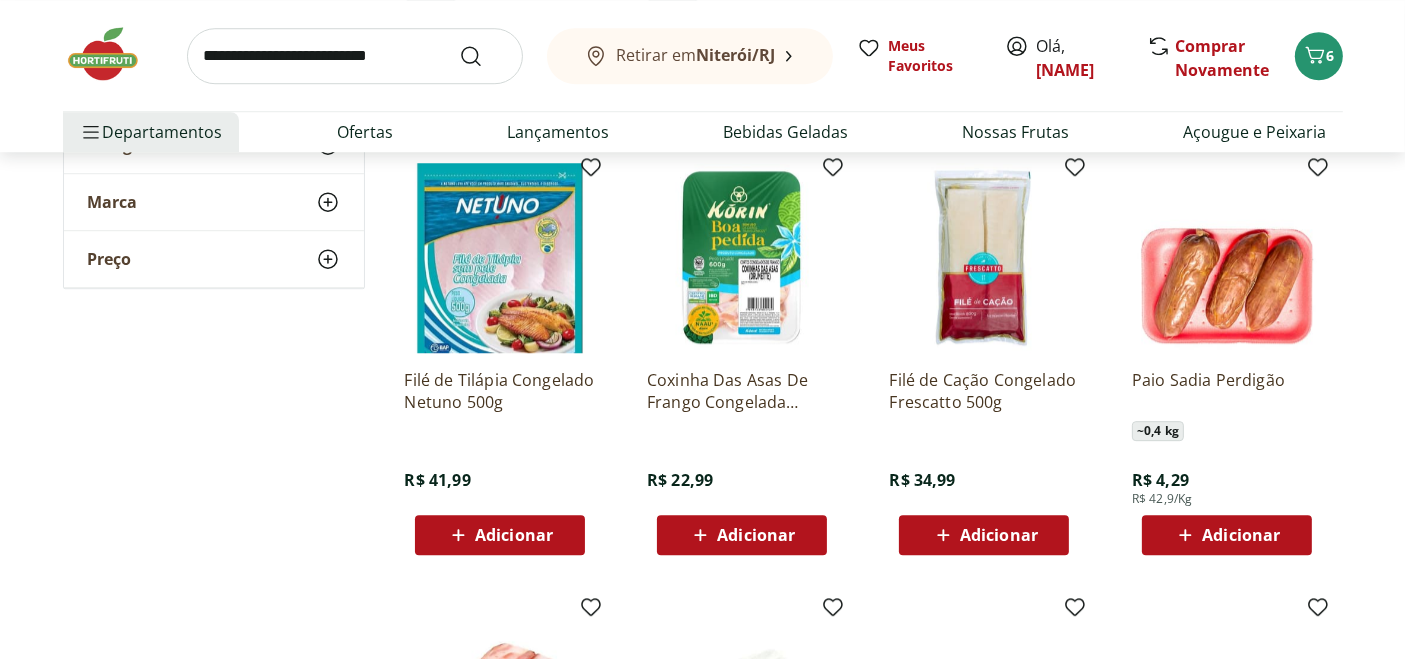 scroll, scrollTop: 5888, scrollLeft: 0, axis: vertical 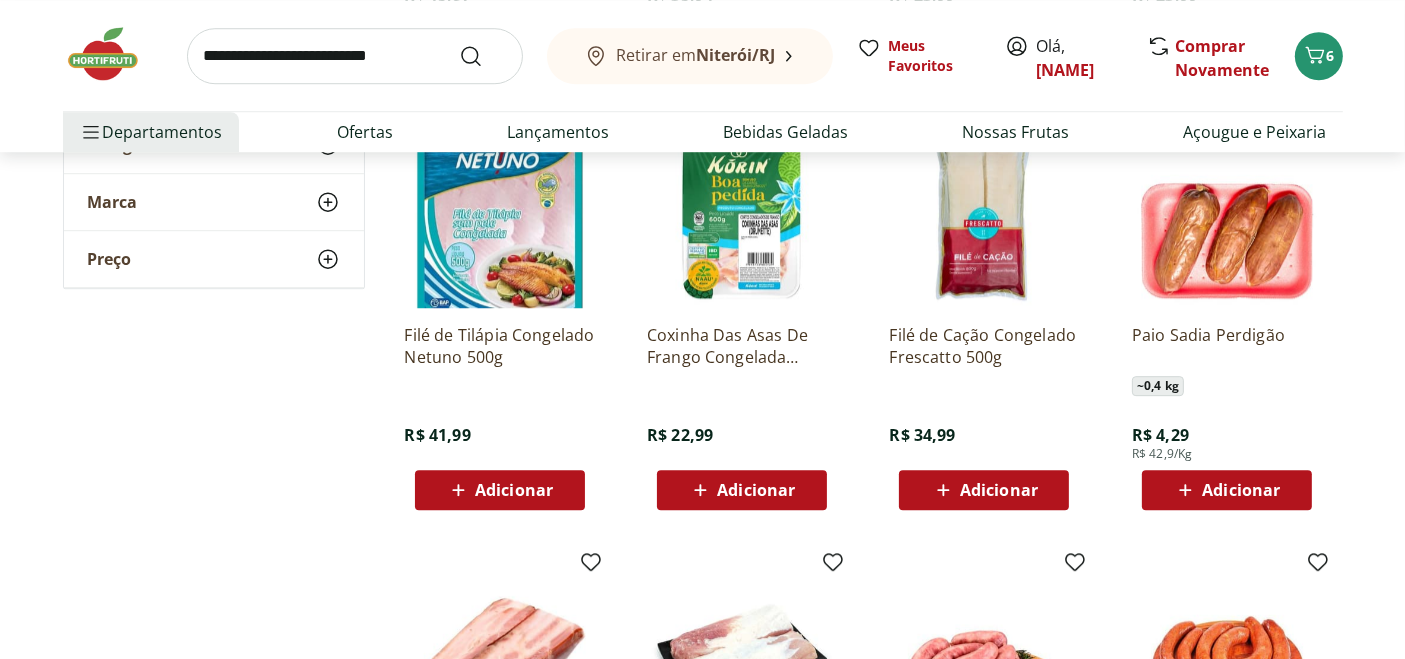 click at bounding box center (984, 213) 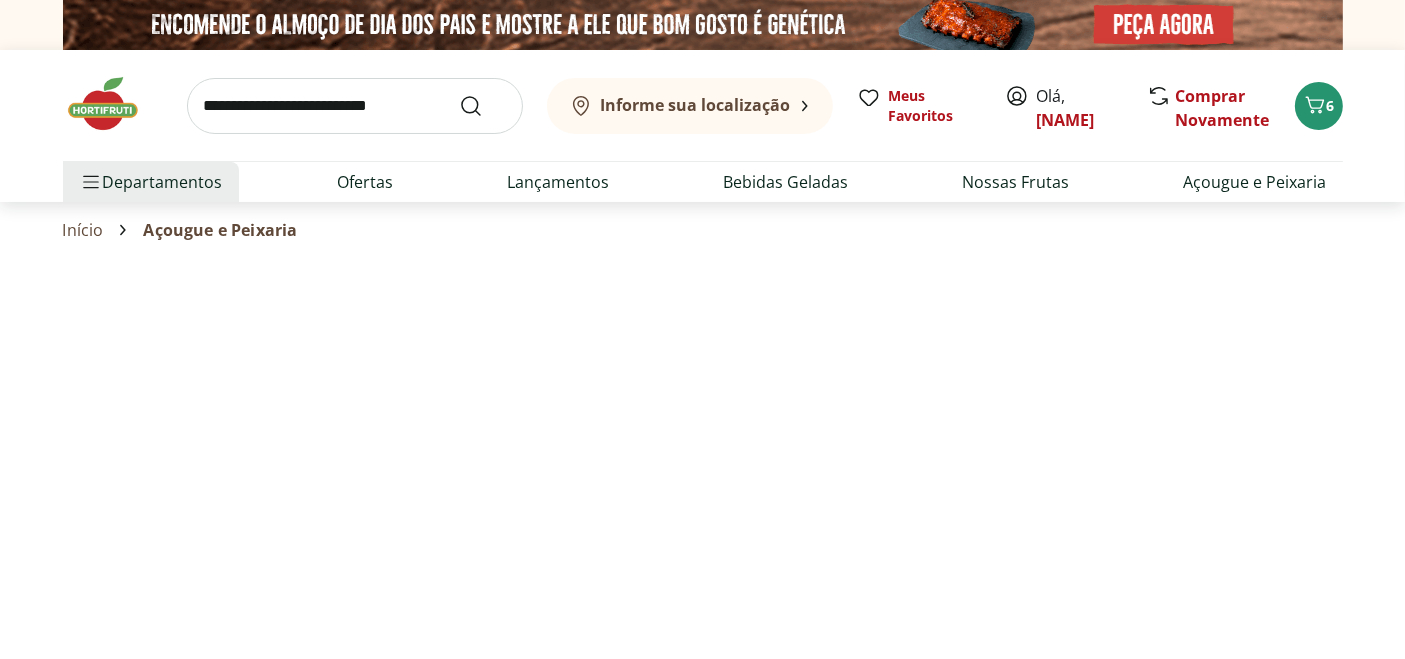 select on "**********" 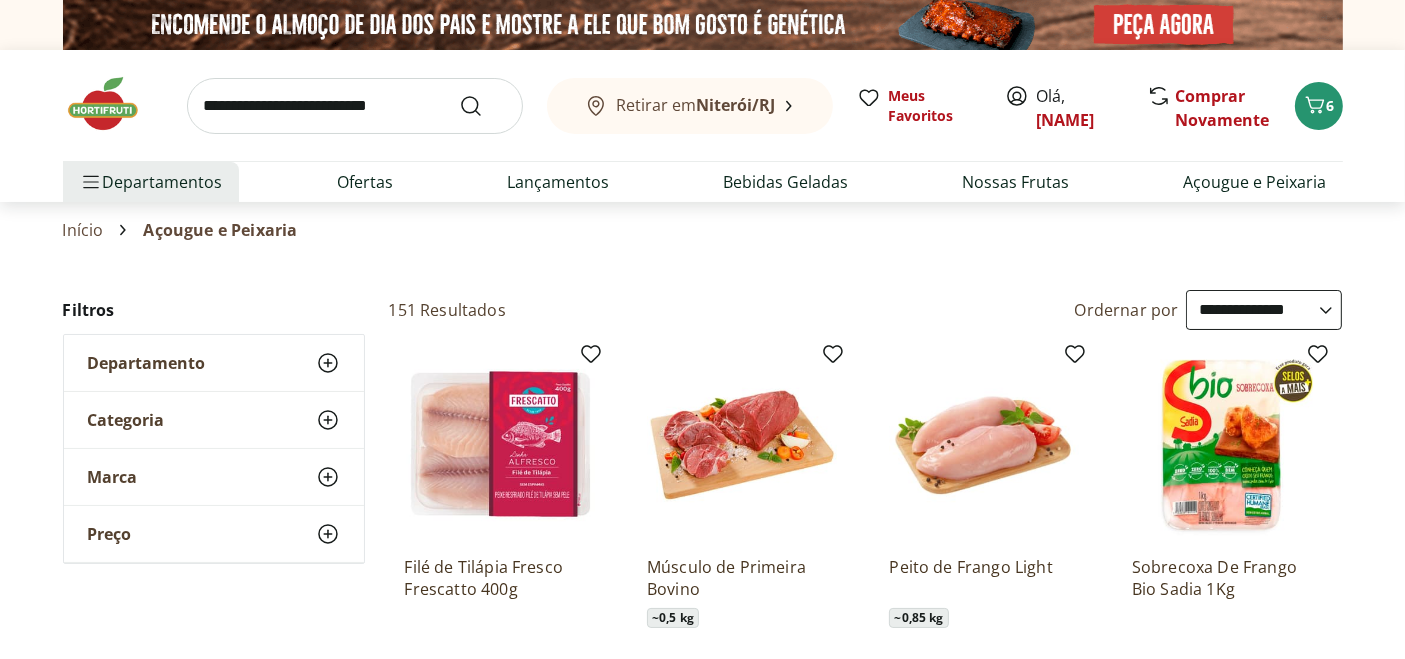 scroll, scrollTop: 111, scrollLeft: 0, axis: vertical 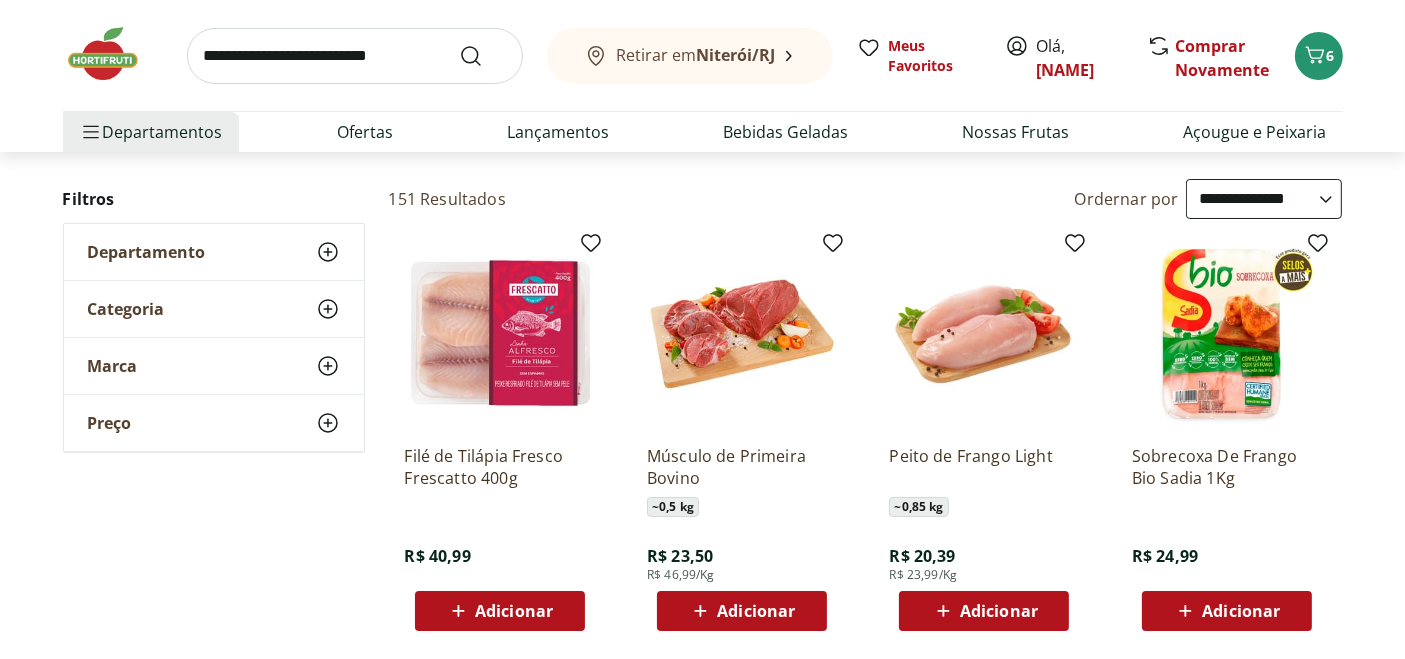 click on "Filé de Tilápia Fresco Frescatto 400g" at bounding box center (500, 467) 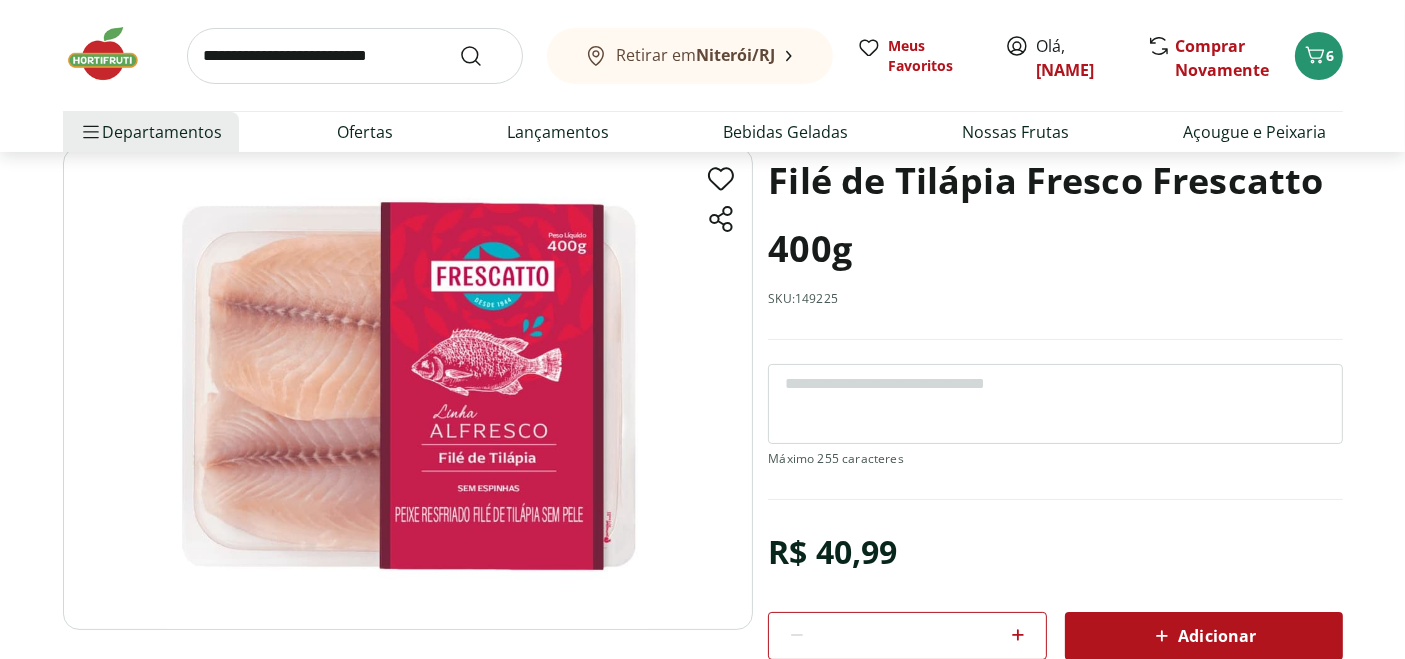 scroll, scrollTop: 222, scrollLeft: 0, axis: vertical 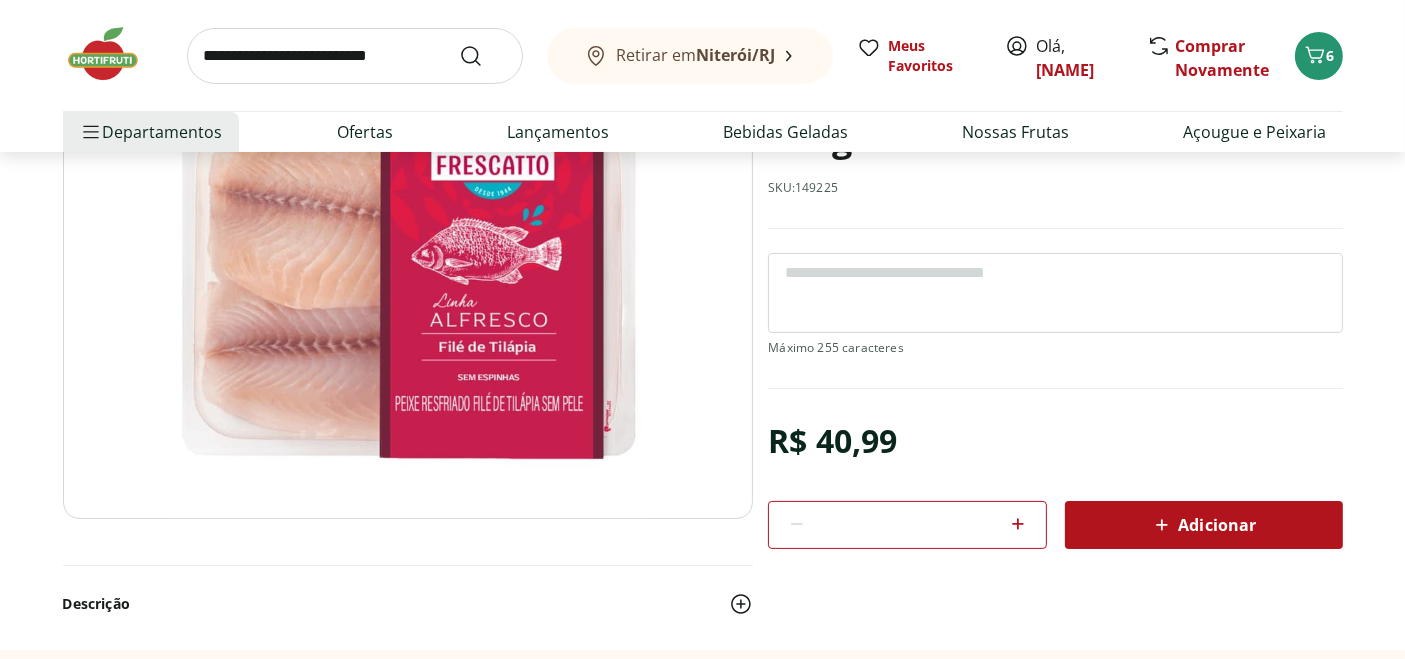 click on "Adicionar" at bounding box center (1204, 525) 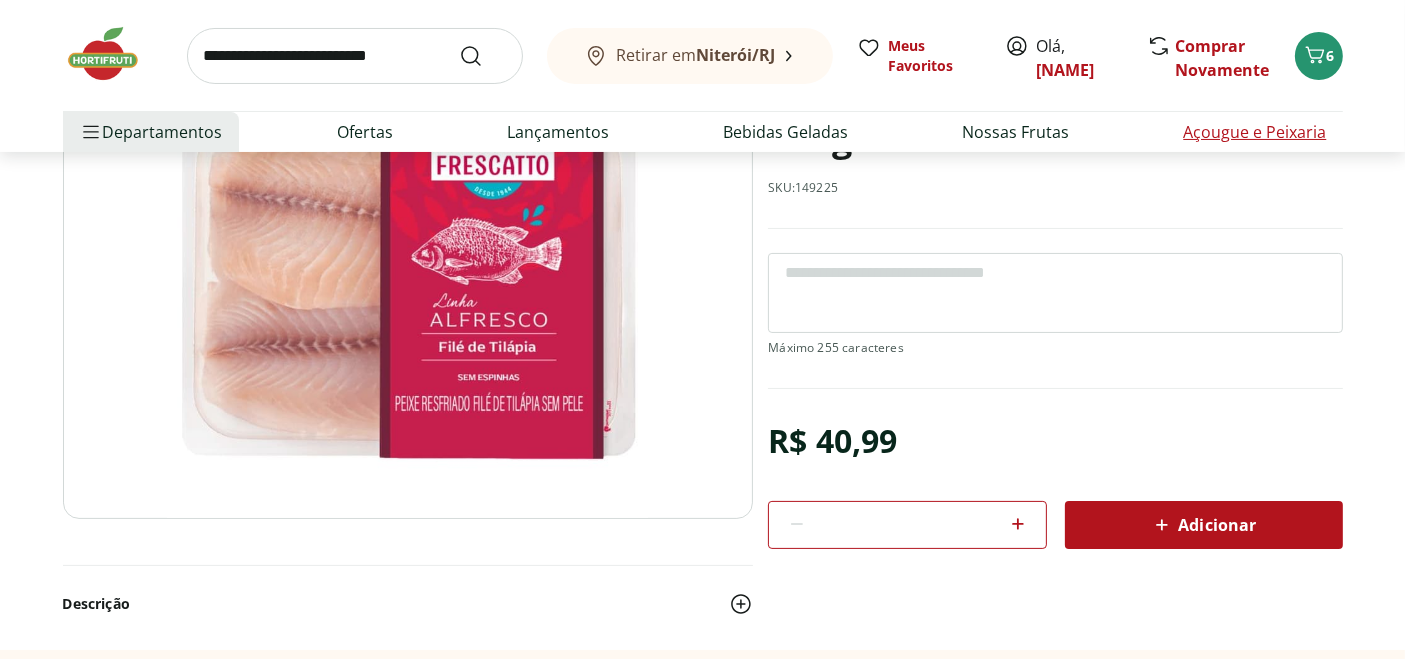 click on "Açougue e Peixaria" at bounding box center (1254, 132) 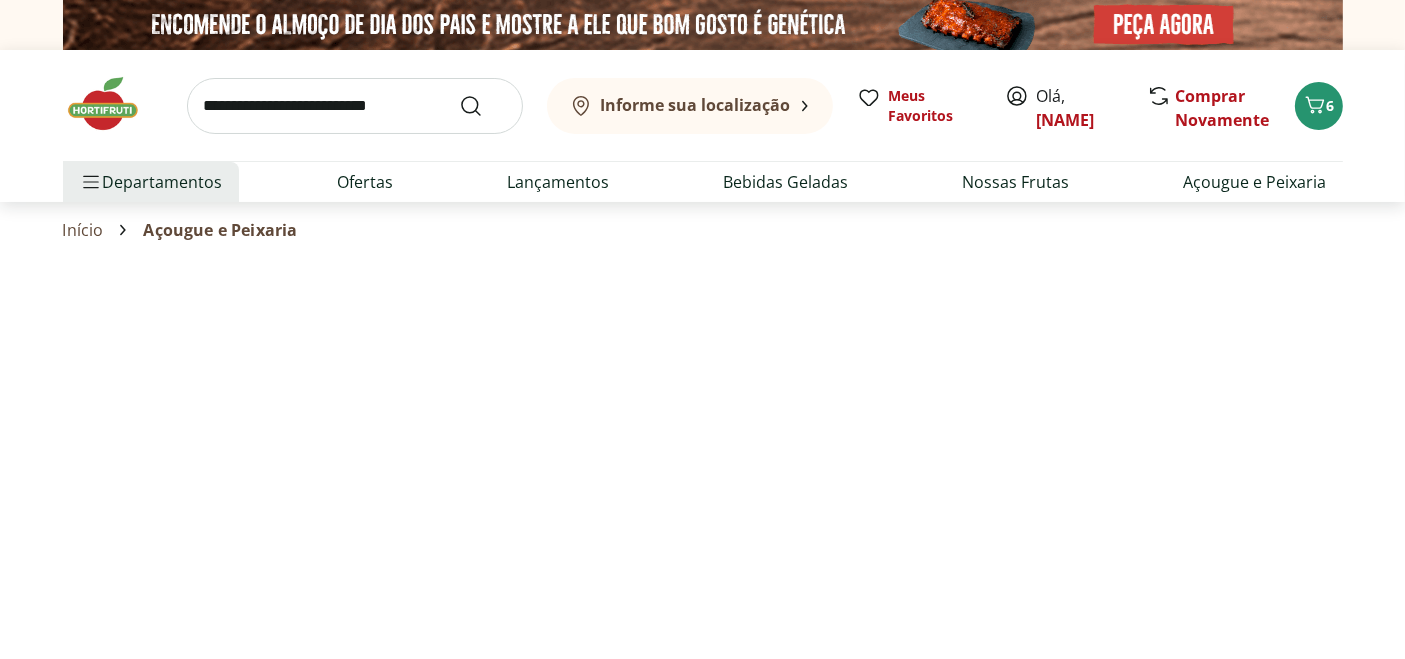 select on "**********" 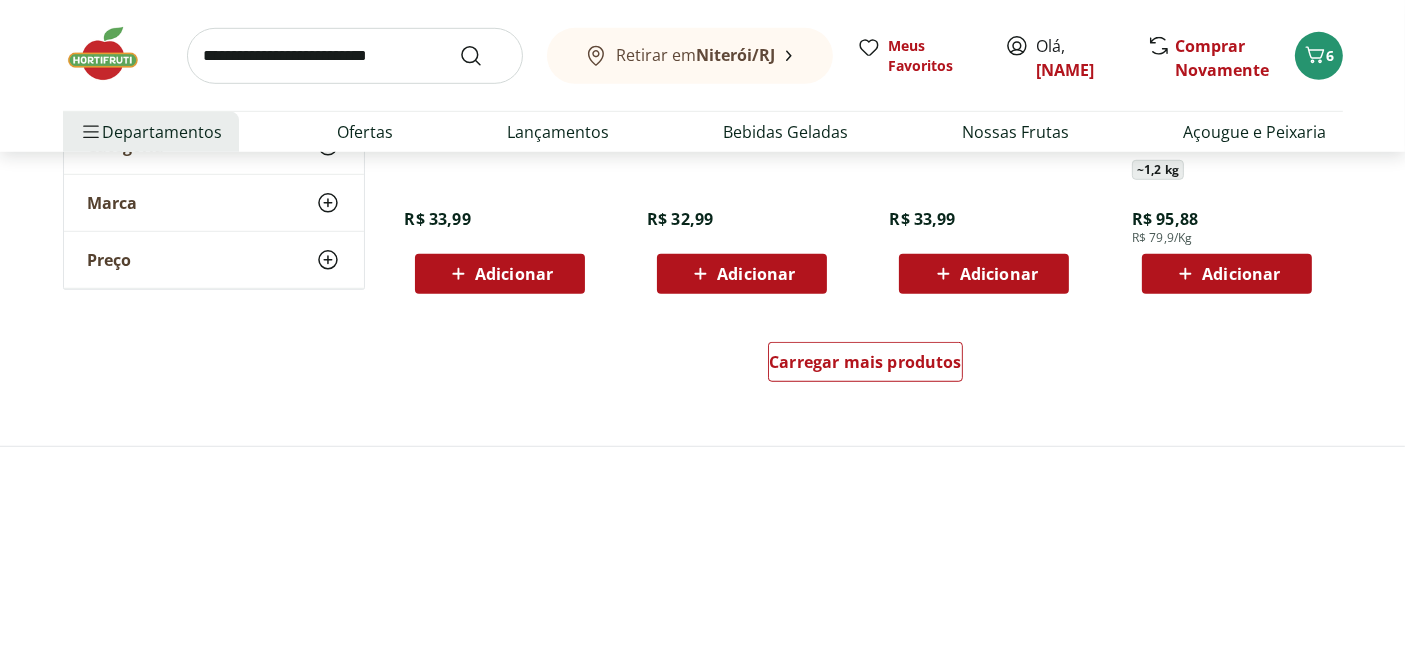 scroll, scrollTop: 1333, scrollLeft: 0, axis: vertical 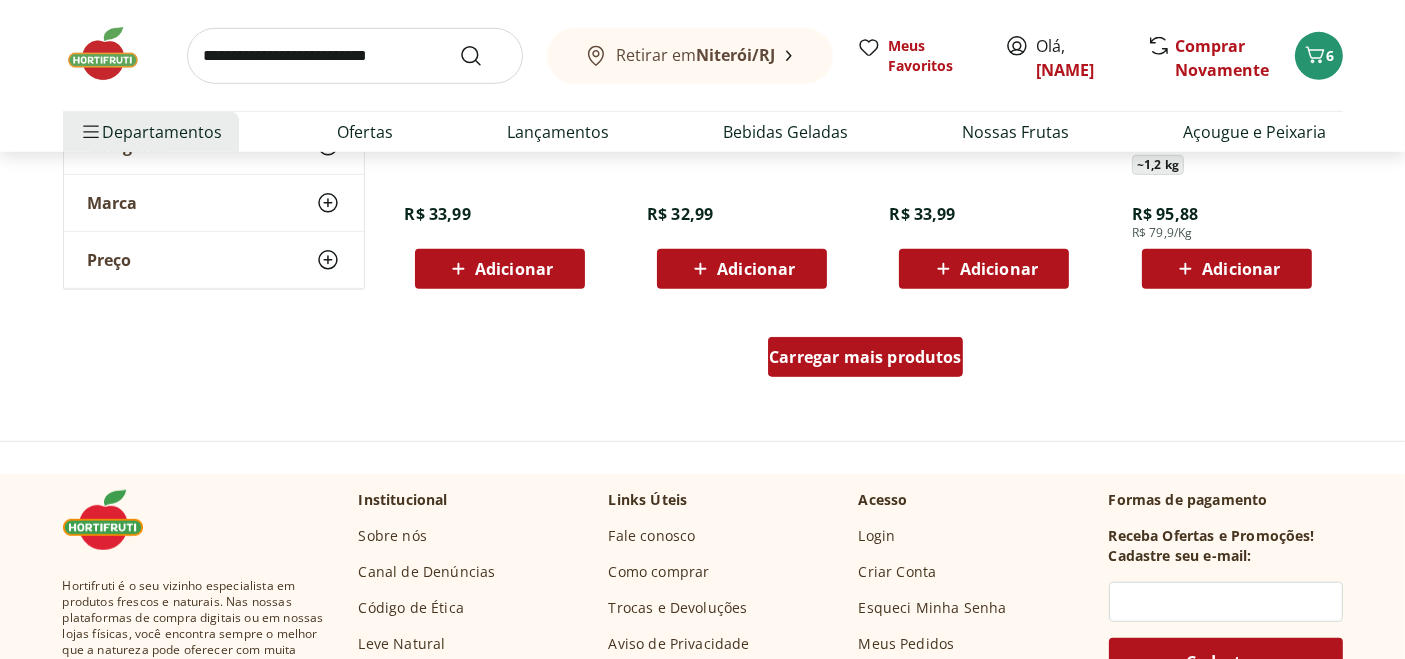 click on "Carregar mais produtos" at bounding box center [865, 357] 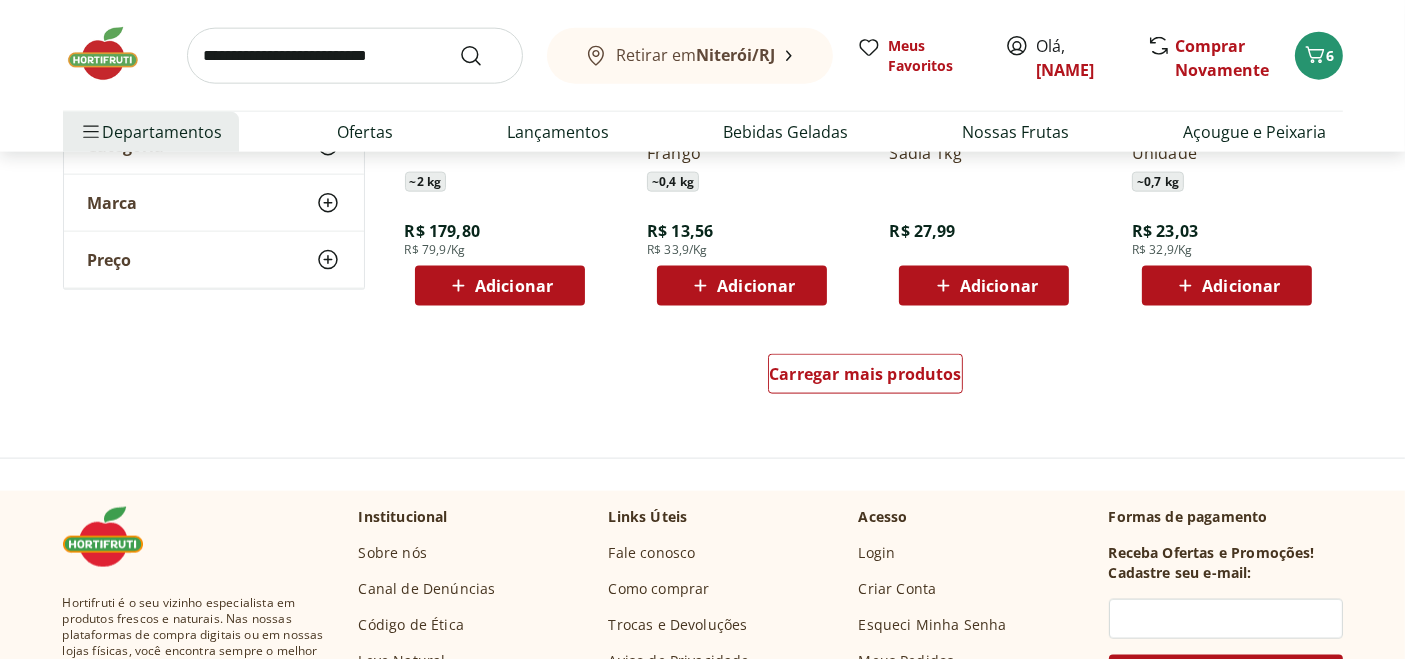 scroll, scrollTop: 2666, scrollLeft: 0, axis: vertical 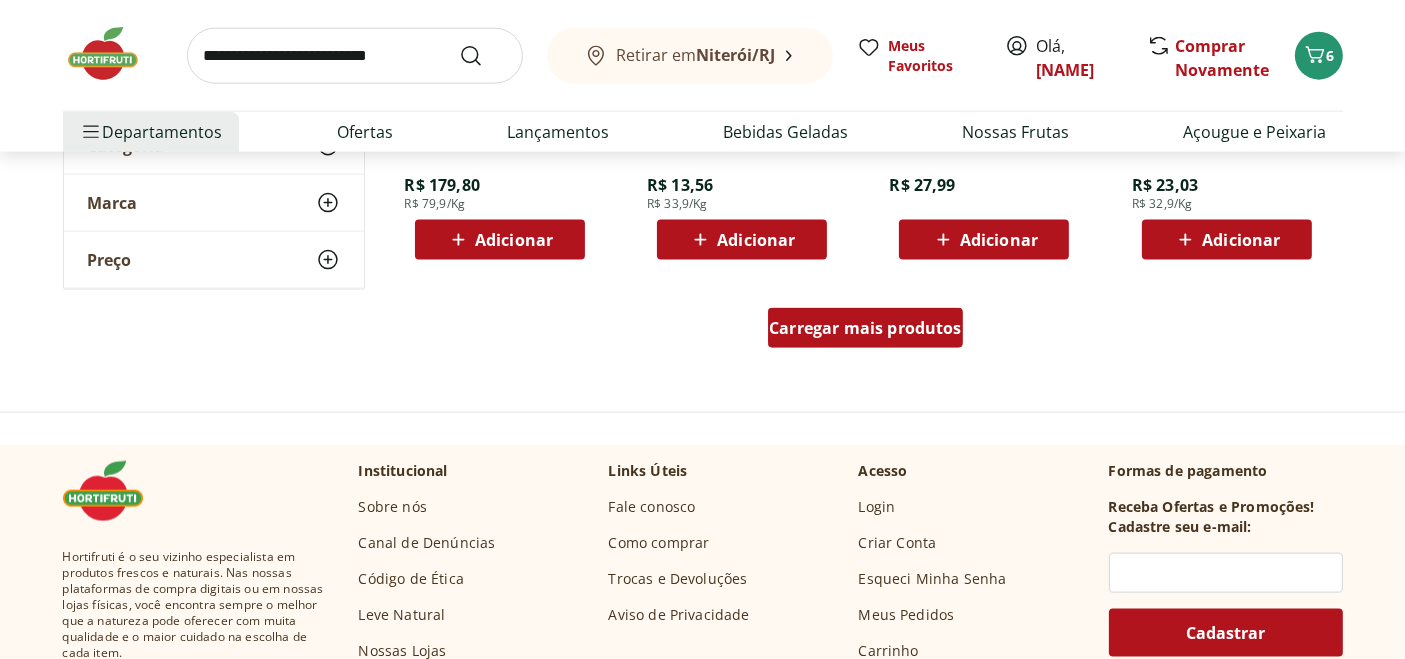 click on "Carregar mais produtos" at bounding box center (865, 328) 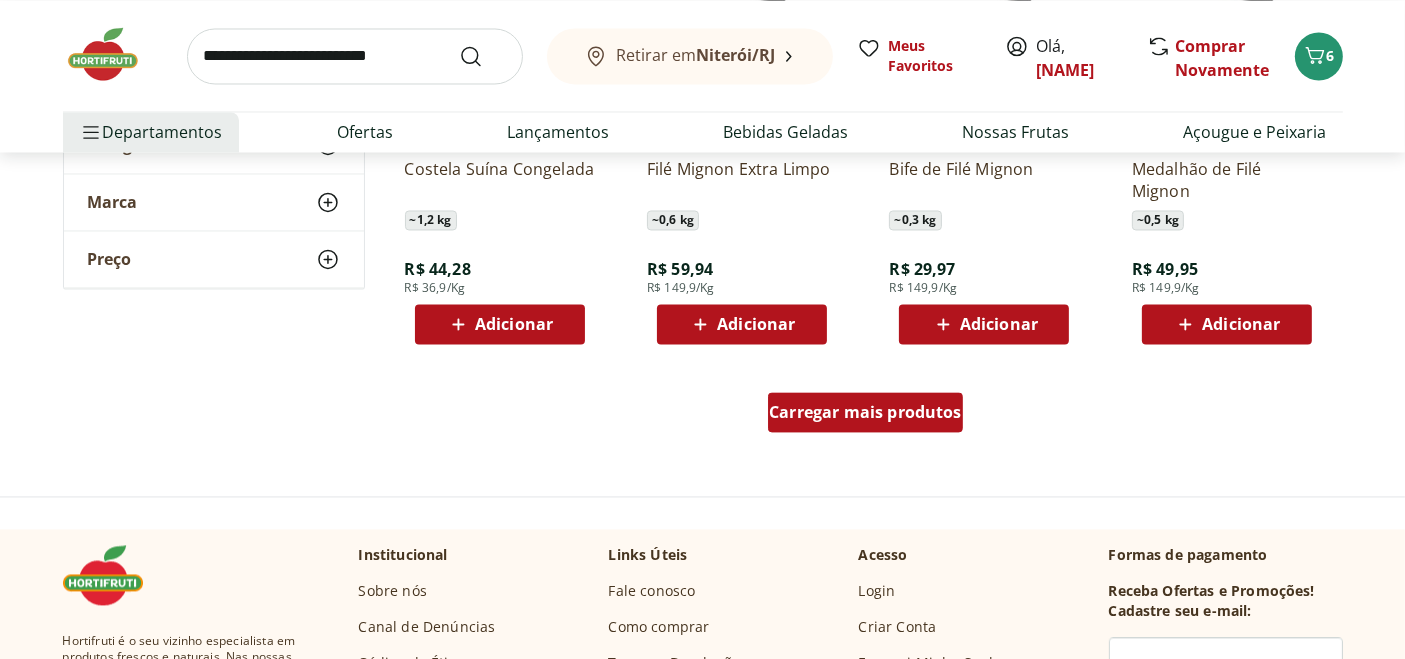scroll, scrollTop: 3888, scrollLeft: 0, axis: vertical 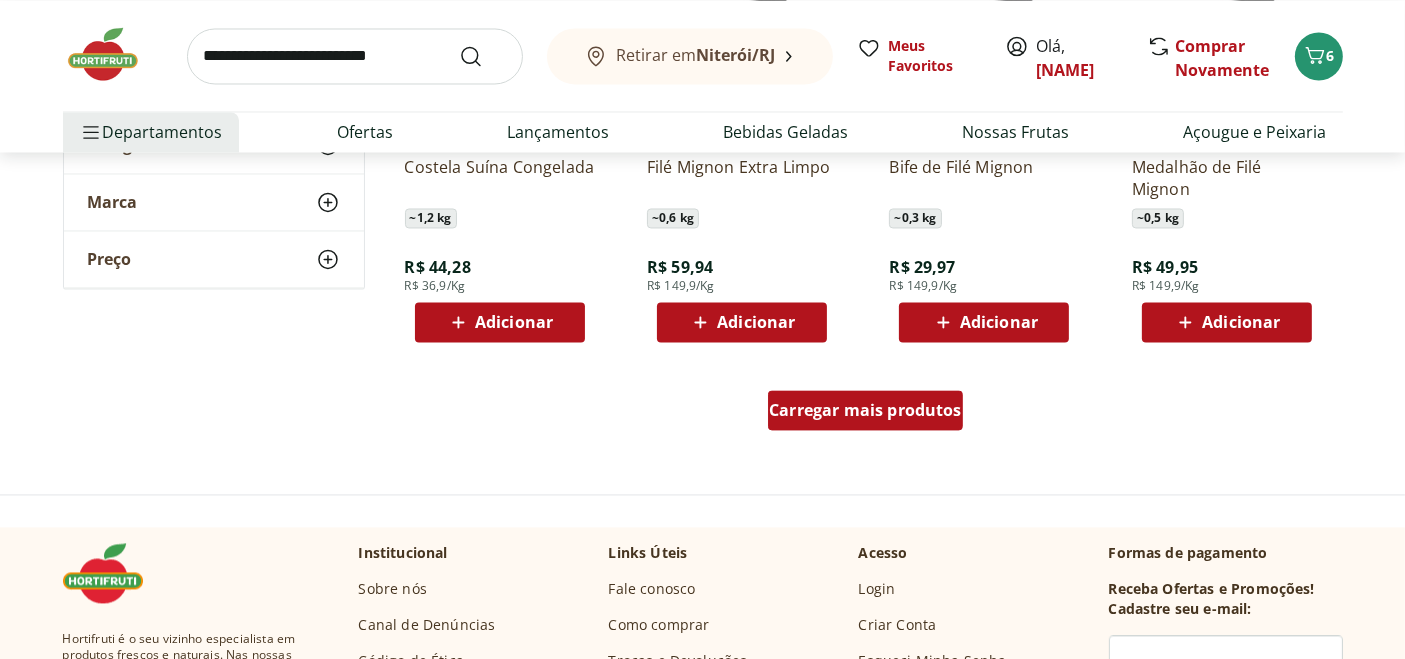 click on "Carregar mais produtos" at bounding box center (865, 410) 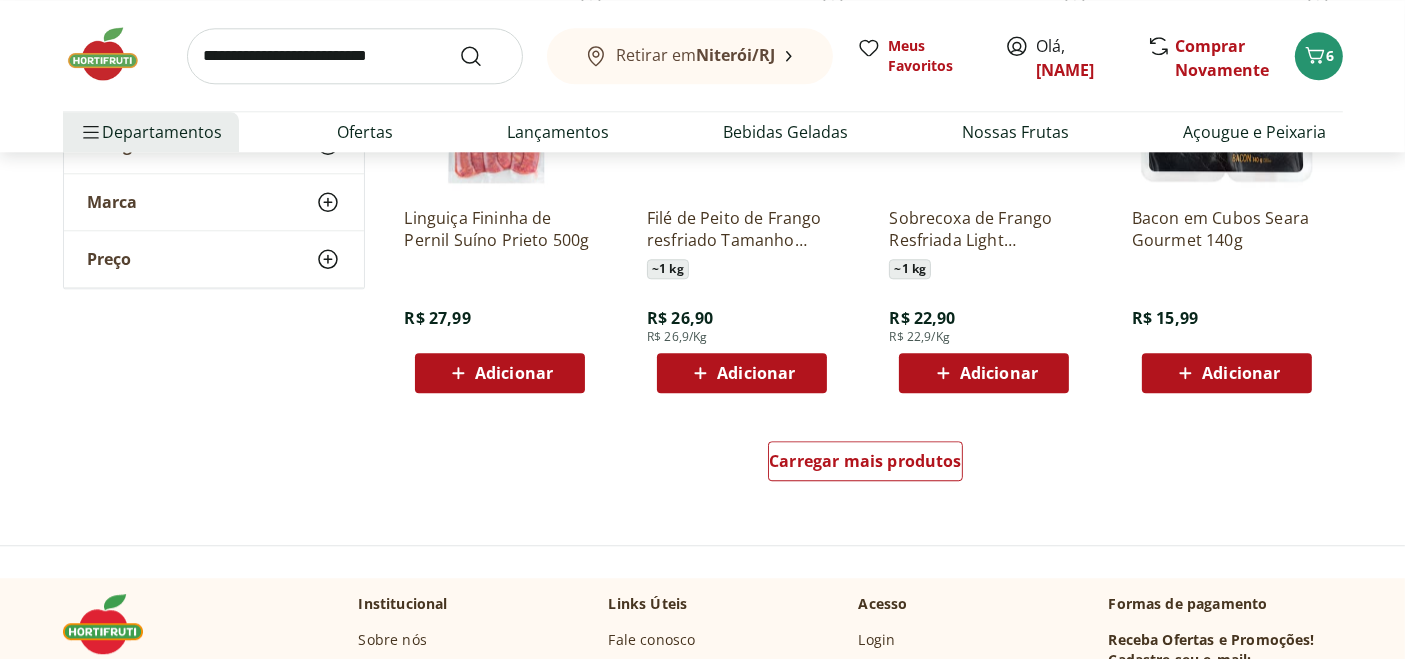 scroll, scrollTop: 5222, scrollLeft: 0, axis: vertical 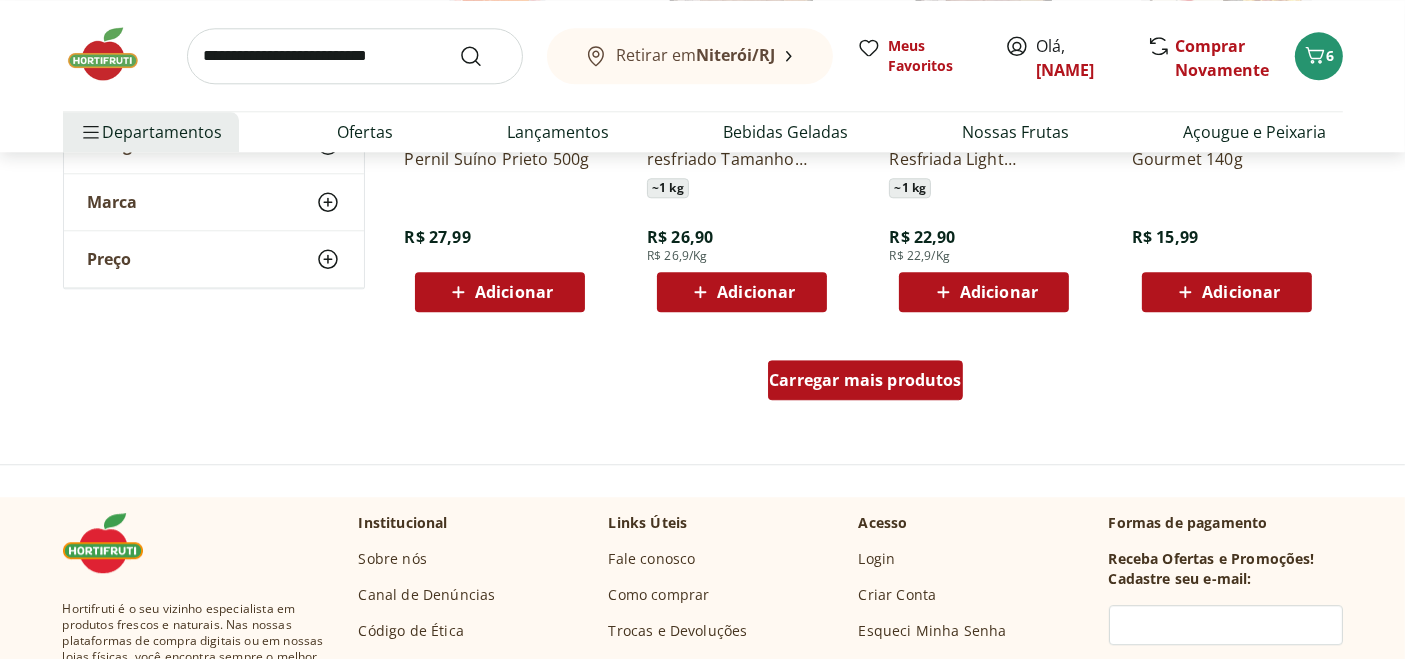 click on "Carregar mais produtos" at bounding box center (865, 380) 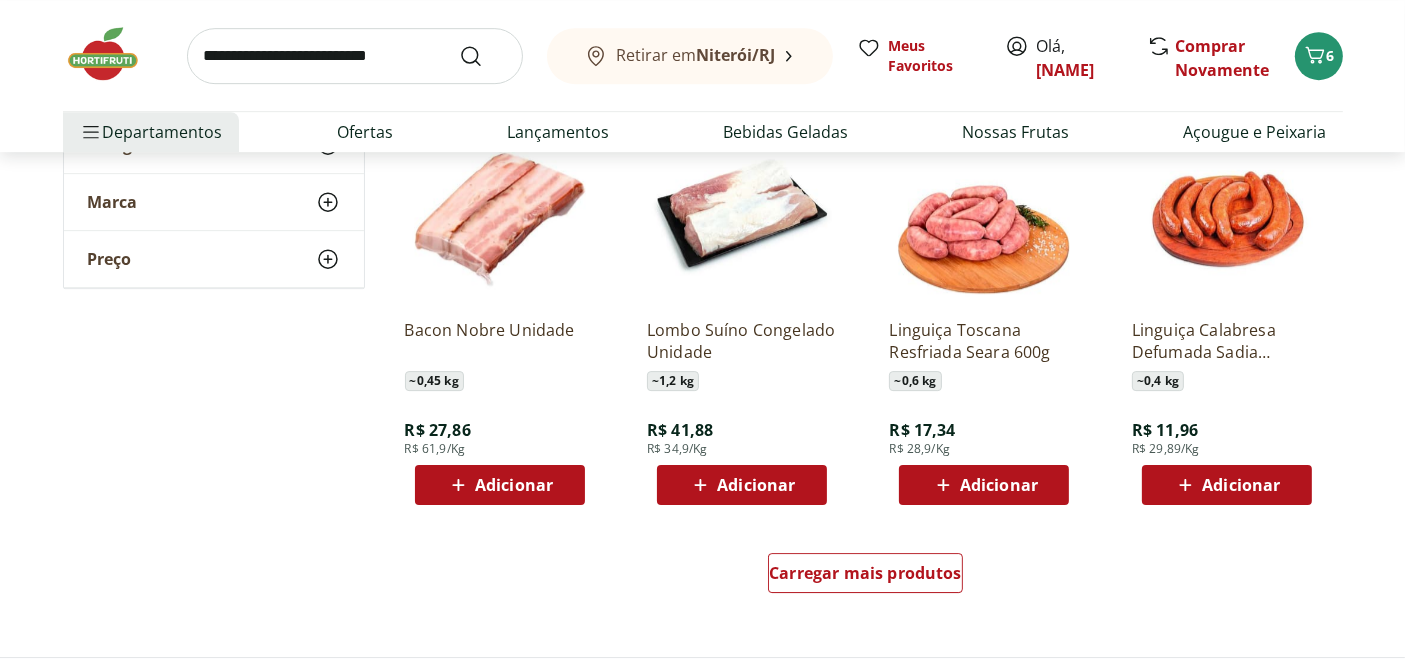 scroll, scrollTop: 6555, scrollLeft: 0, axis: vertical 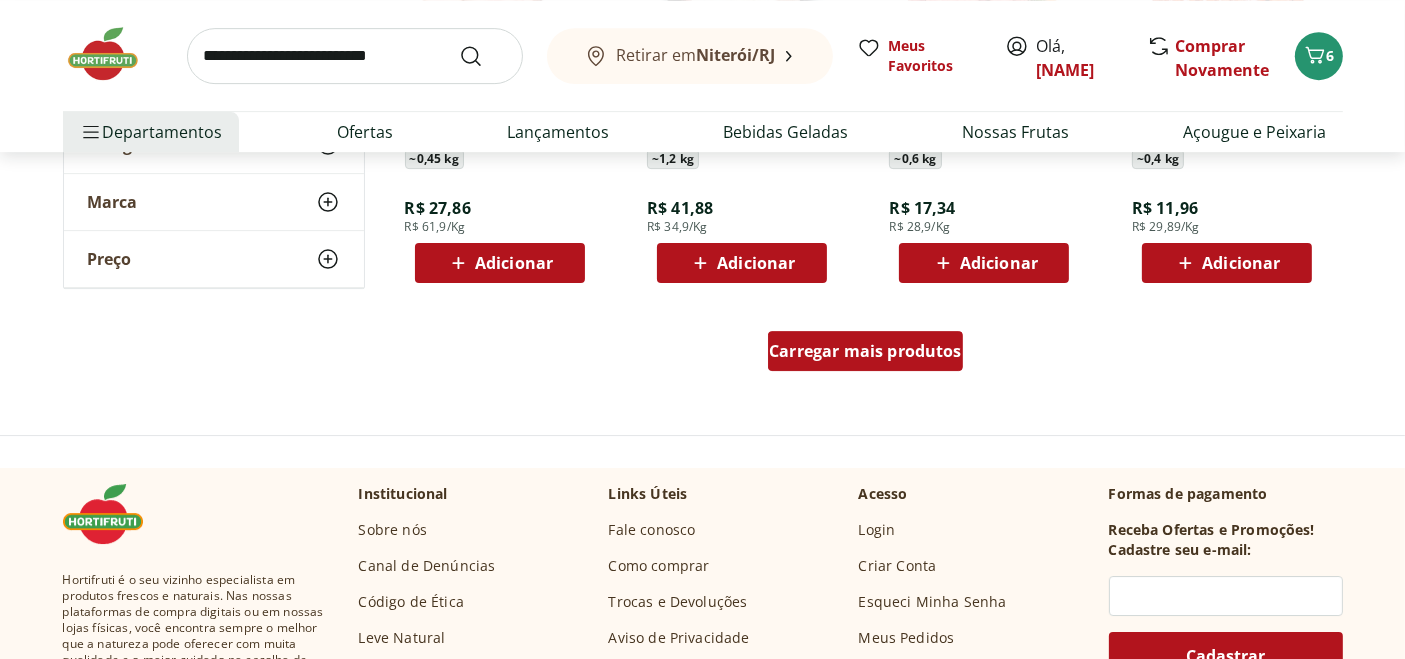 click on "Carregar mais produtos" at bounding box center (865, 351) 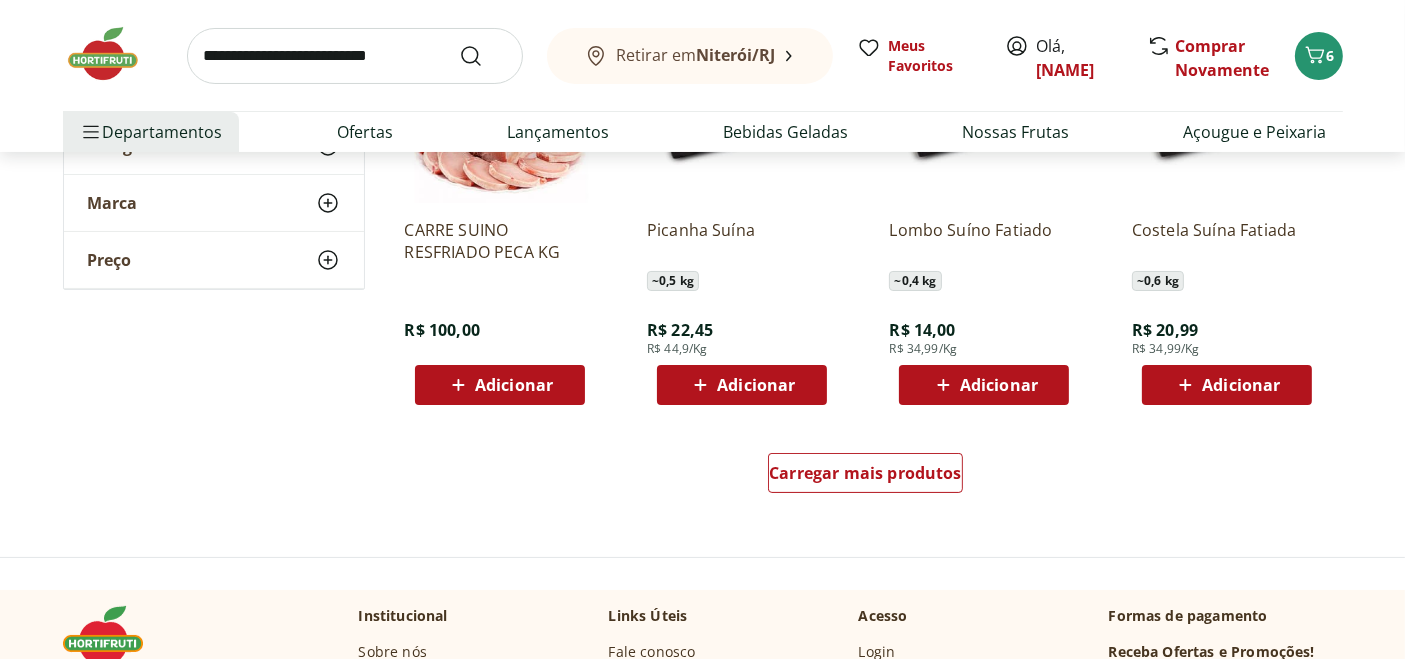 scroll, scrollTop: 7777, scrollLeft: 0, axis: vertical 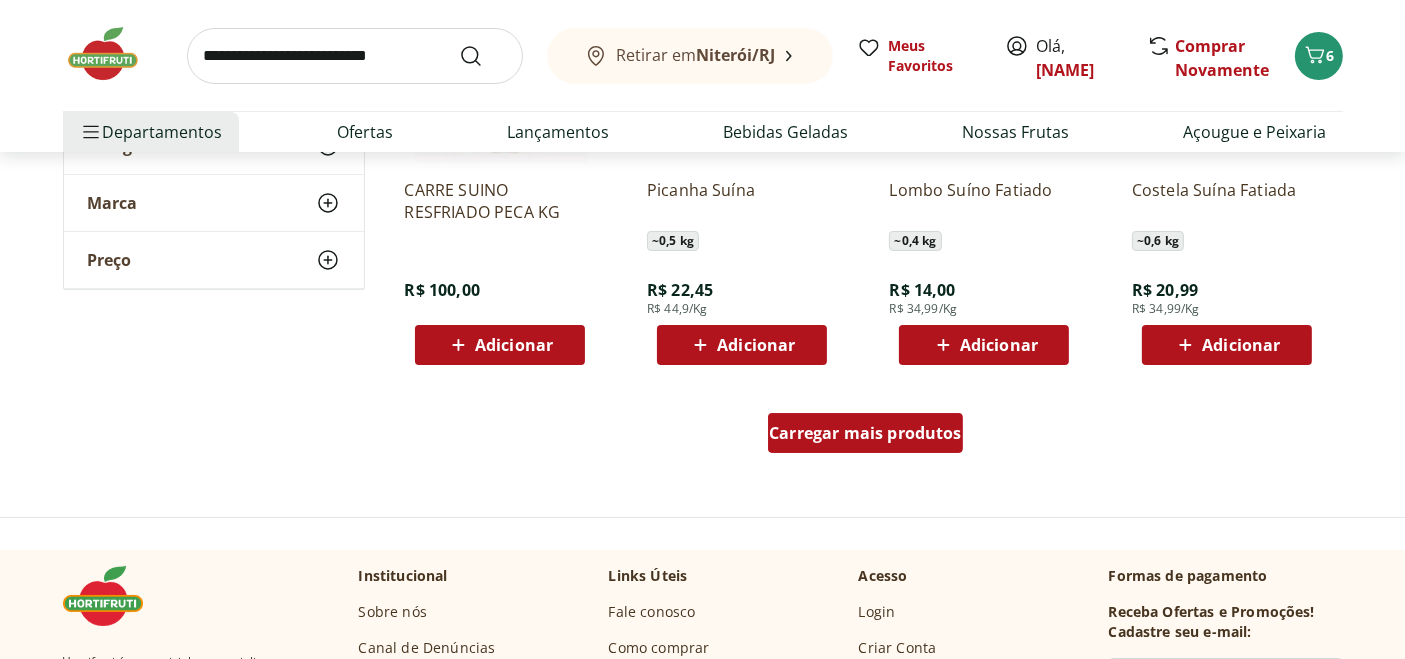click on "Carregar mais produtos" at bounding box center [865, 433] 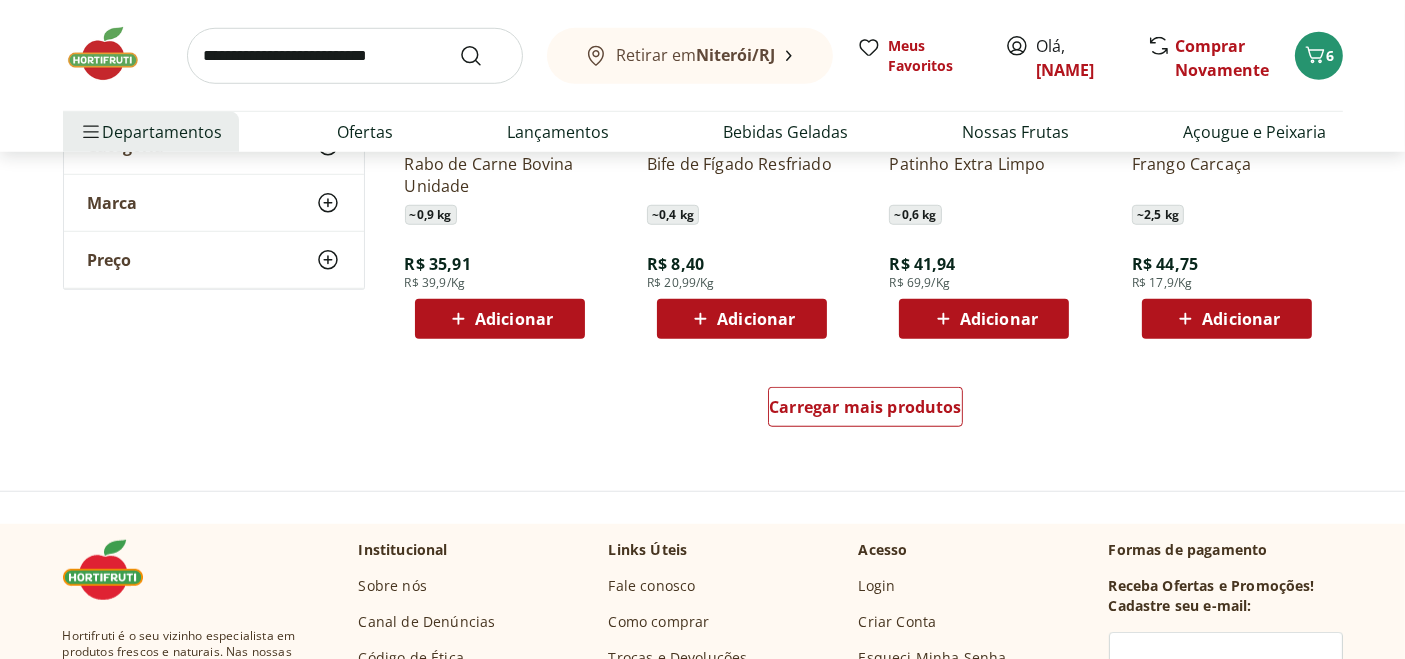 scroll, scrollTop: 9111, scrollLeft: 0, axis: vertical 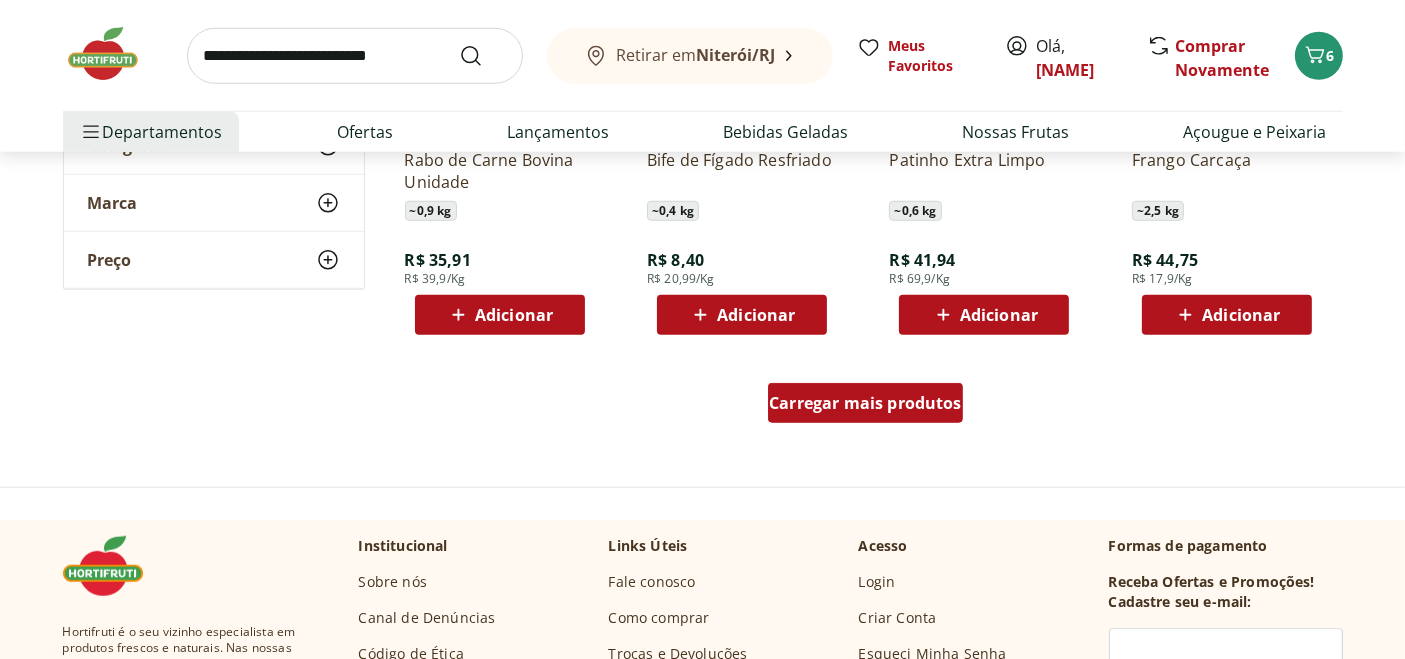 click on "Carregar mais produtos" at bounding box center [865, 403] 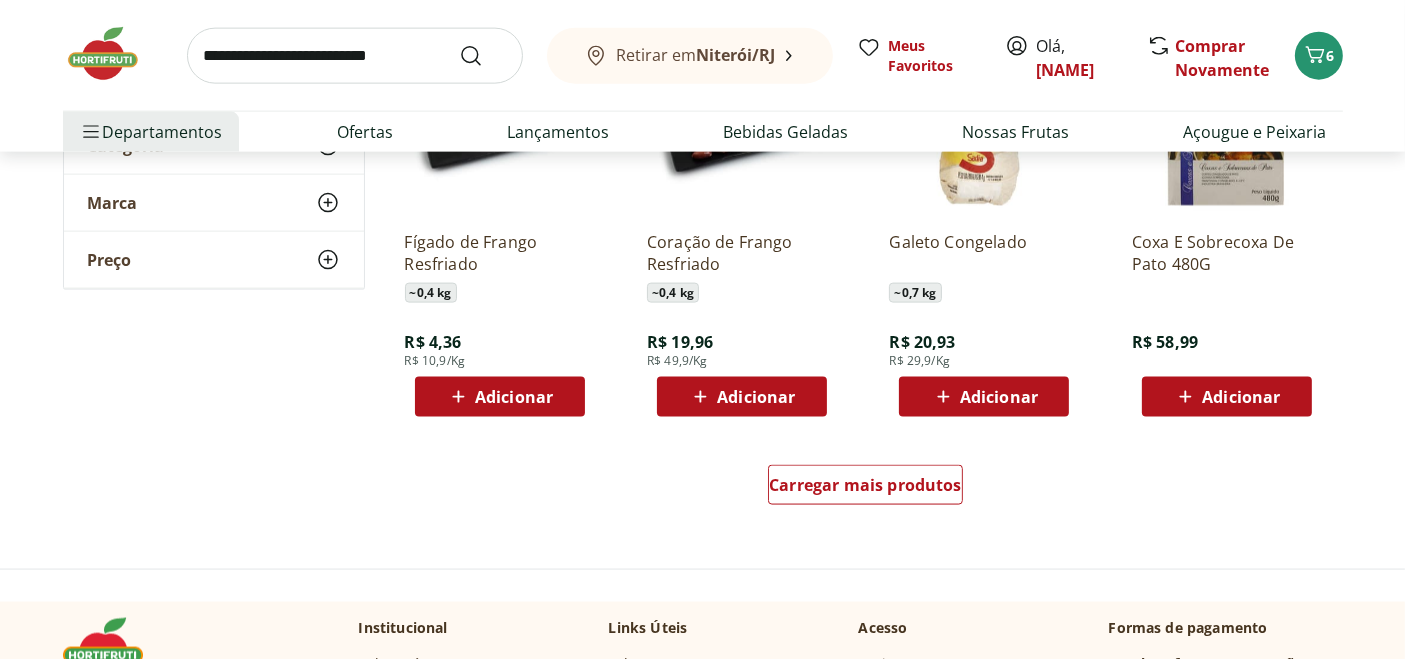 scroll, scrollTop: 10555, scrollLeft: 0, axis: vertical 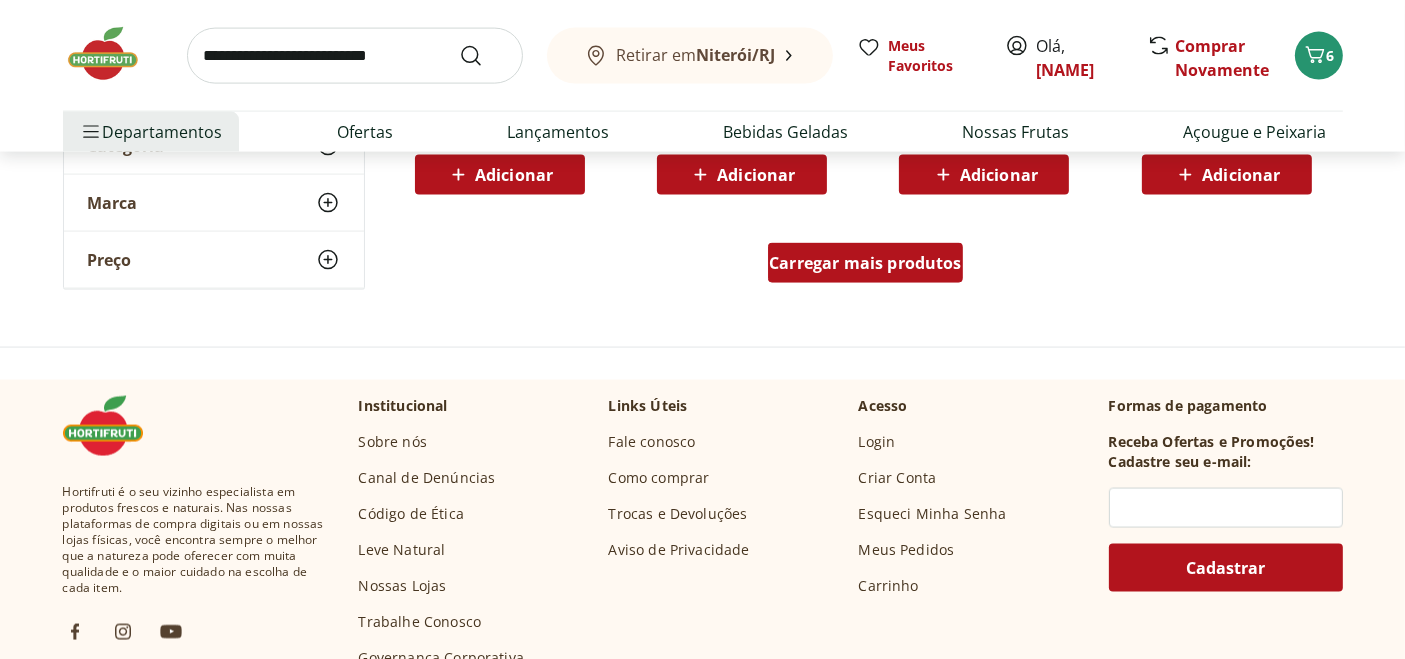 click on "Carregar mais produtos" at bounding box center [865, 263] 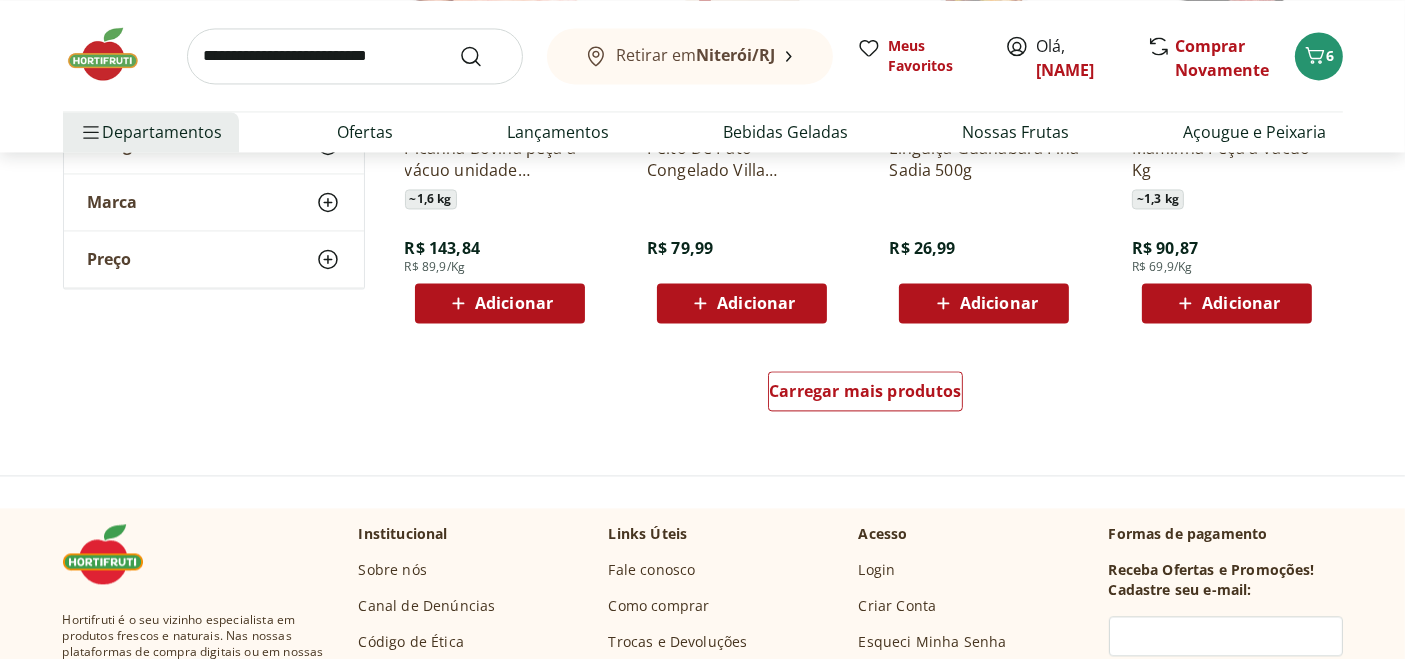 scroll, scrollTop: 11777, scrollLeft: 0, axis: vertical 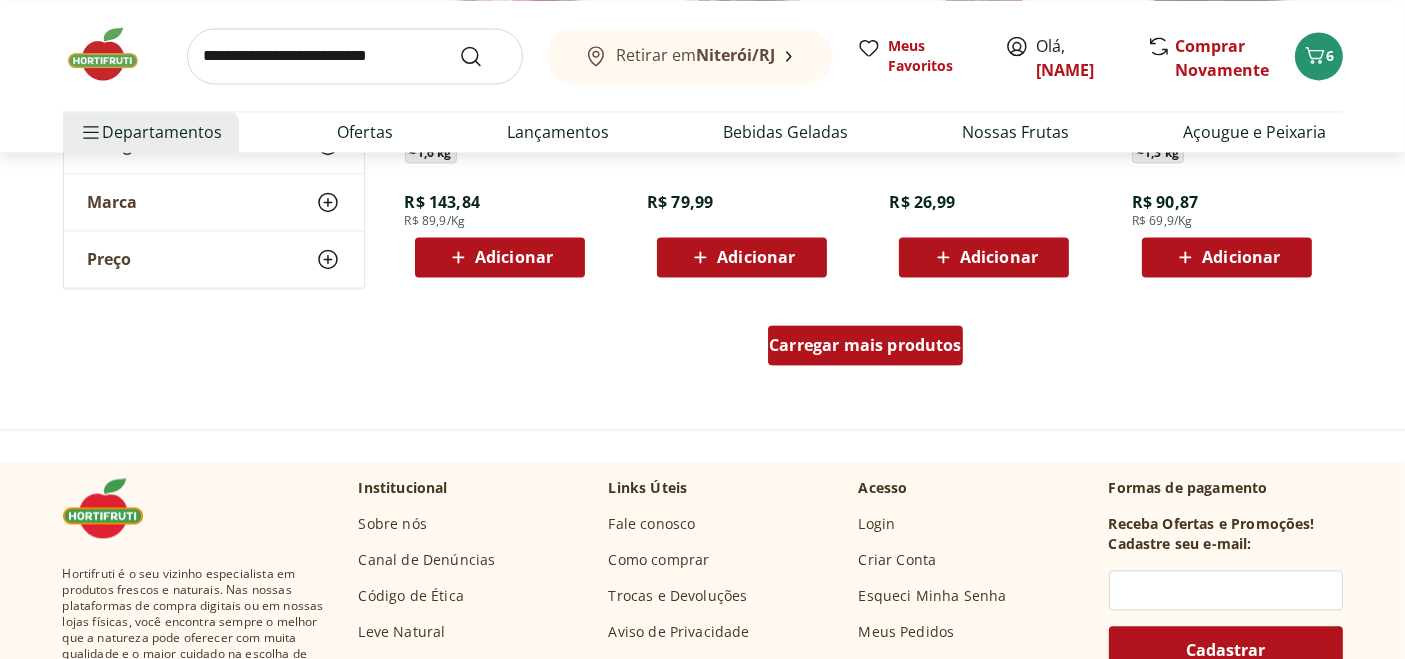 click on "Carregar mais produtos" at bounding box center [865, 345] 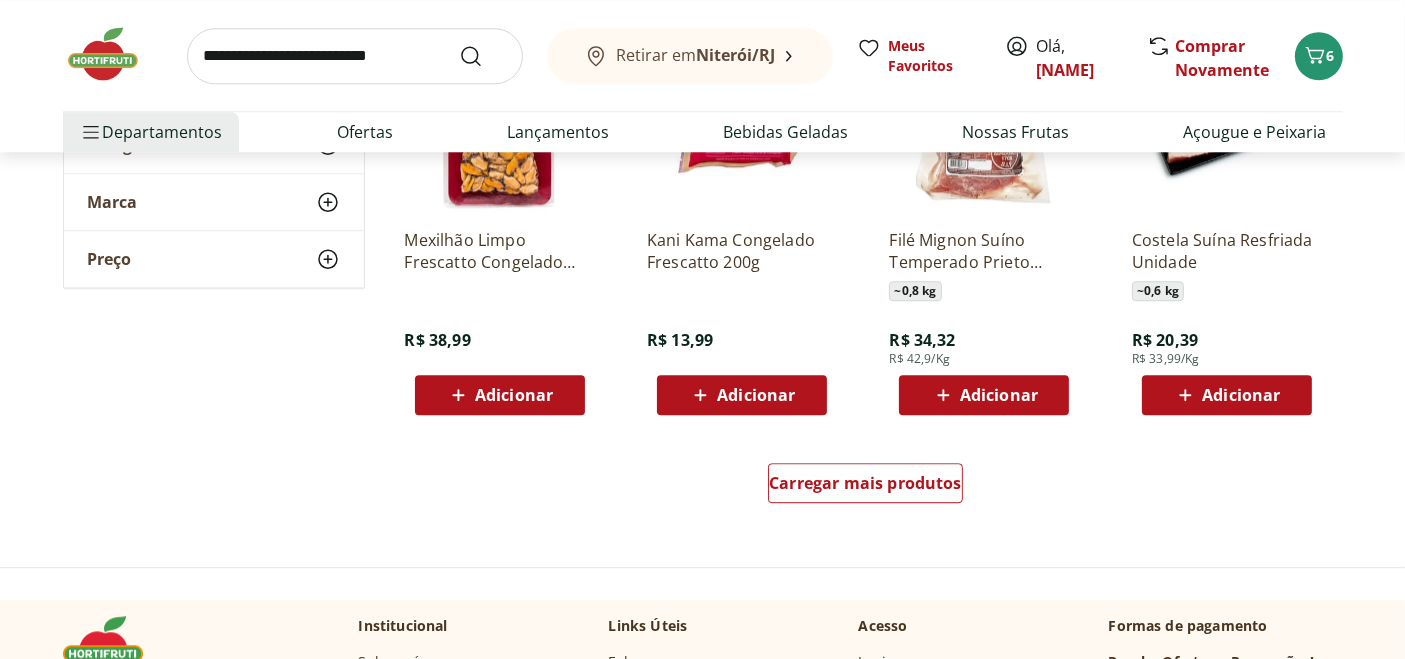 scroll, scrollTop: 13000, scrollLeft: 0, axis: vertical 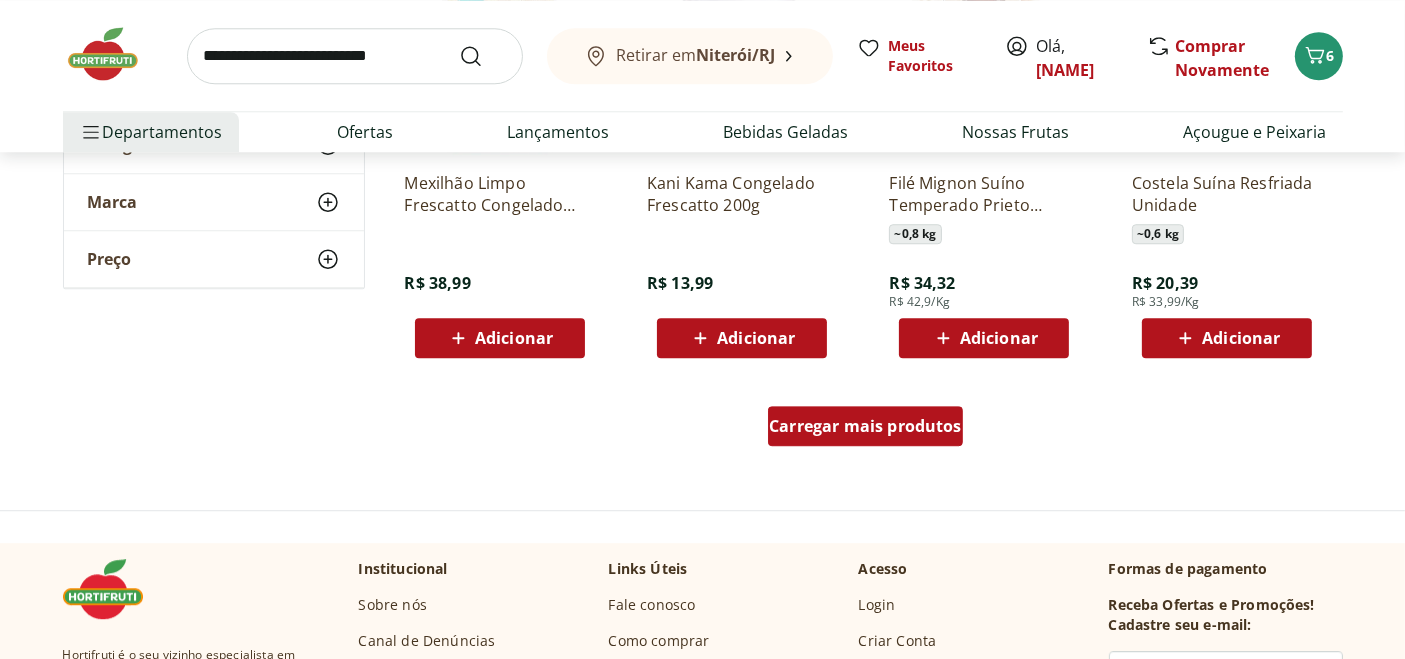 click on "Carregar mais produtos" at bounding box center [865, 426] 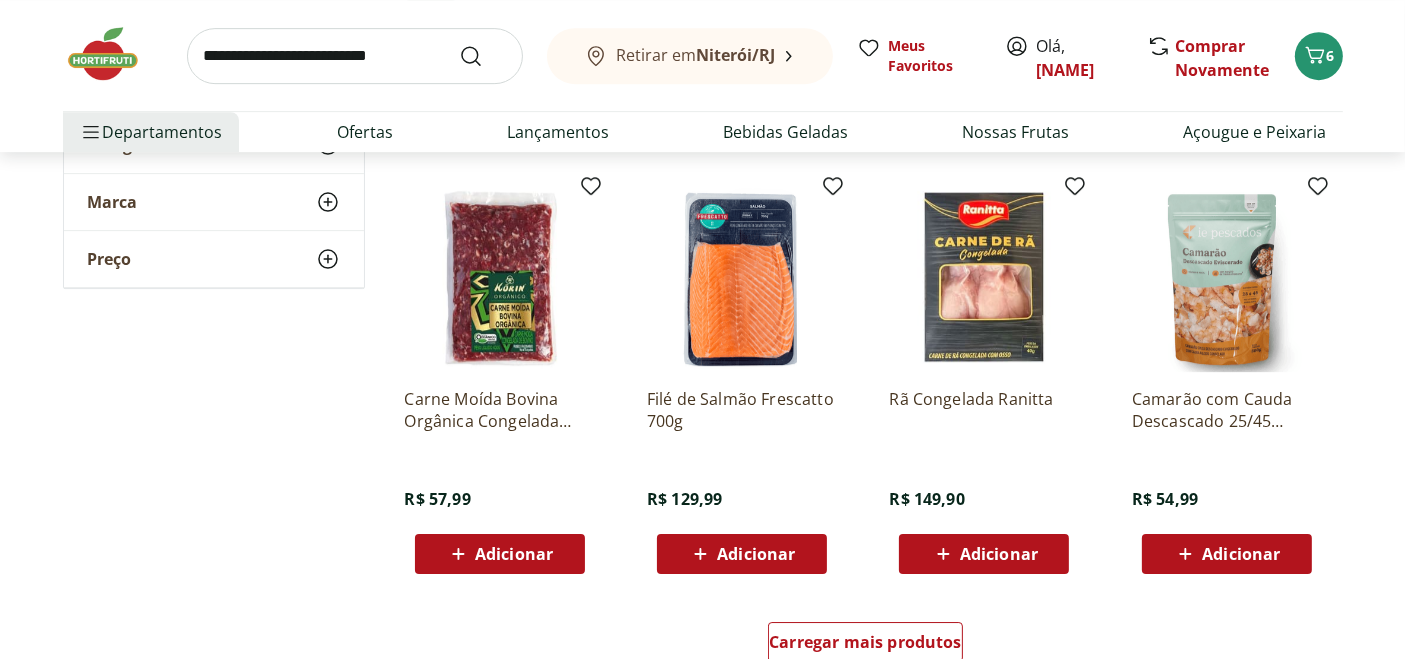 scroll, scrollTop: 14222, scrollLeft: 0, axis: vertical 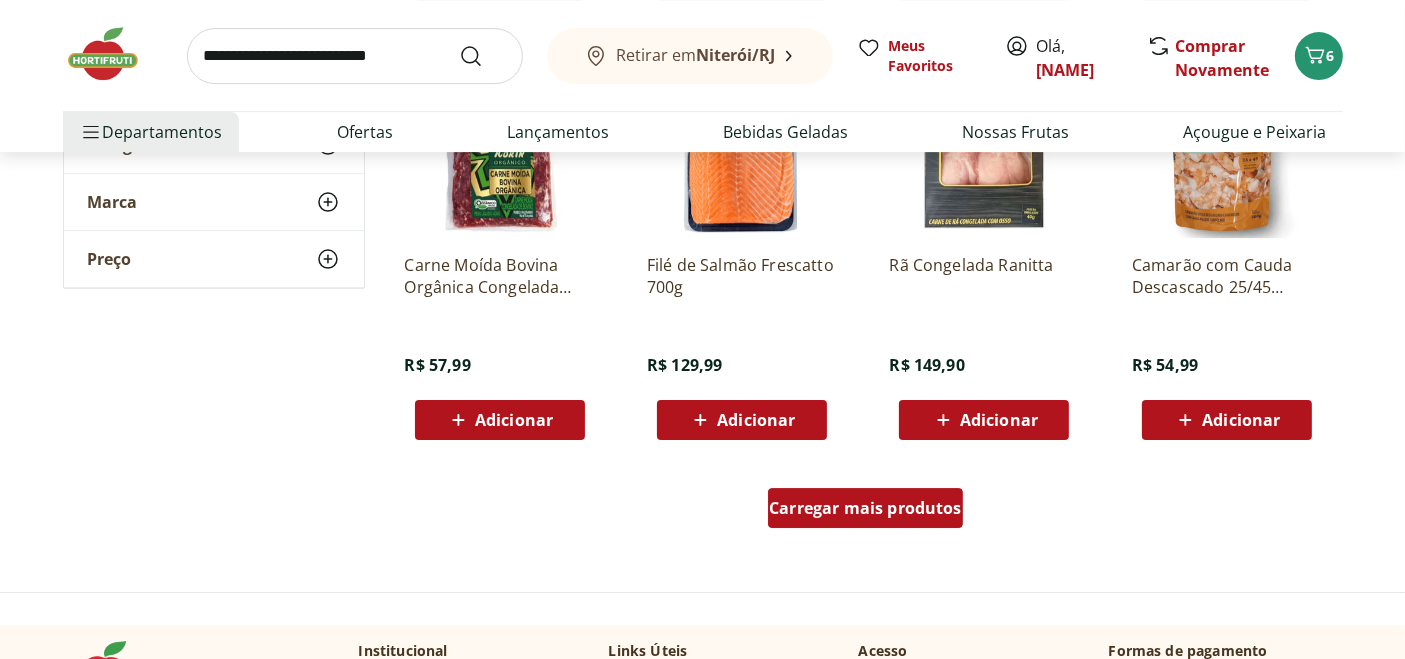 click on "Carregar mais produtos" at bounding box center [865, 508] 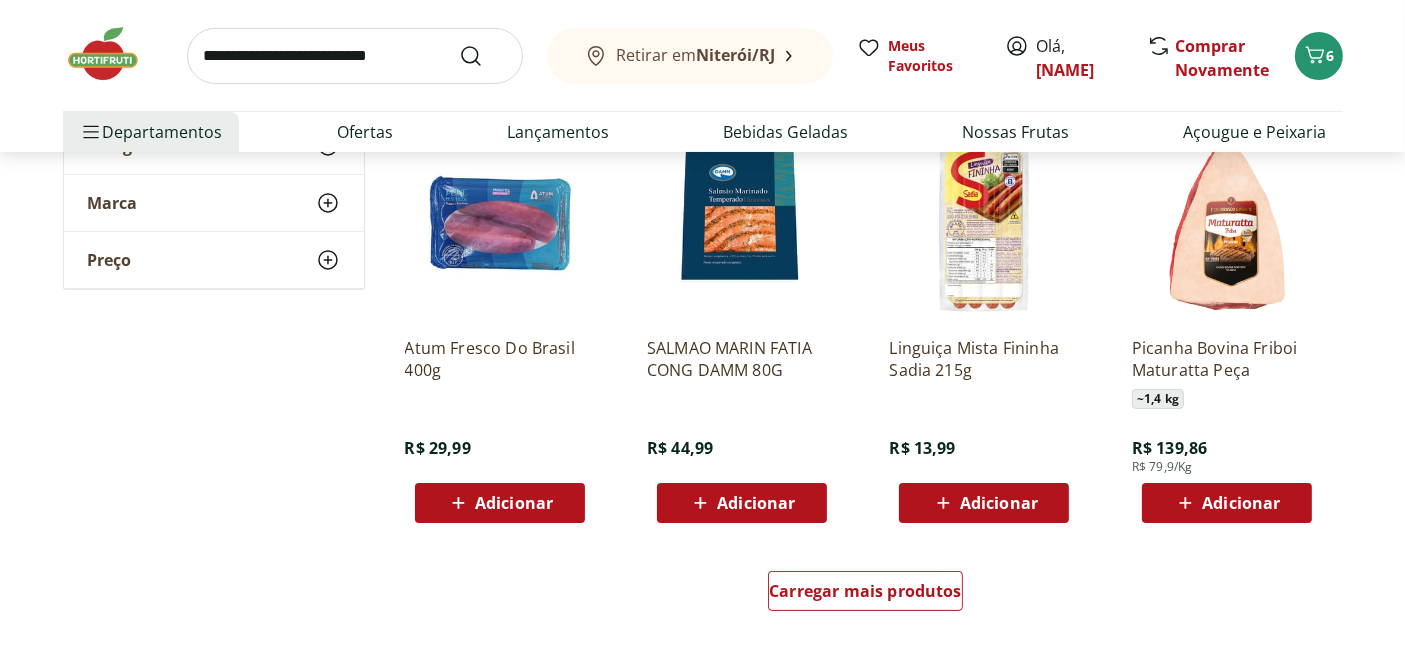 scroll, scrollTop: 15444, scrollLeft: 0, axis: vertical 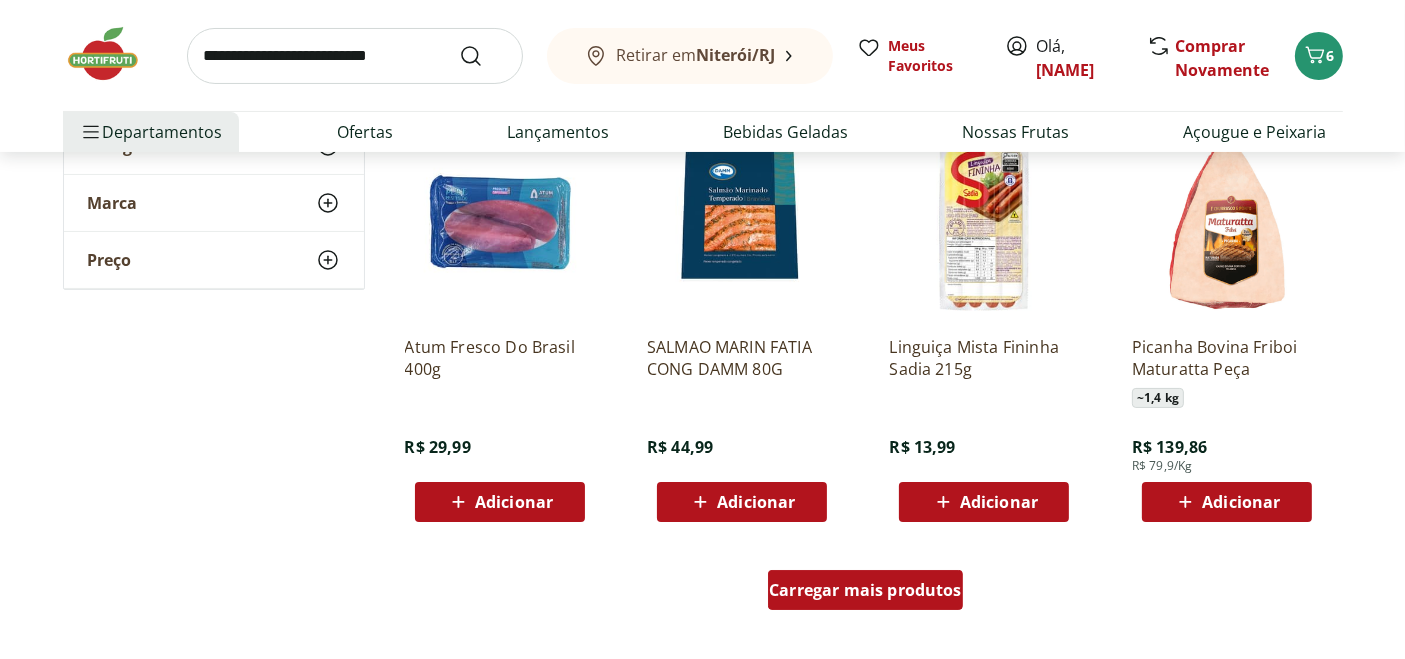 click on "Carregar mais produtos" at bounding box center [865, 590] 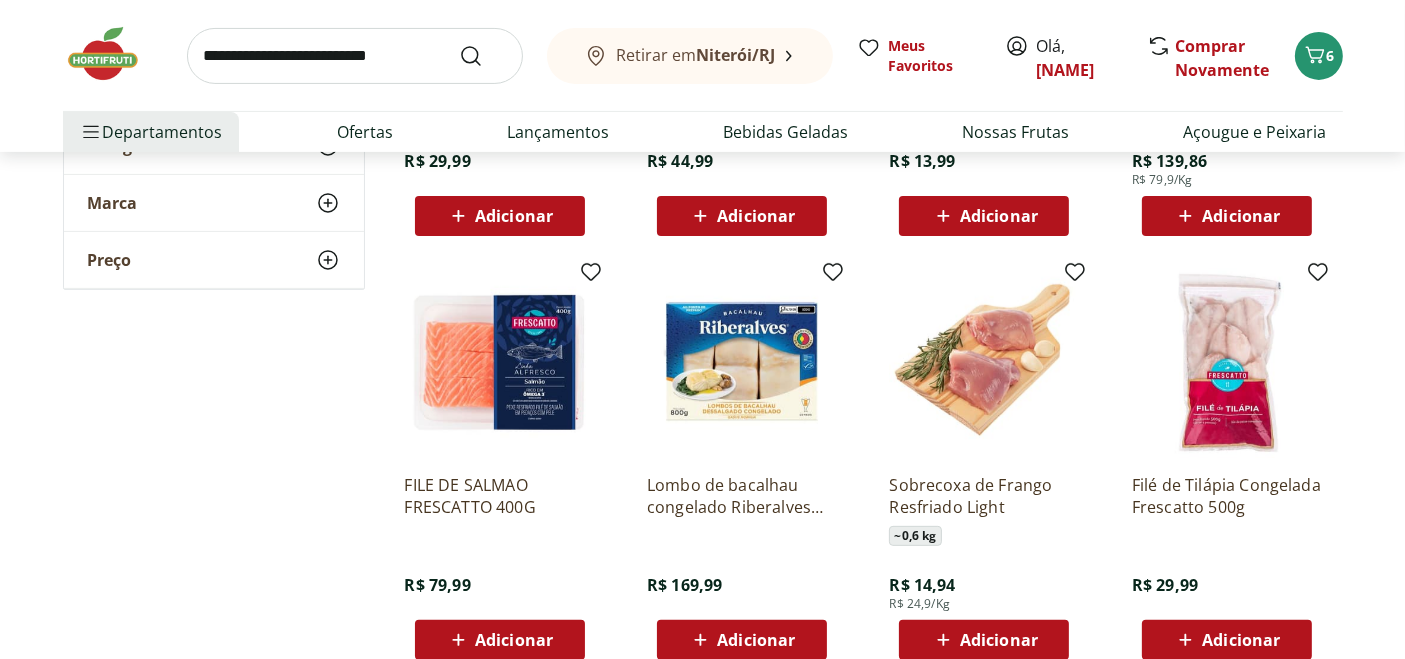 scroll, scrollTop: 15777, scrollLeft: 0, axis: vertical 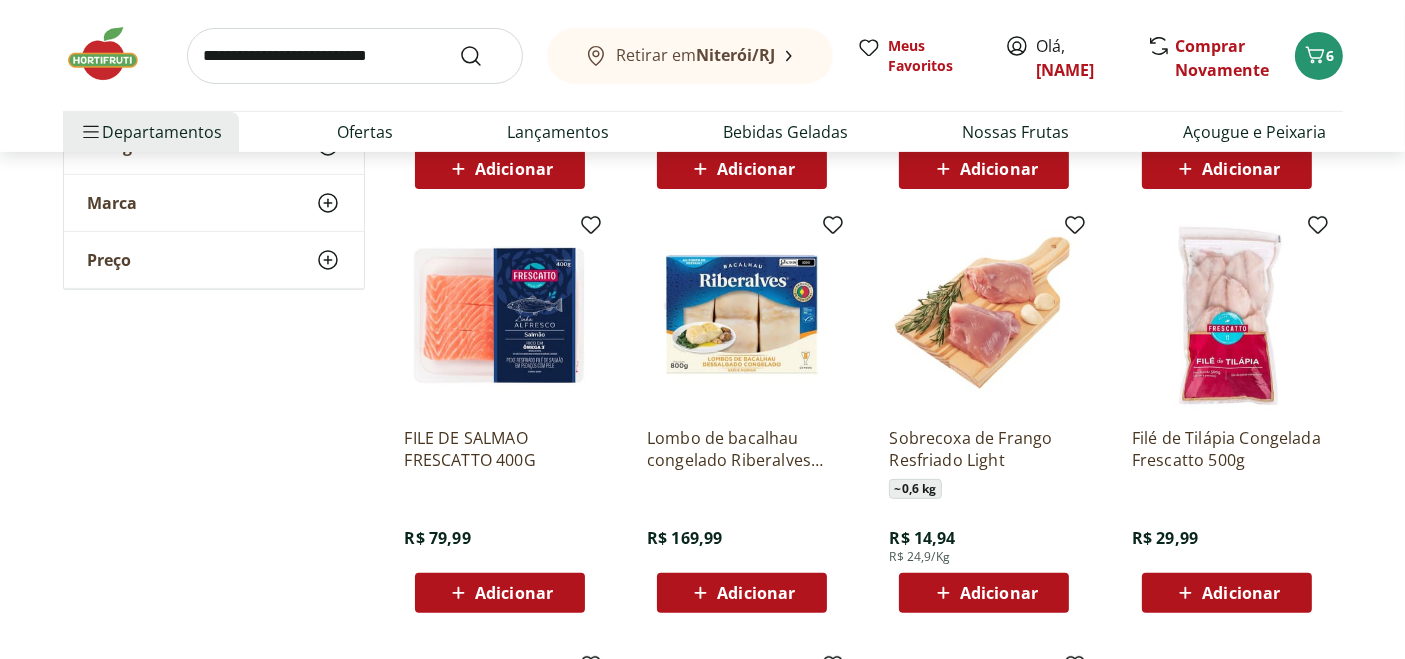 click on "FILE DE SALMAO FRESCATTO 400G" at bounding box center (500, 449) 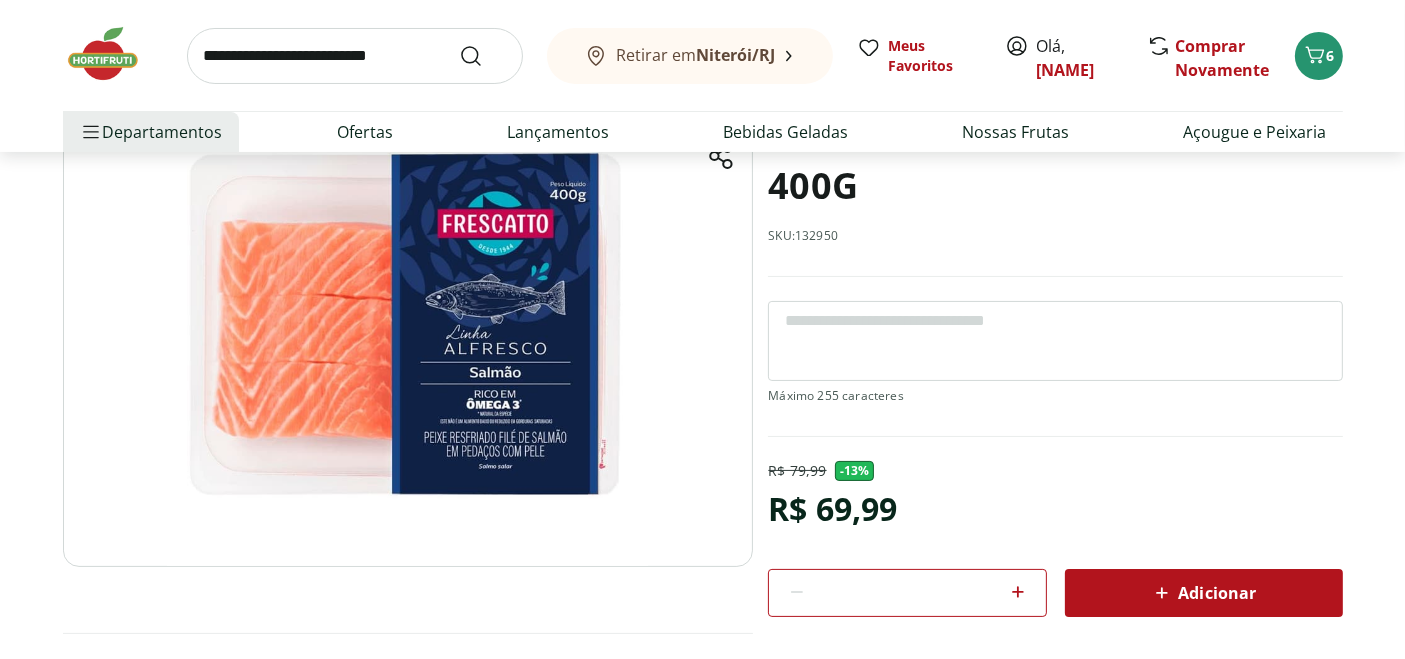 scroll, scrollTop: 222, scrollLeft: 0, axis: vertical 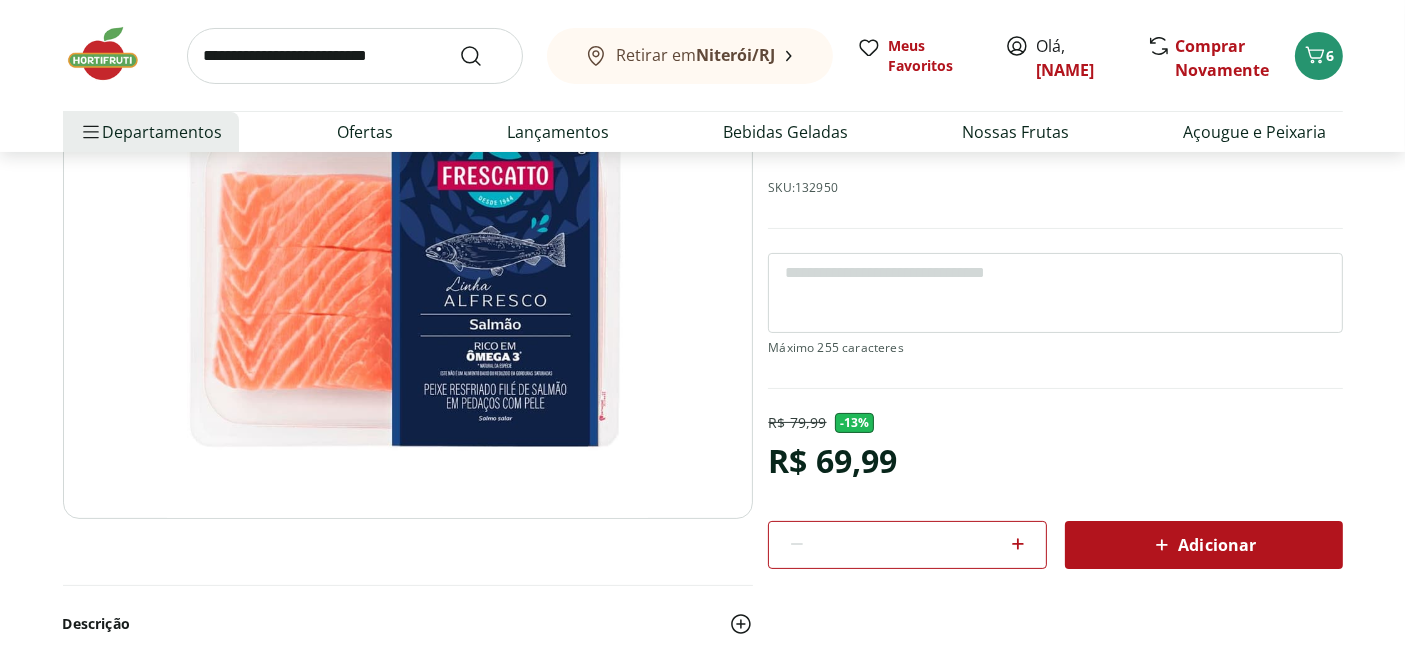 click on "Adicionar" at bounding box center [1204, 545] 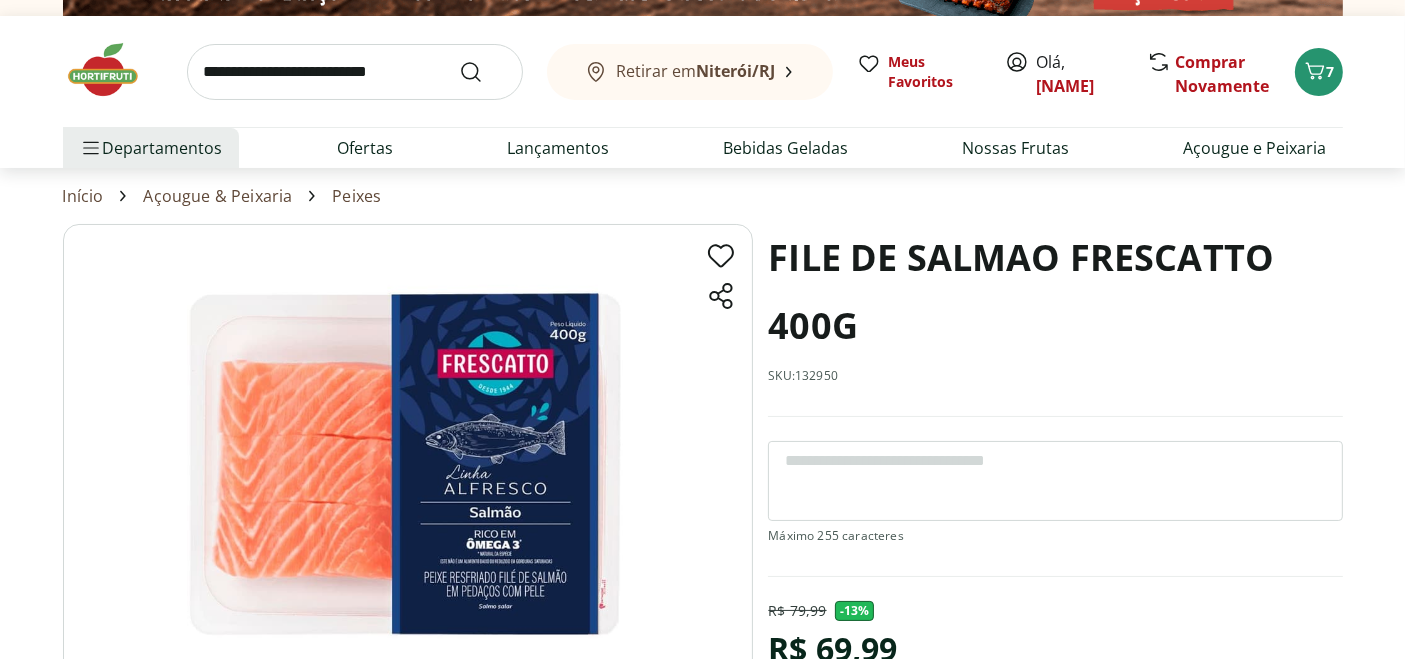 scroll, scrollTop: 0, scrollLeft: 0, axis: both 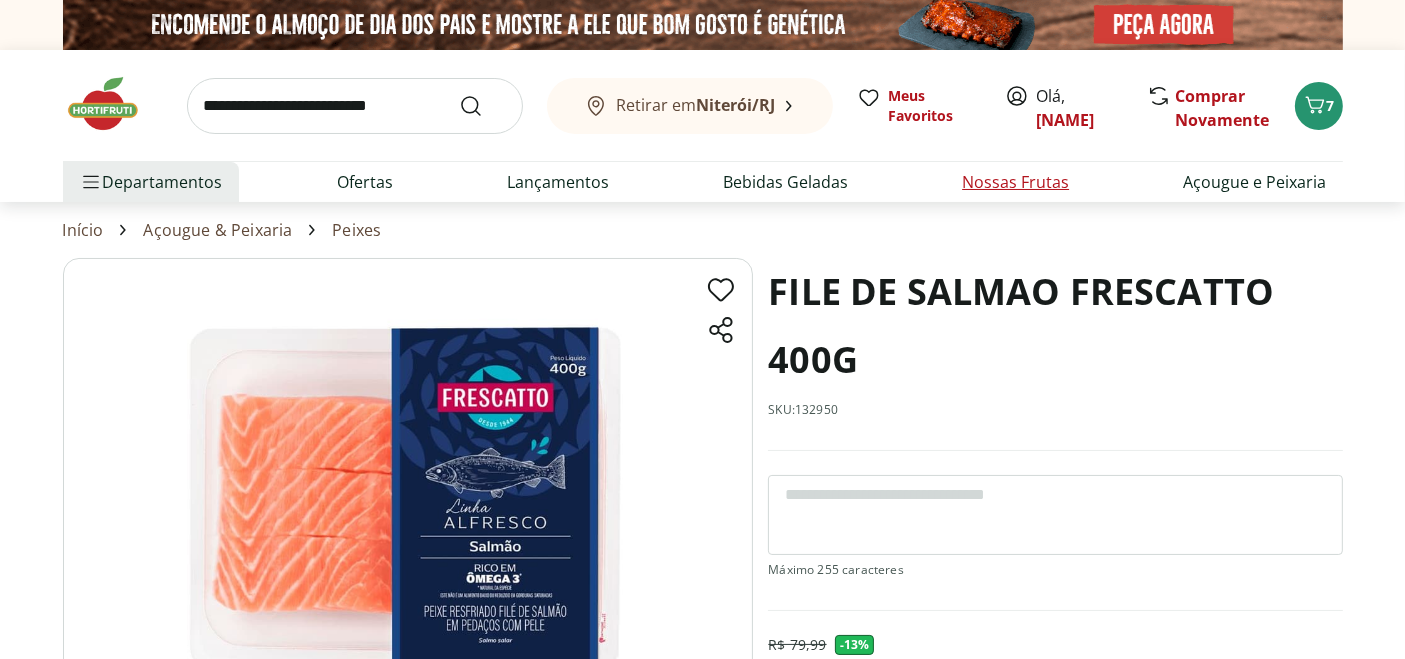click on "Nossas Frutas" at bounding box center (1015, 182) 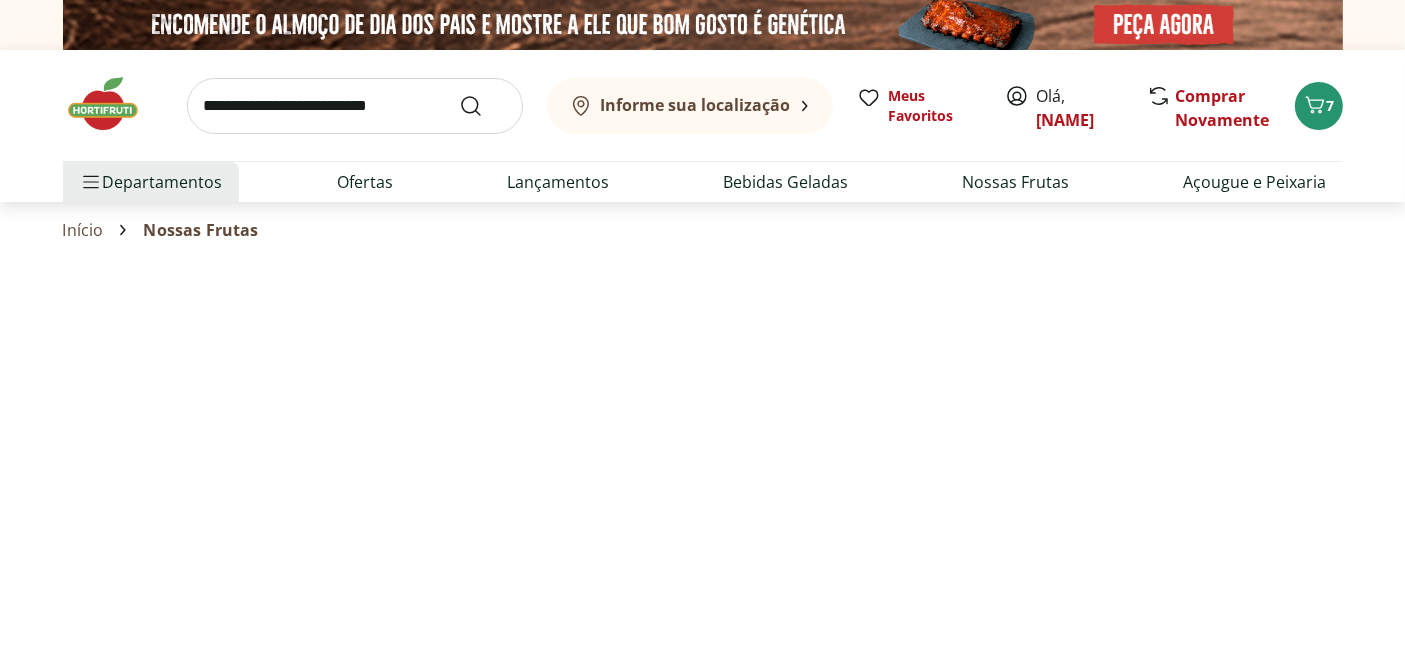 select on "**********" 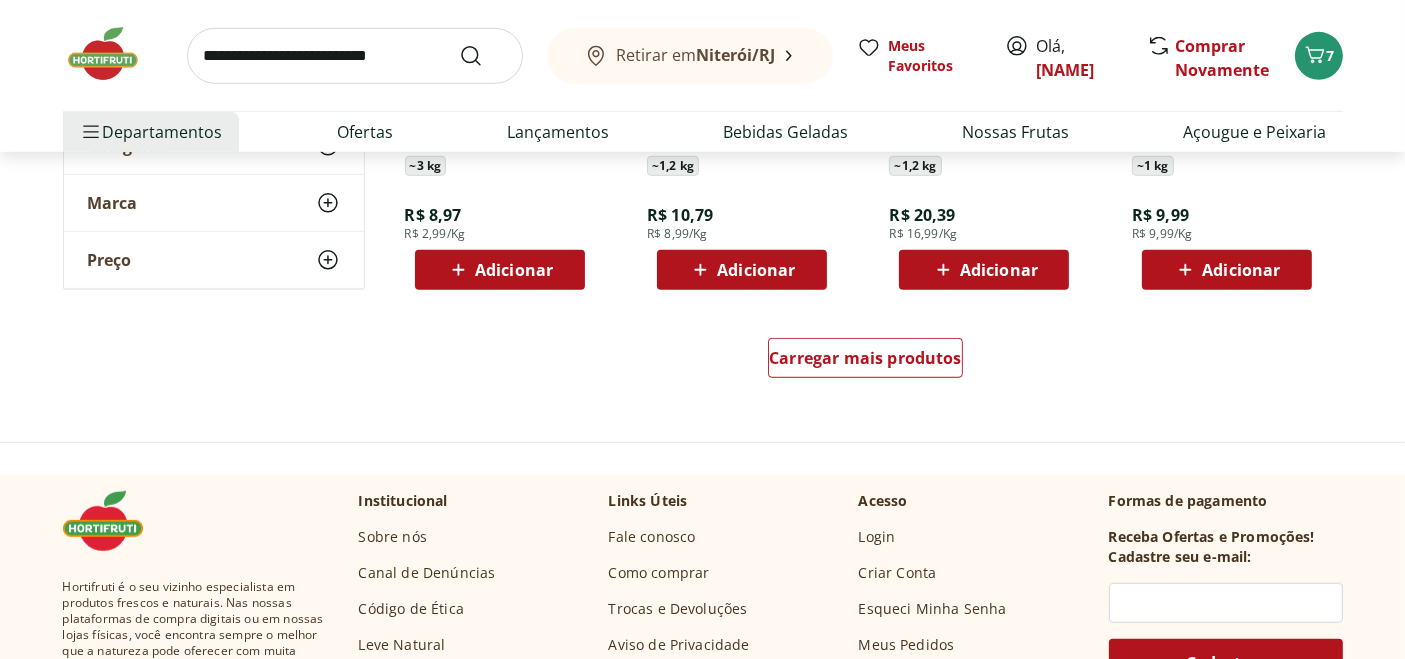 scroll, scrollTop: 1333, scrollLeft: 0, axis: vertical 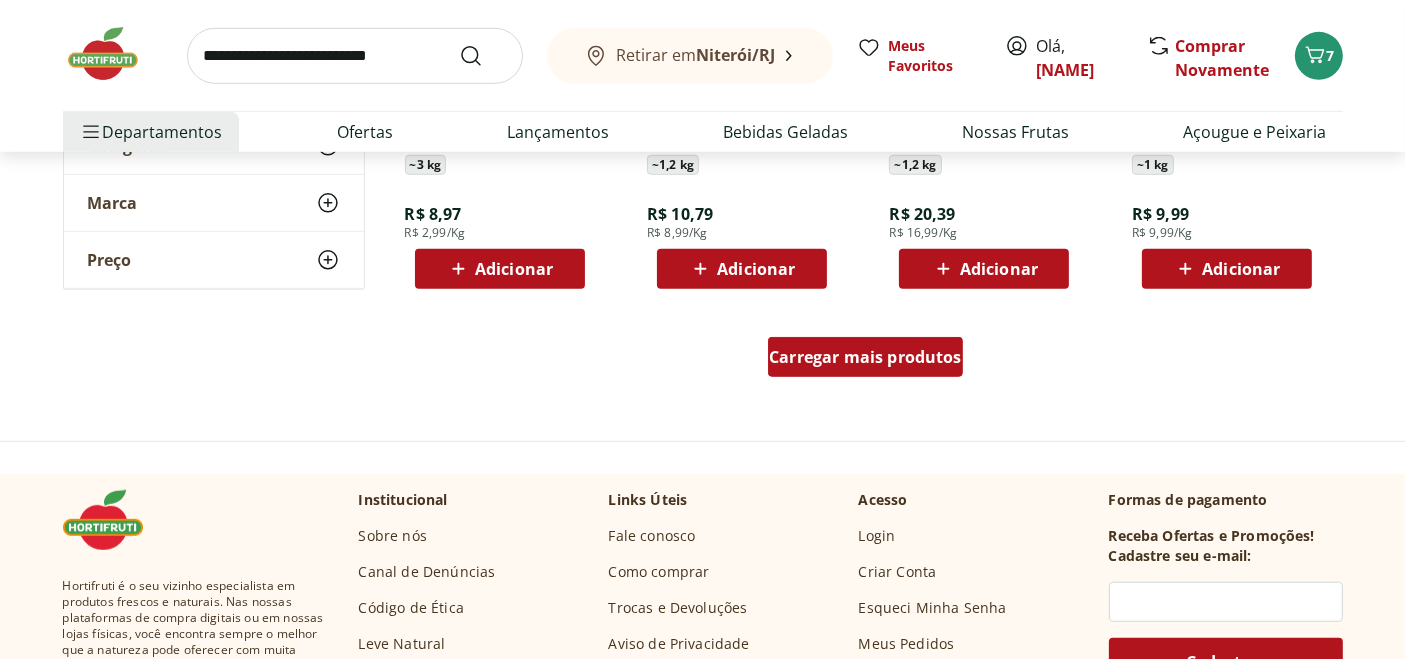 click on "Carregar mais produtos" at bounding box center (865, 357) 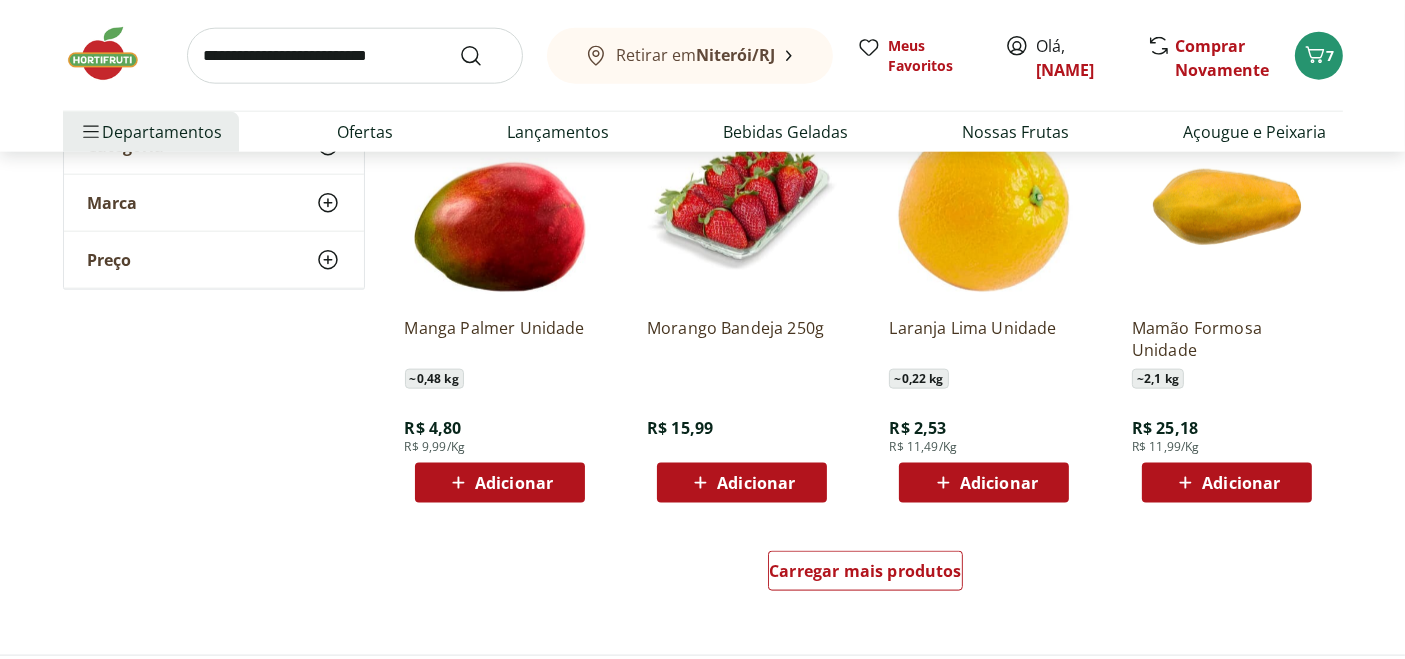 scroll, scrollTop: 2555, scrollLeft: 0, axis: vertical 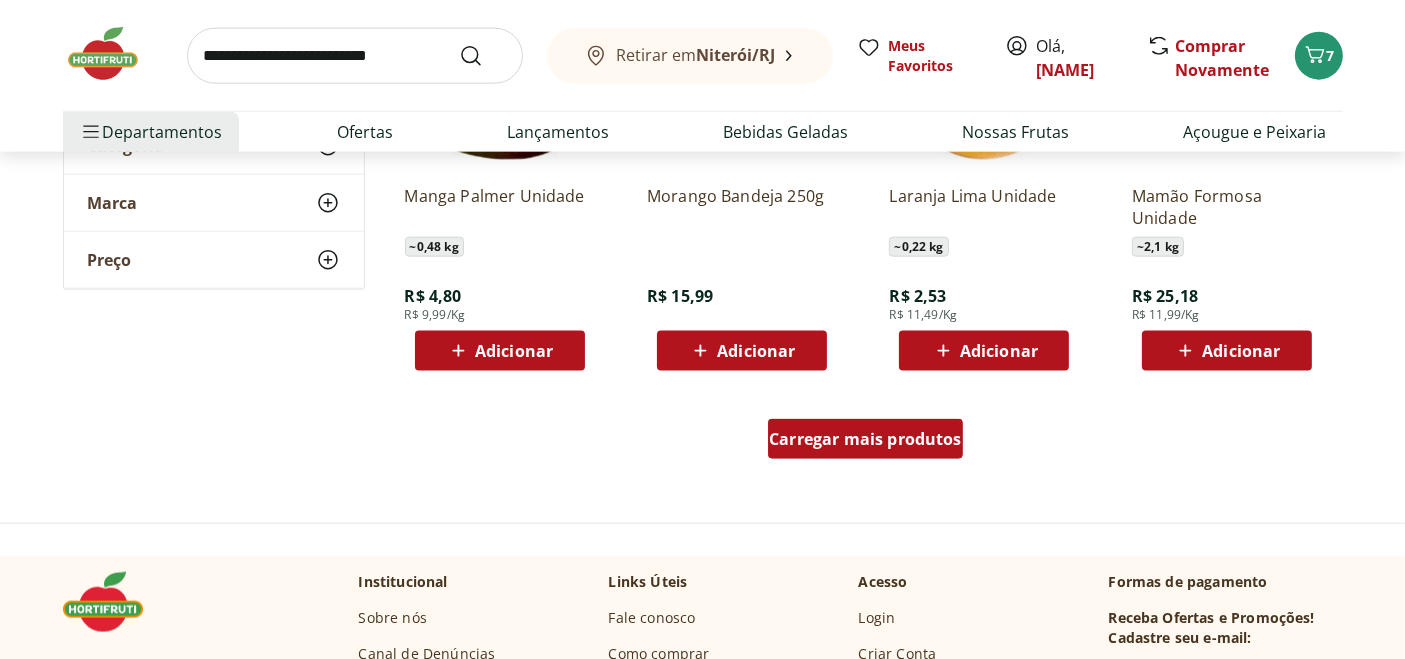 click on "Carregar mais produtos" at bounding box center (865, 439) 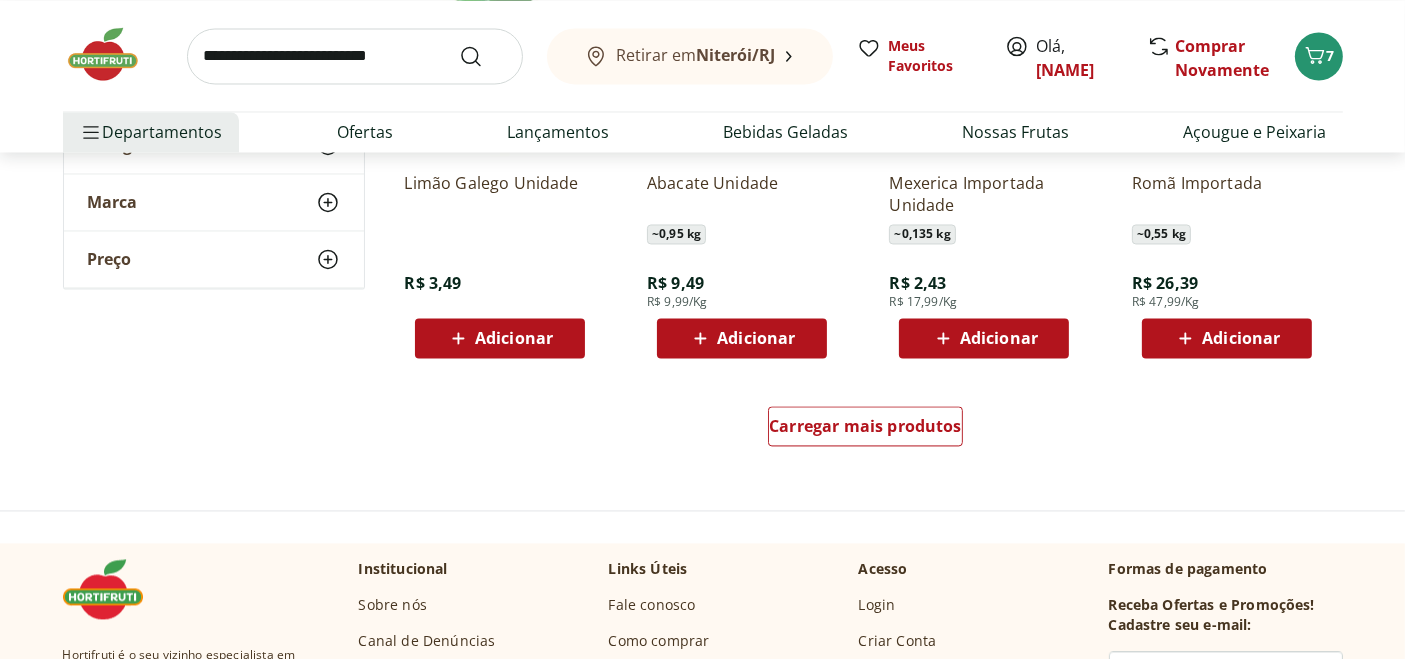 scroll, scrollTop: 3888, scrollLeft: 0, axis: vertical 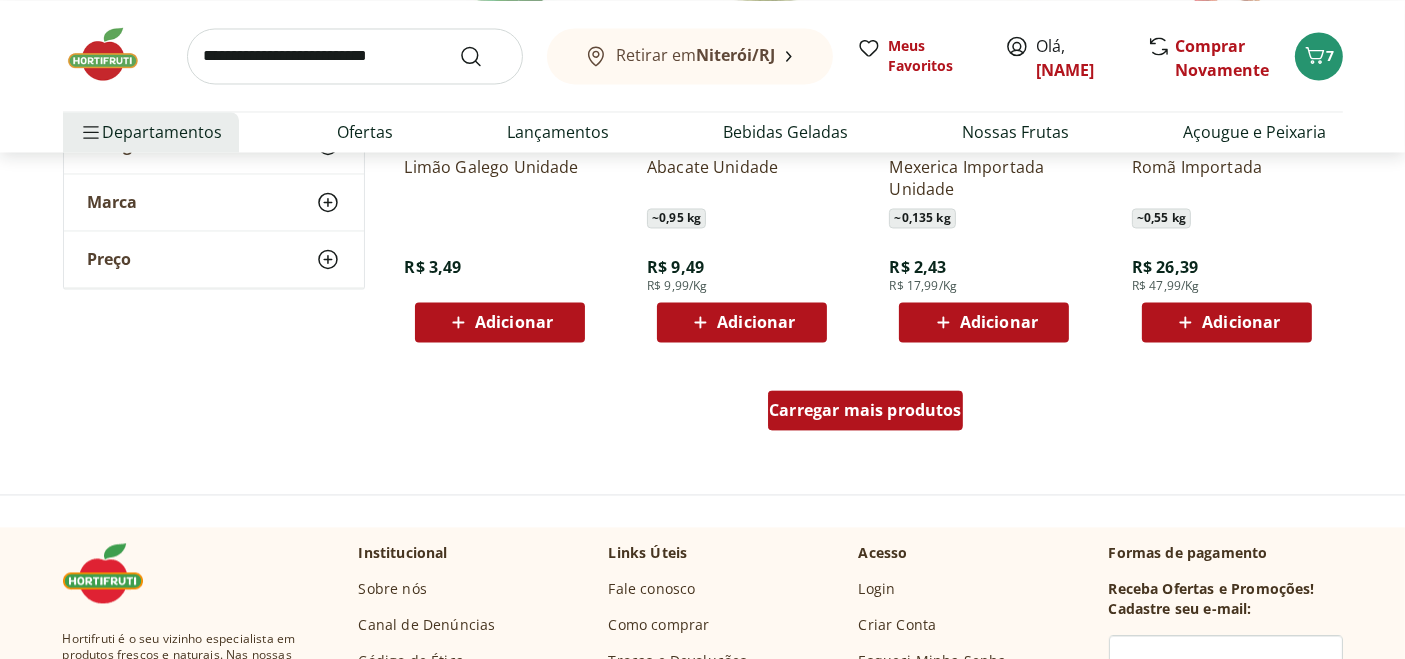 click on "Carregar mais produtos" at bounding box center [865, 410] 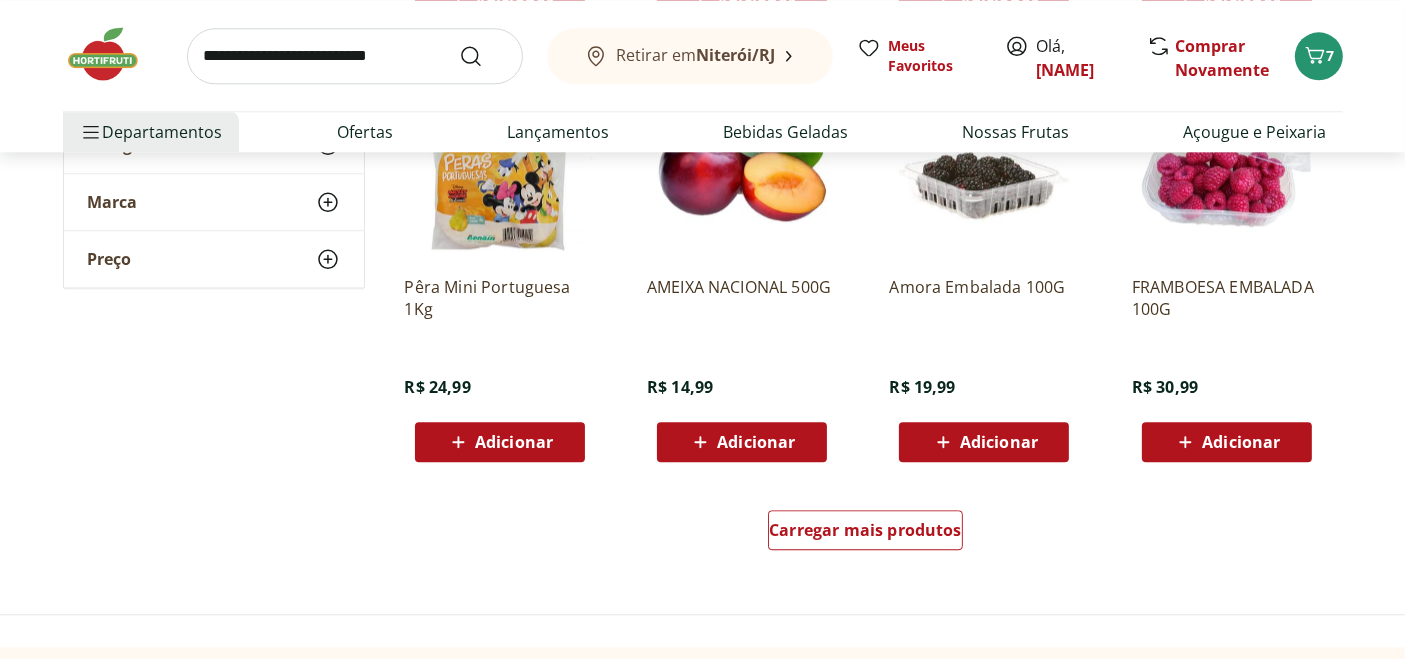 scroll, scrollTop: 5111, scrollLeft: 0, axis: vertical 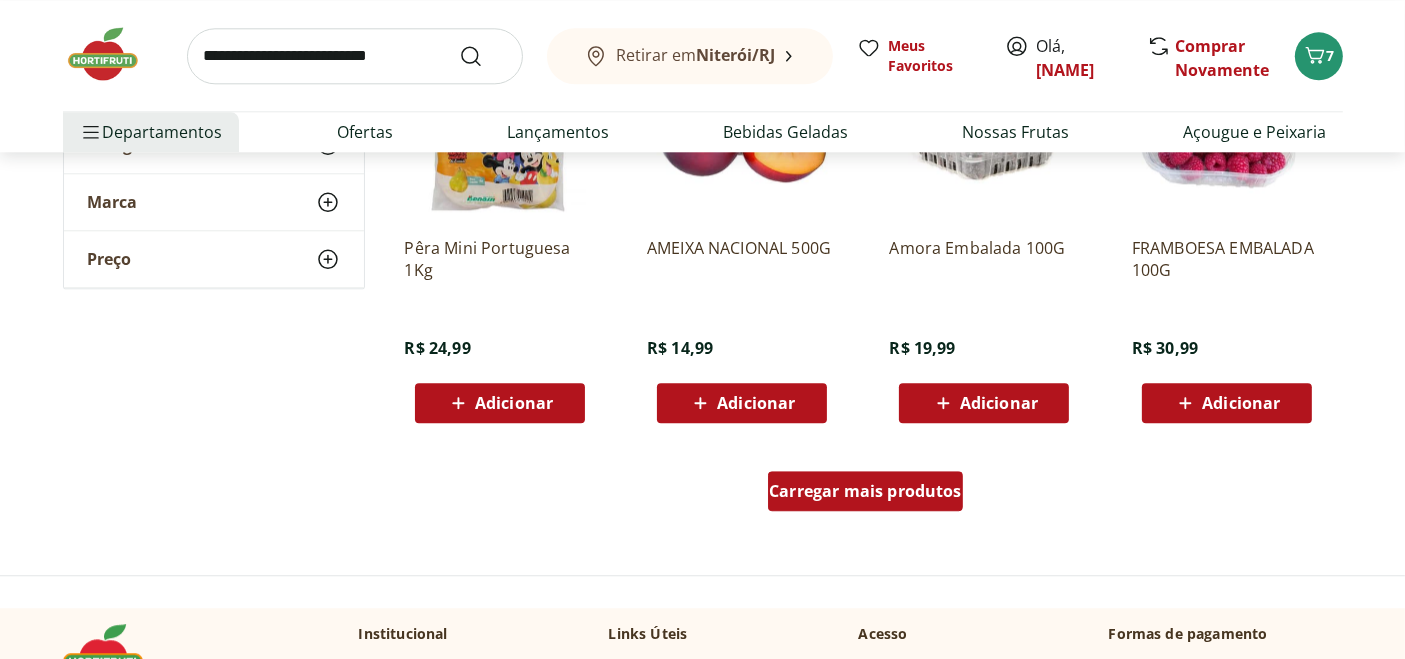 click on "Carregar mais produtos" at bounding box center [865, 491] 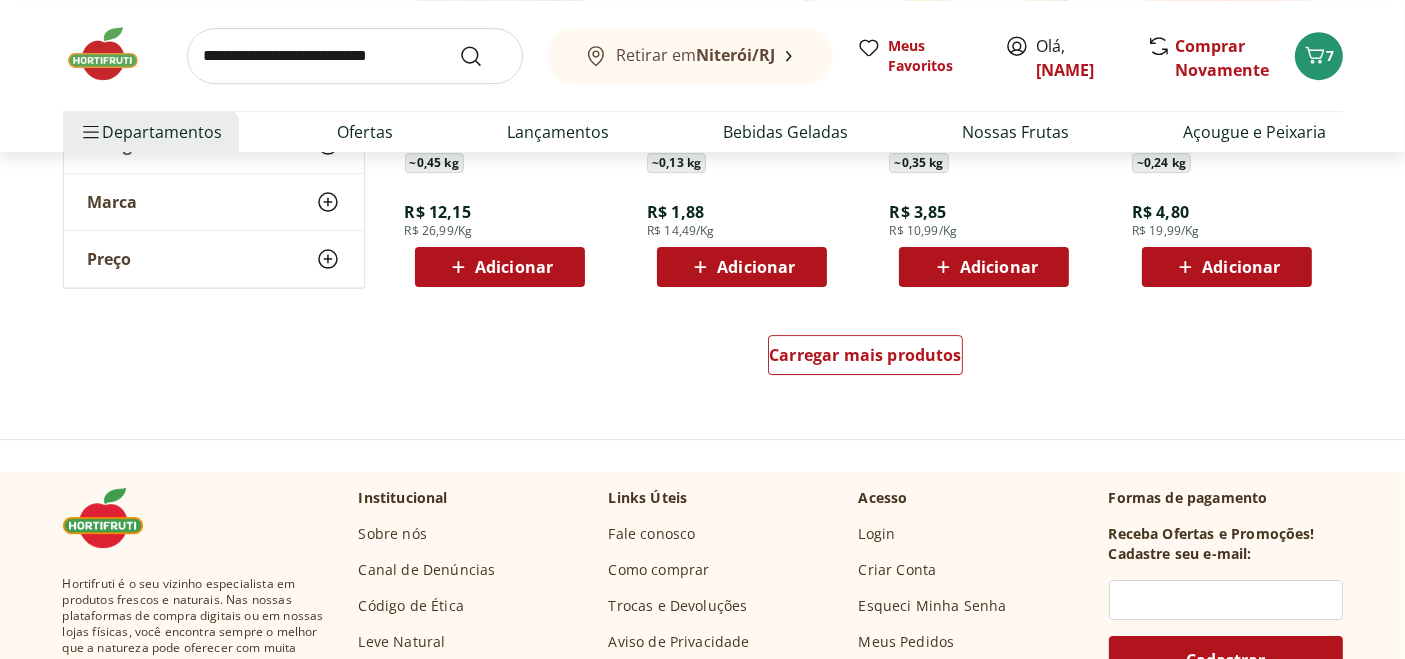 scroll, scrollTop: 6555, scrollLeft: 0, axis: vertical 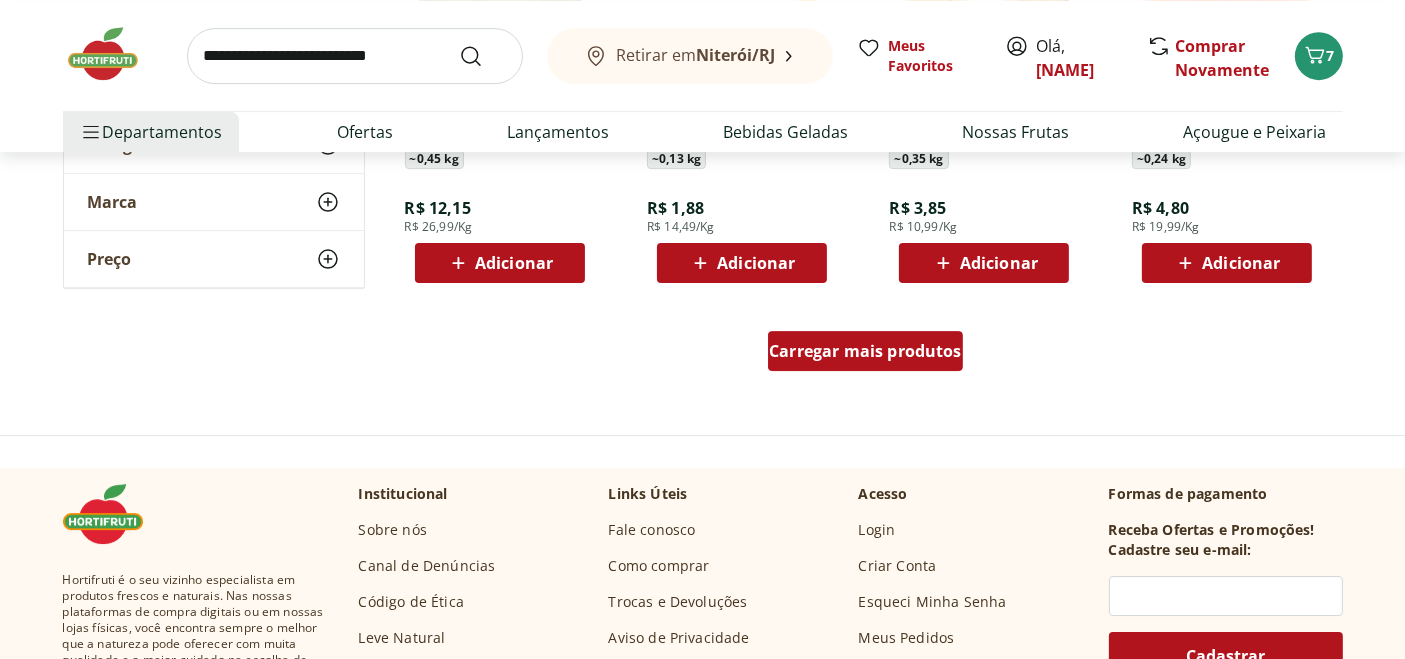 click on "Carregar mais produtos" at bounding box center [865, 351] 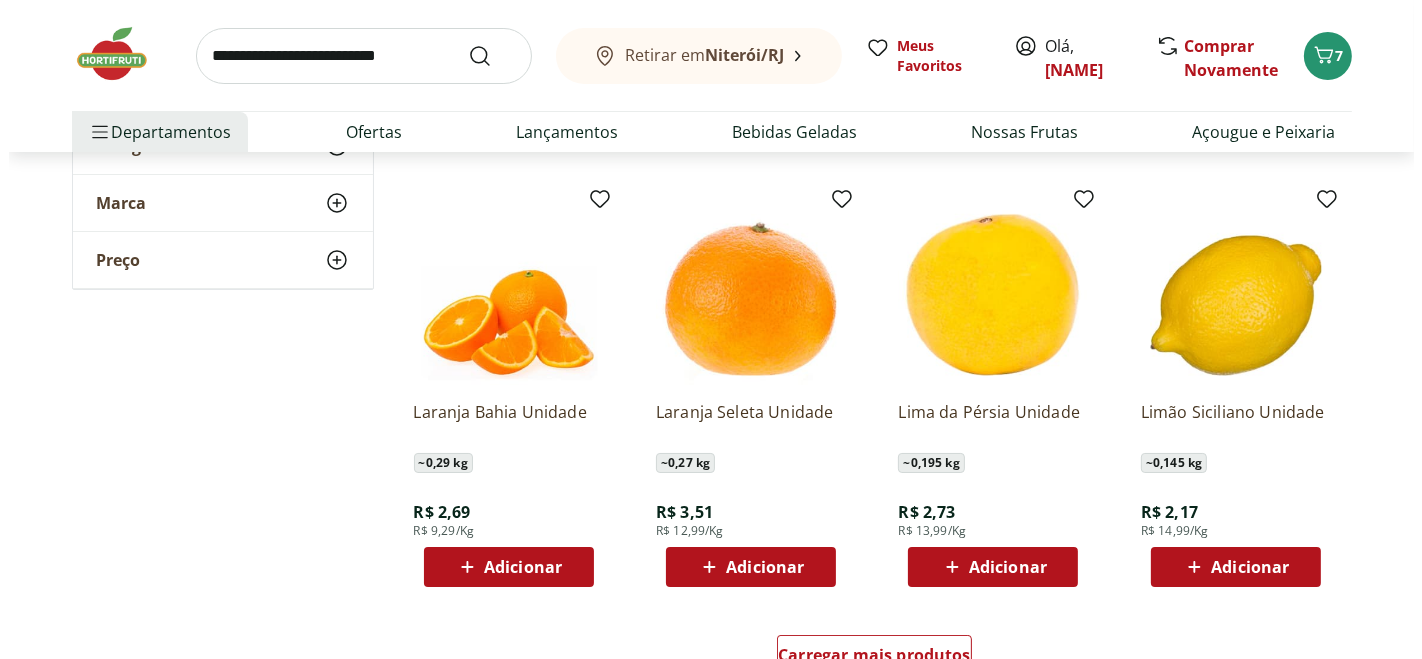 scroll, scrollTop: 7666, scrollLeft: 0, axis: vertical 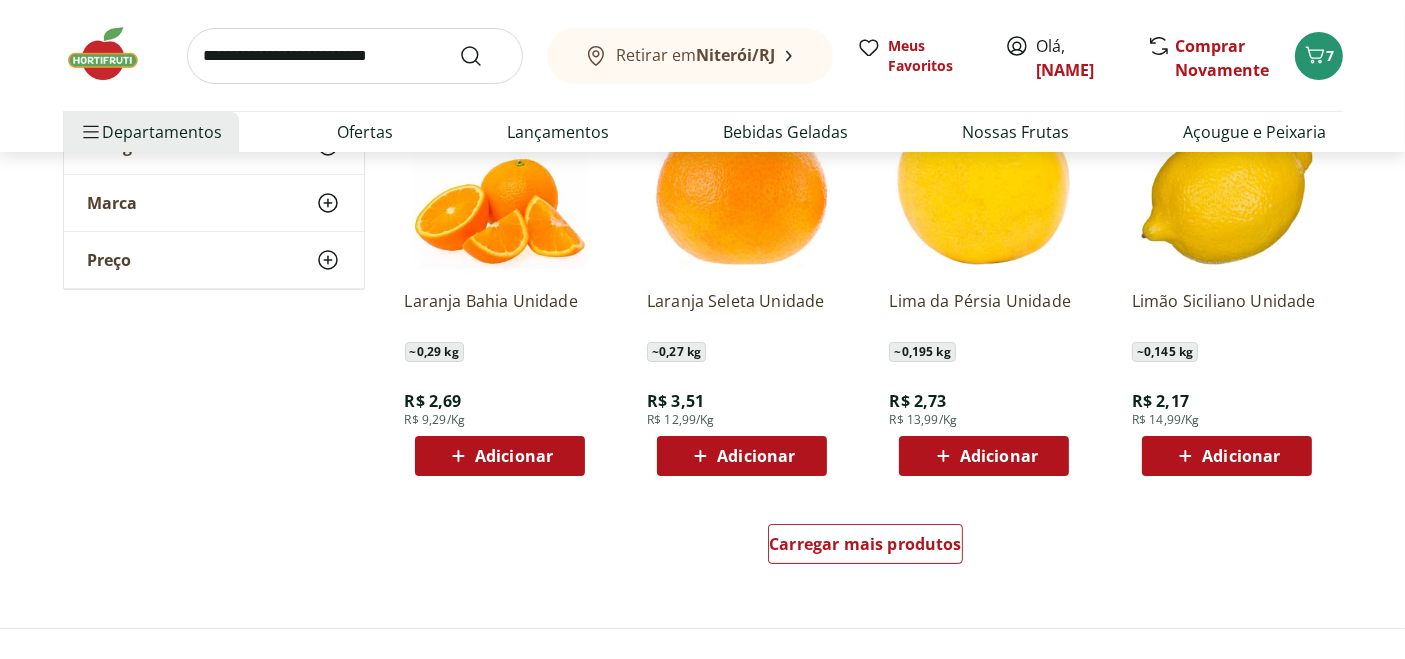 click on "Adicionar" at bounding box center (1241, 456) 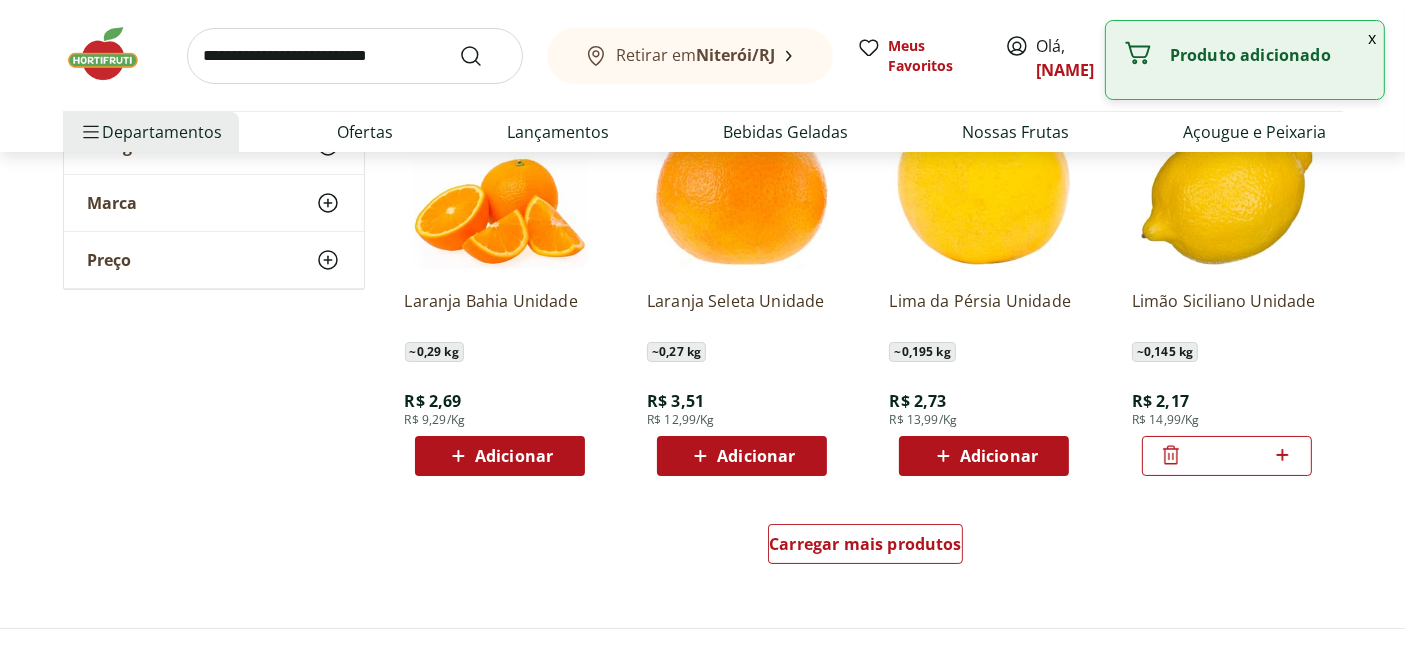 click 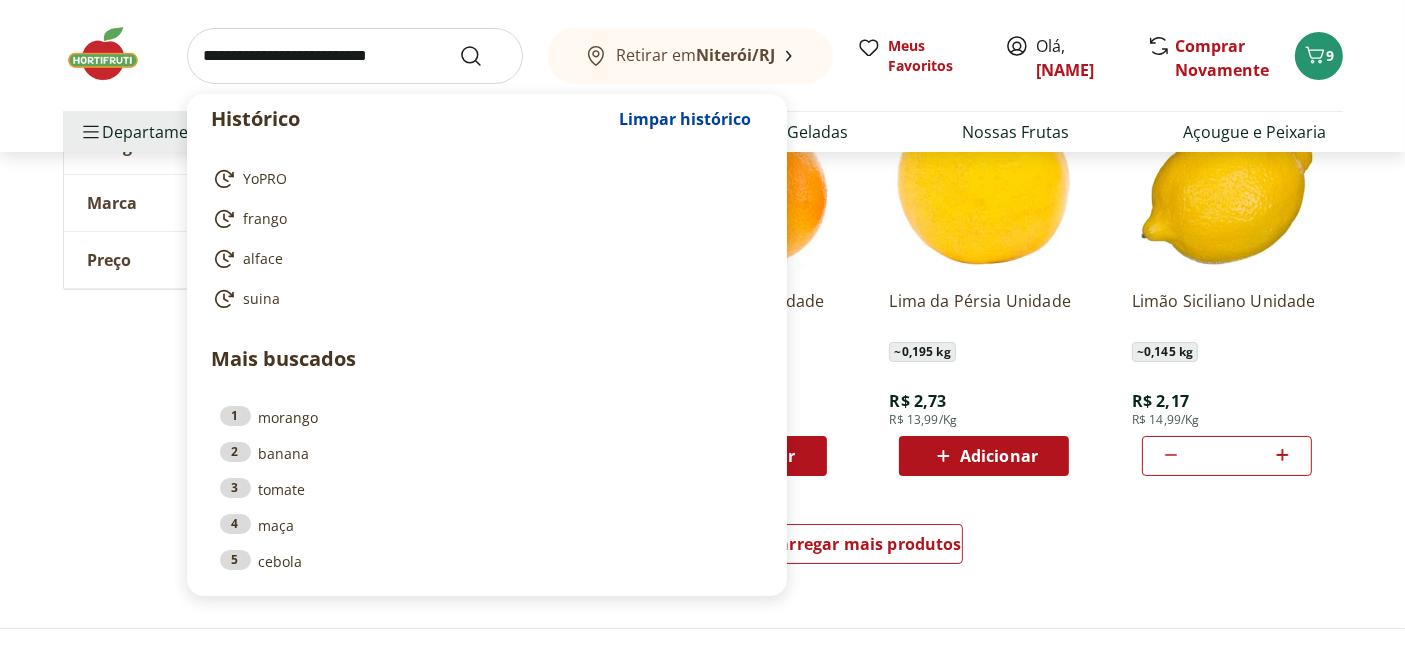 click at bounding box center (355, 56) 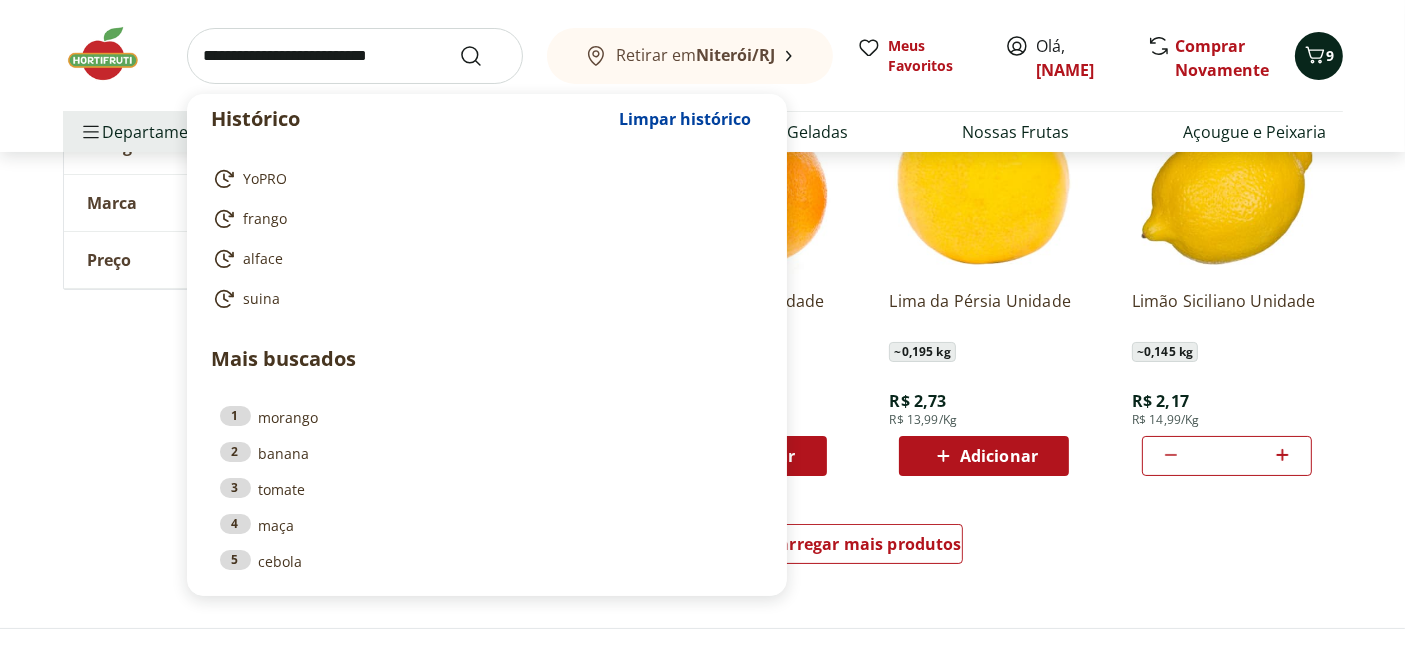 click on "9" at bounding box center [1331, 55] 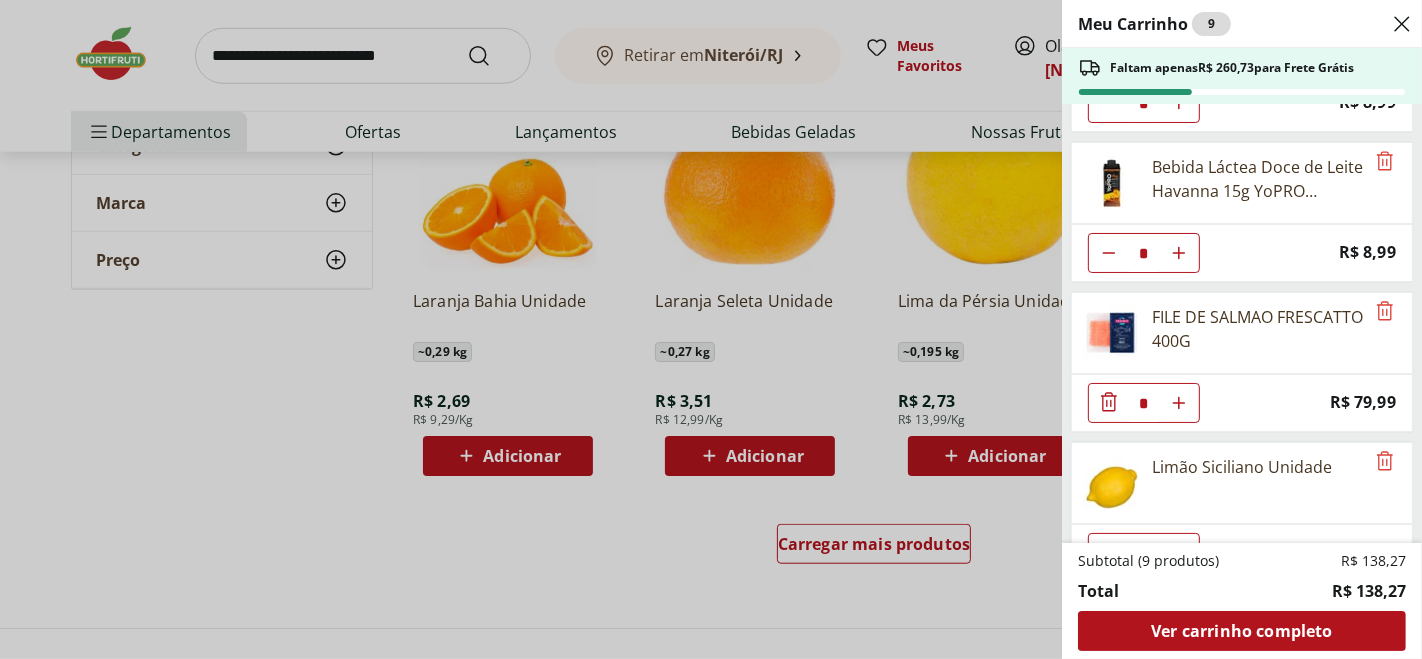 scroll, scrollTop: 311, scrollLeft: 0, axis: vertical 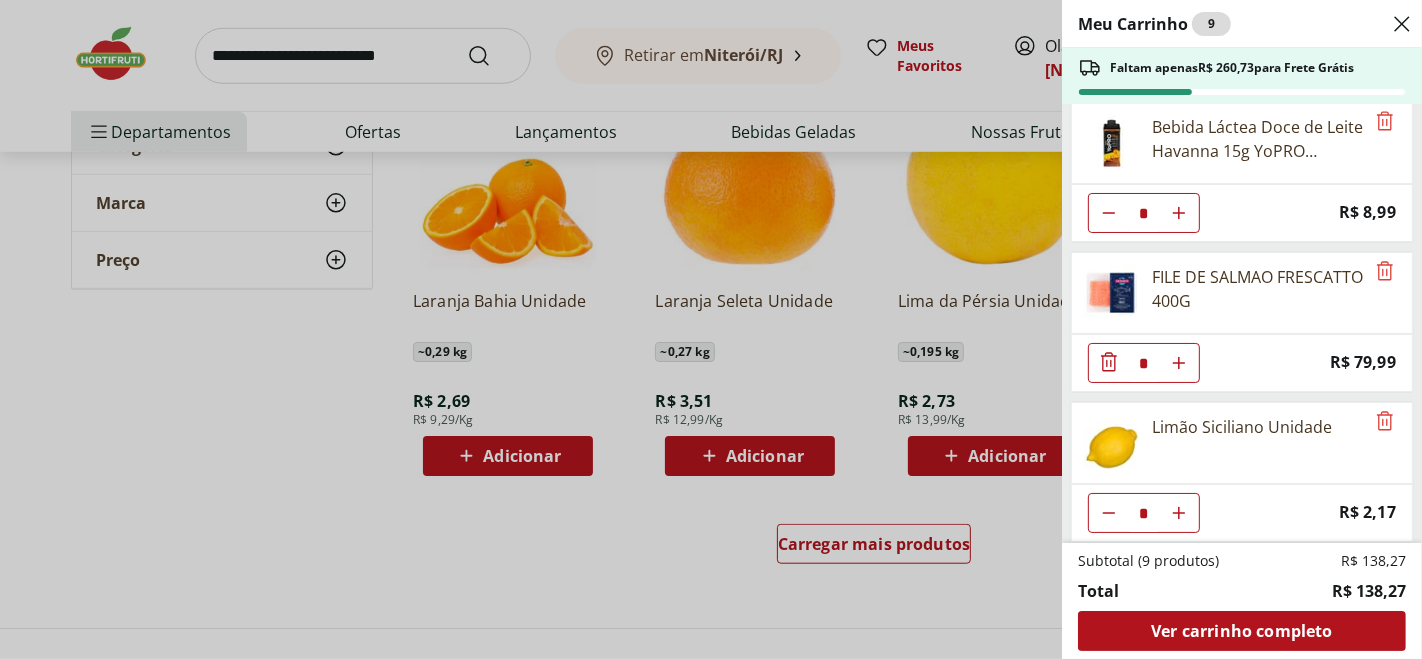 click on "Meu Carrinho 9 Faltam apenas  R$ 260,73  para Frete Grátis Bebida Láctea YoPRO UHT Chocolate 15g de proteínas 250ml * Price: R$ 8,99 Bebida Láctea Morango YoPRO Danone 250ml * Price: R$ 8,99 Bebida Láctea Doce de Leite Havanna 15g YoPRO Danone 250ml * Price: R$ 8,99 FILE DE SALMAO FRESCATTO 400G * Price: R$ 79,99 Limão Siciliano Unidade * Price: R$ 2,17 Subtotal (9 produtos) R$ 138,27 Total R$ 138,27 Ver carrinho completo" at bounding box center [711, 329] 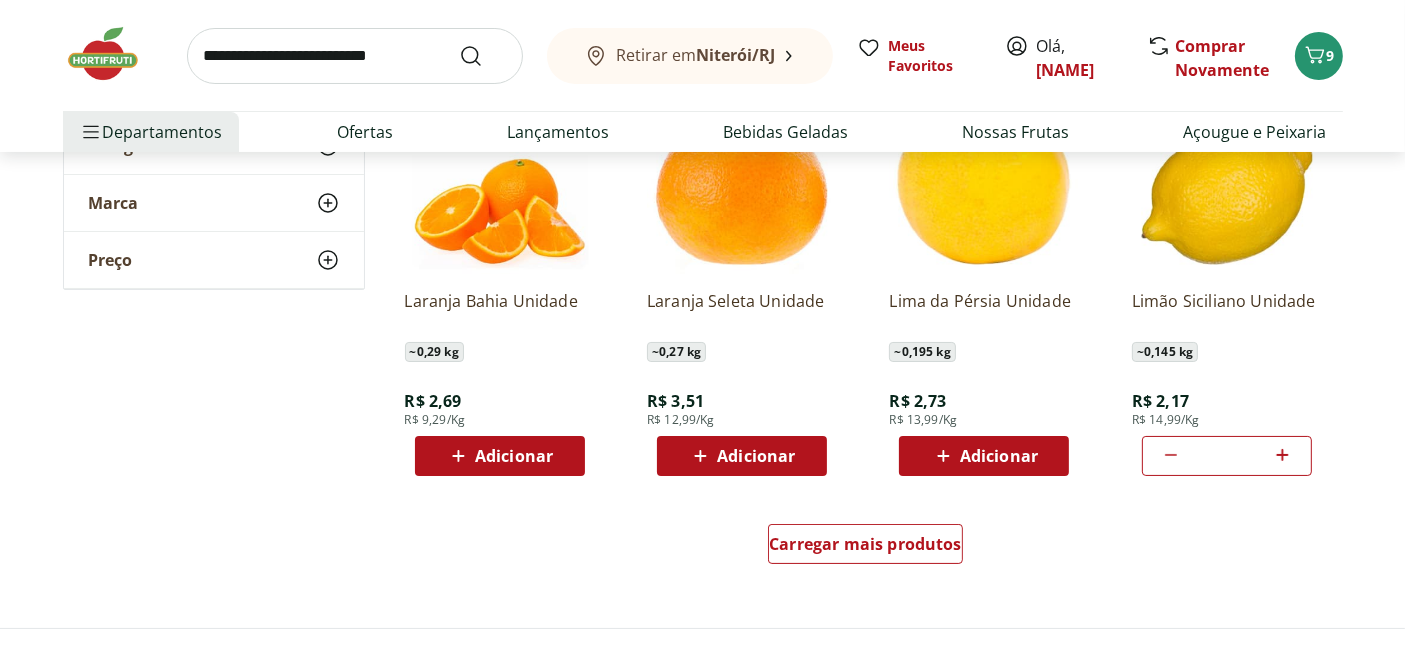 click at bounding box center [355, 56] 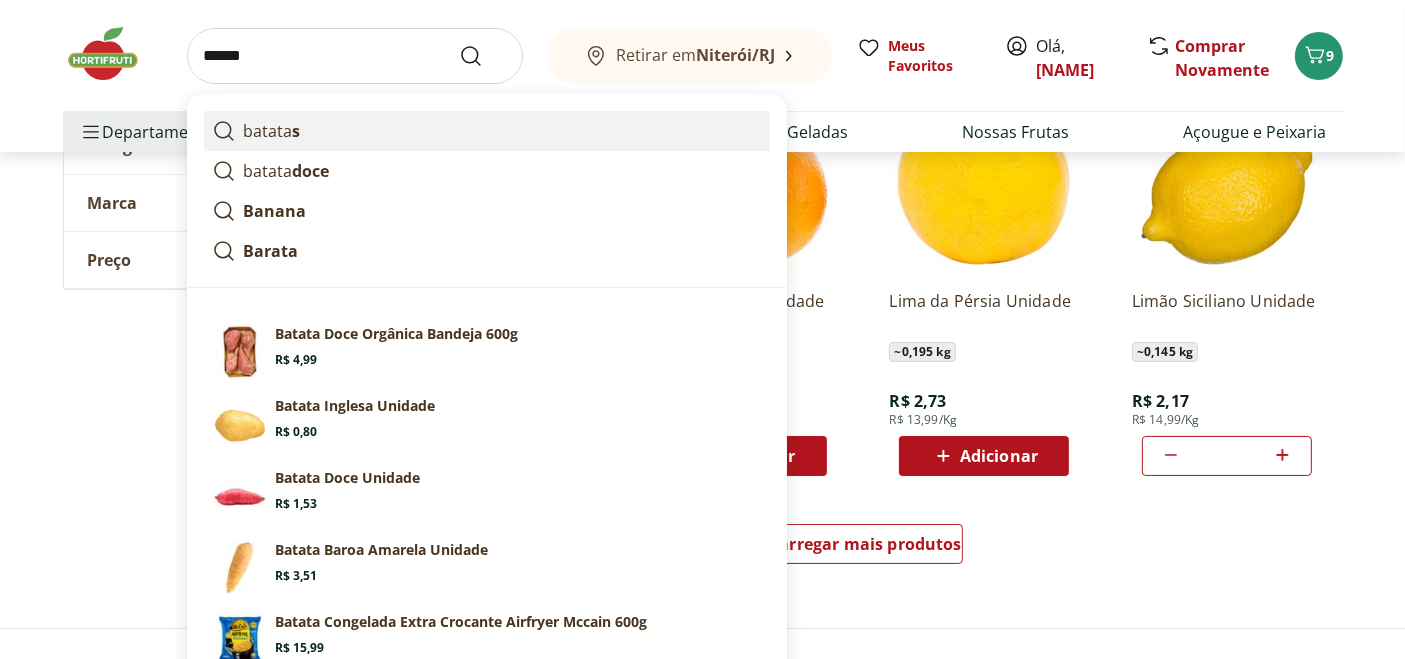 click on "batata s" at bounding box center (272, 131) 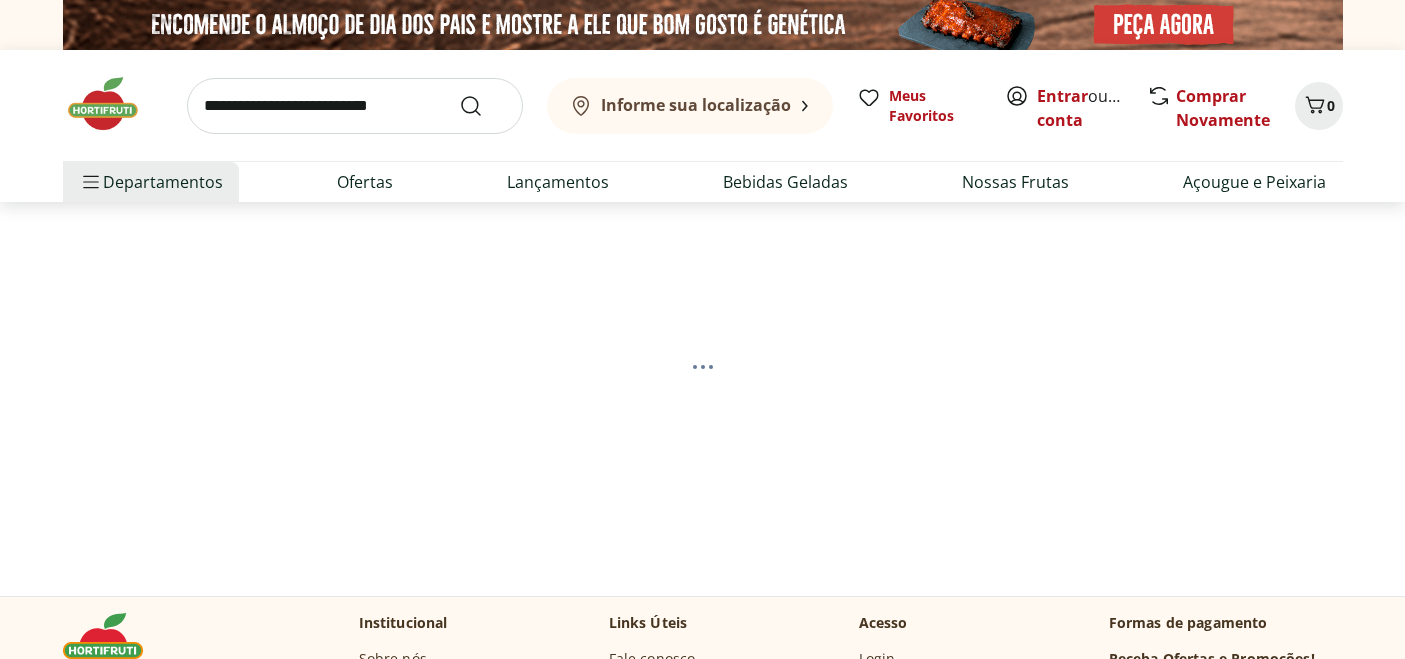 scroll, scrollTop: 0, scrollLeft: 0, axis: both 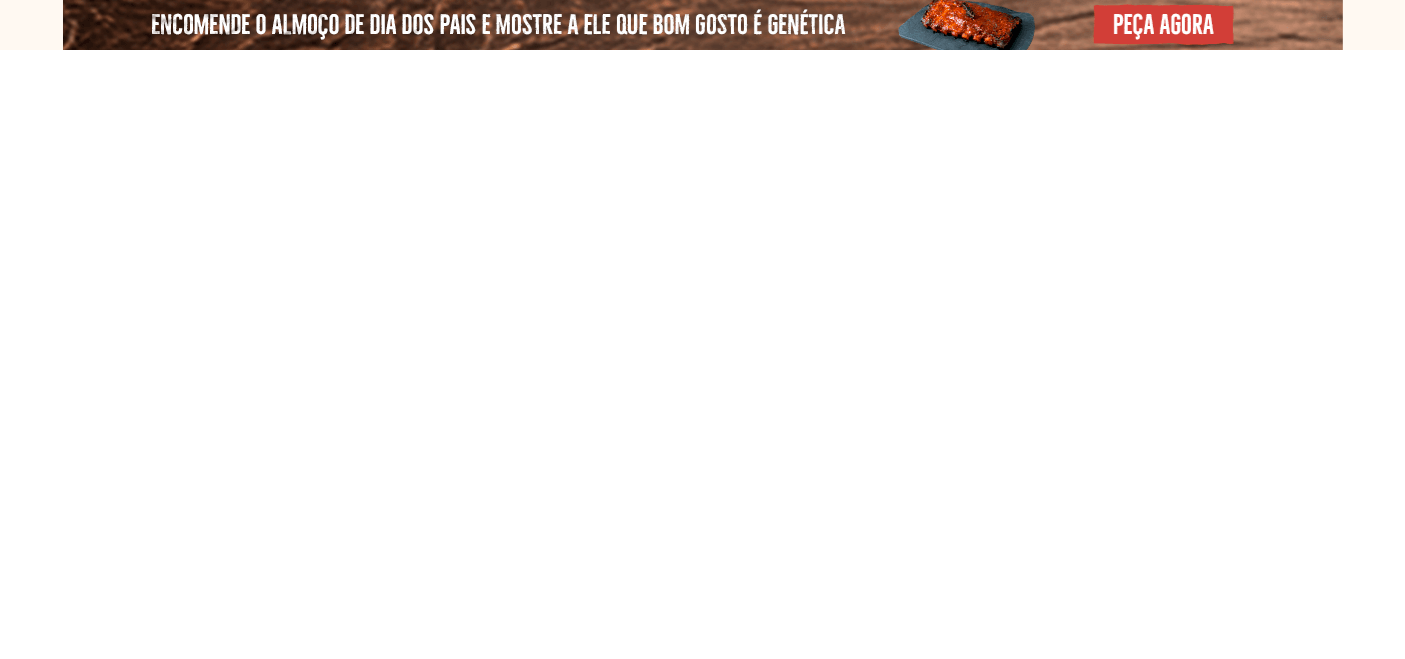 select on "**********" 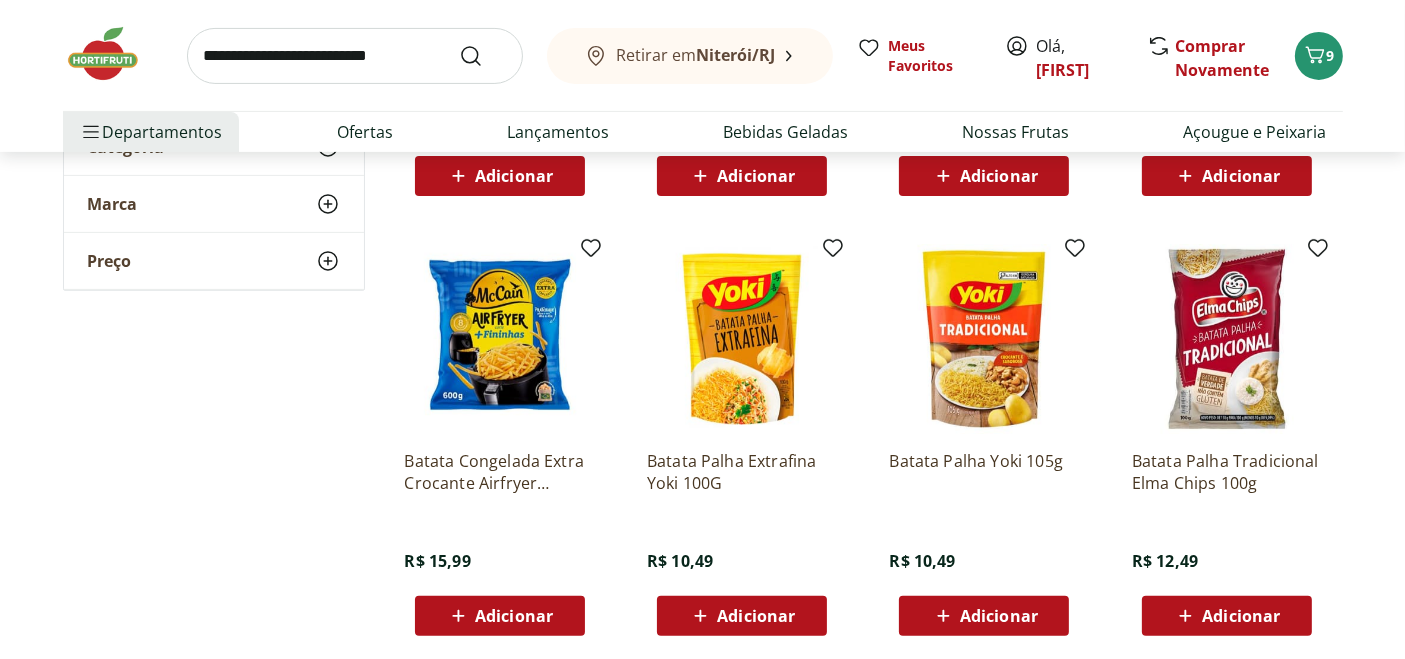 scroll, scrollTop: 666, scrollLeft: 0, axis: vertical 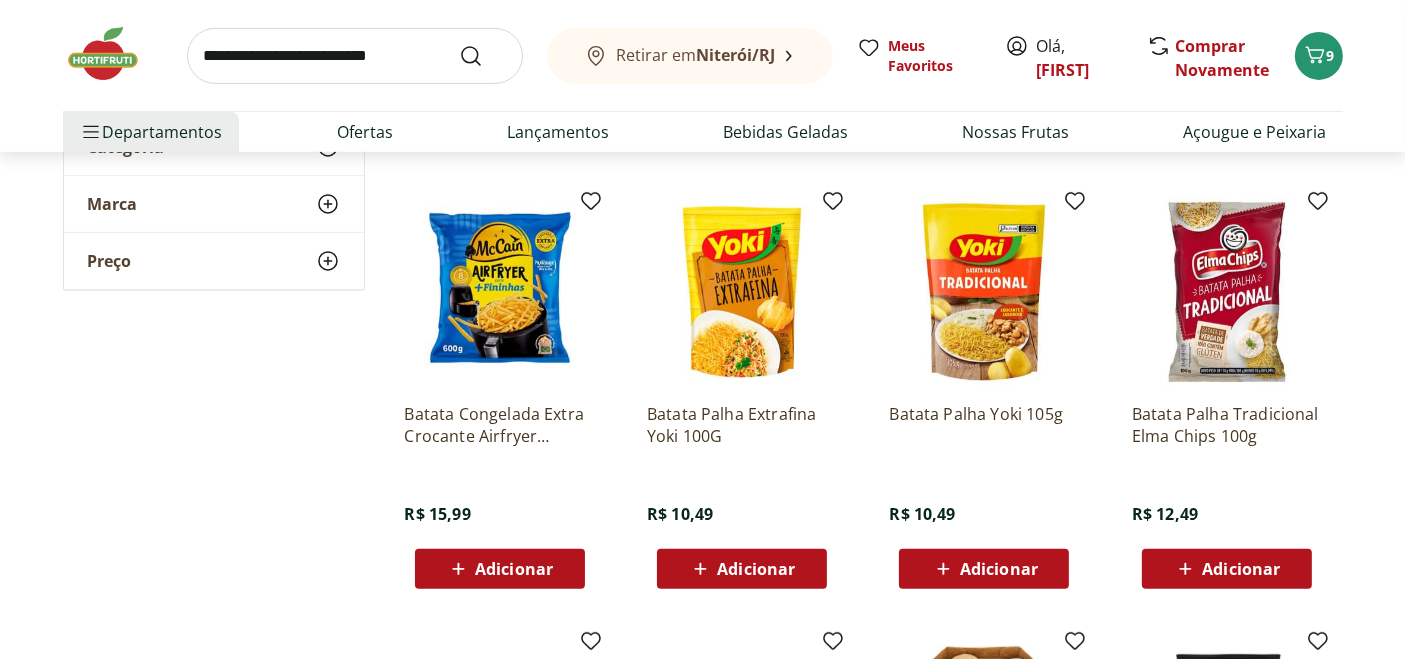 click on "Adicionar" at bounding box center [514, 569] 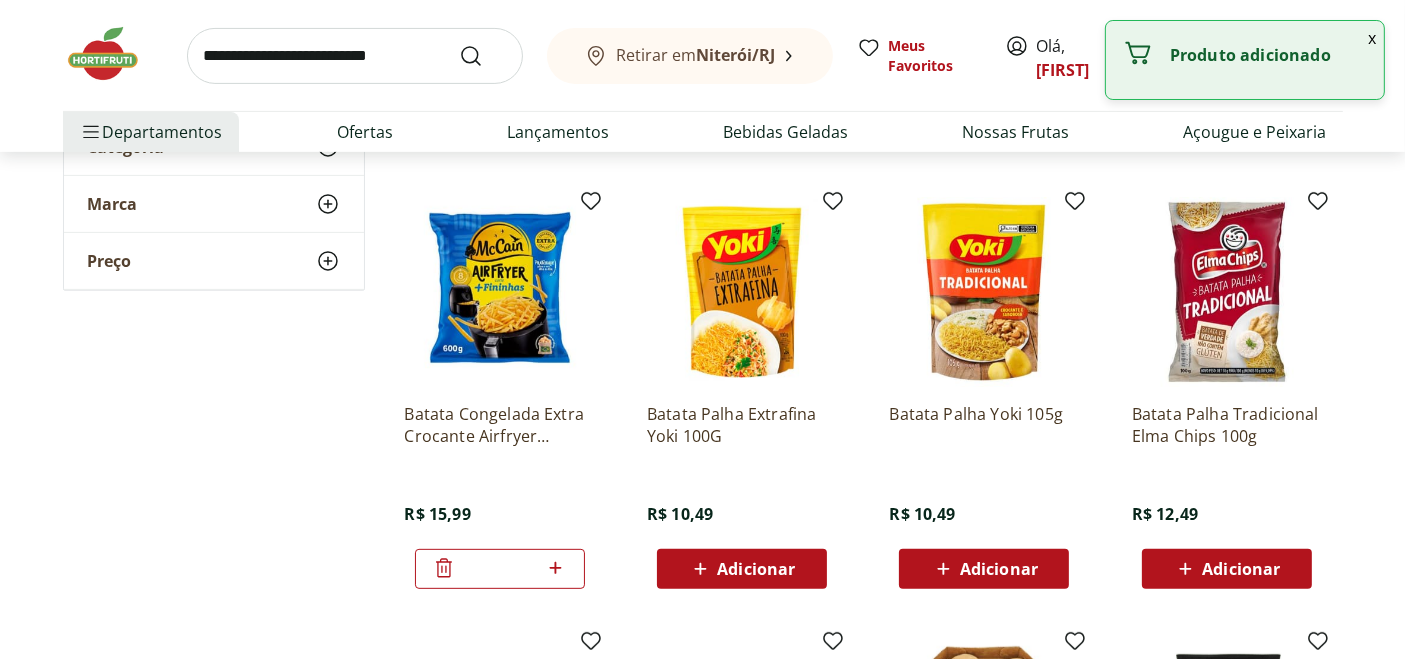click 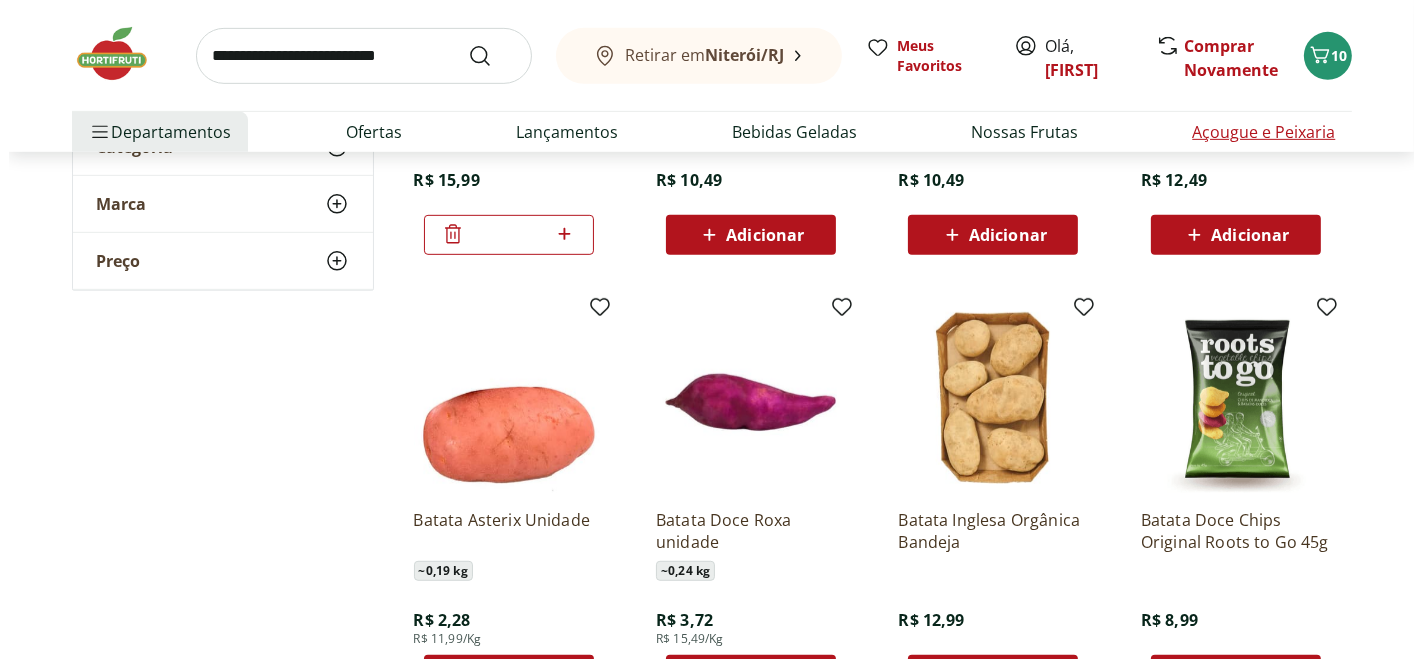 scroll, scrollTop: 888, scrollLeft: 0, axis: vertical 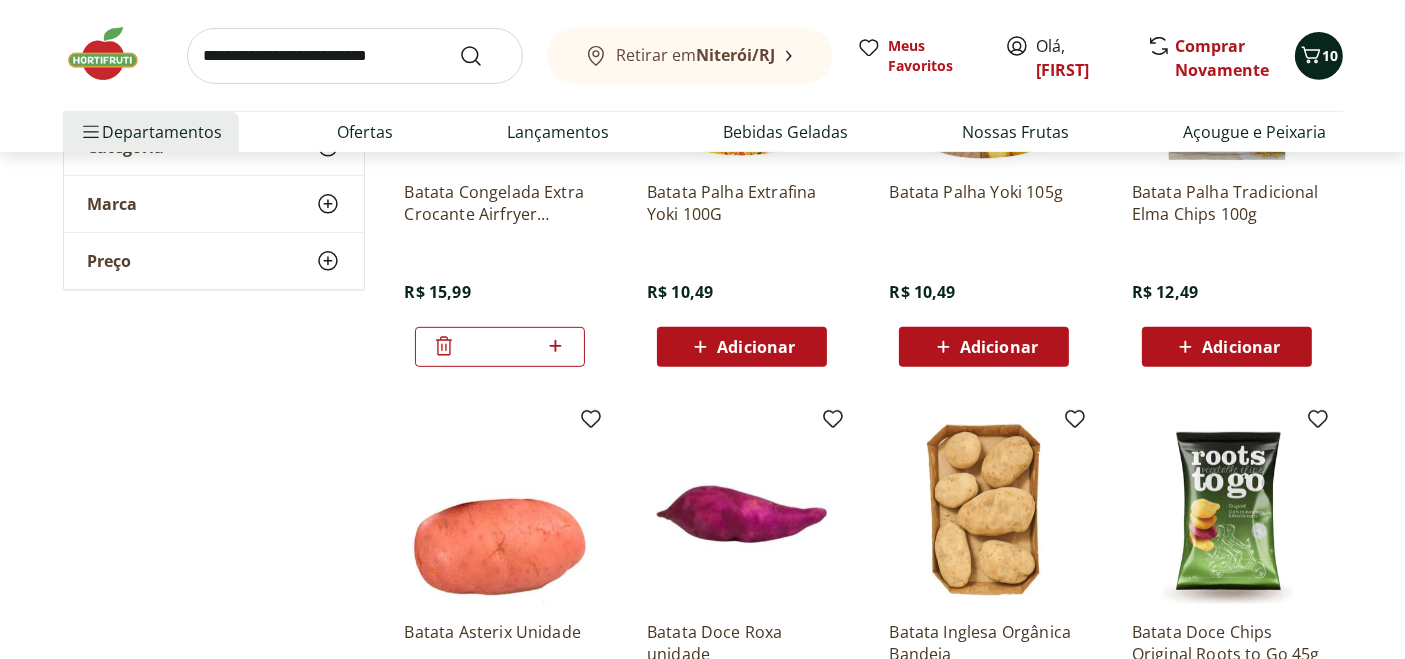 click on "10" at bounding box center (1331, 55) 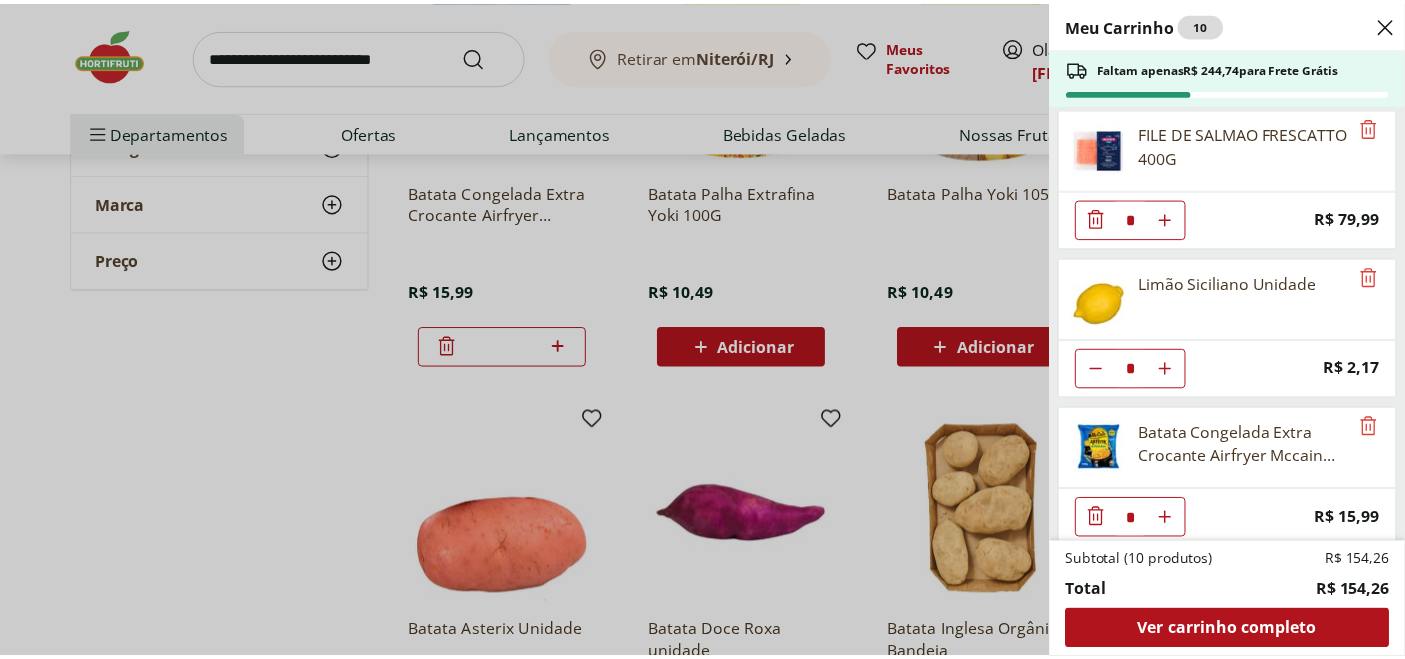 scroll, scrollTop: 459, scrollLeft: 0, axis: vertical 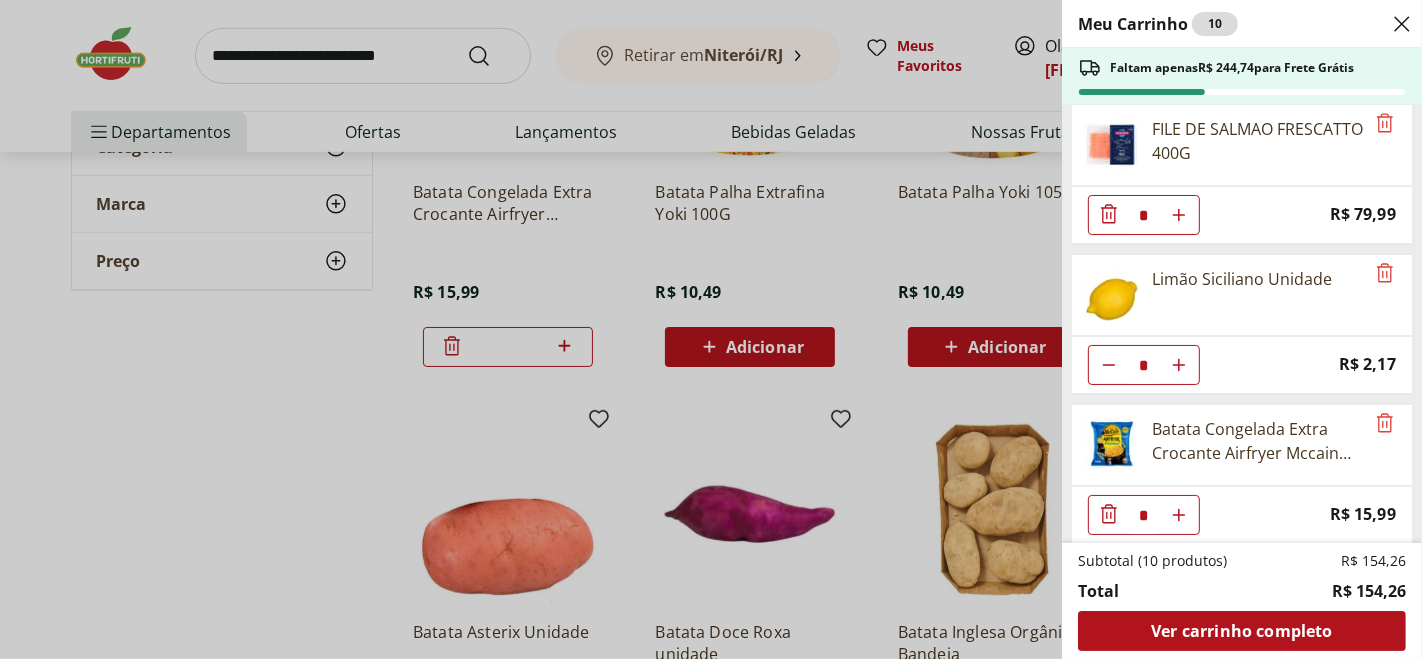click 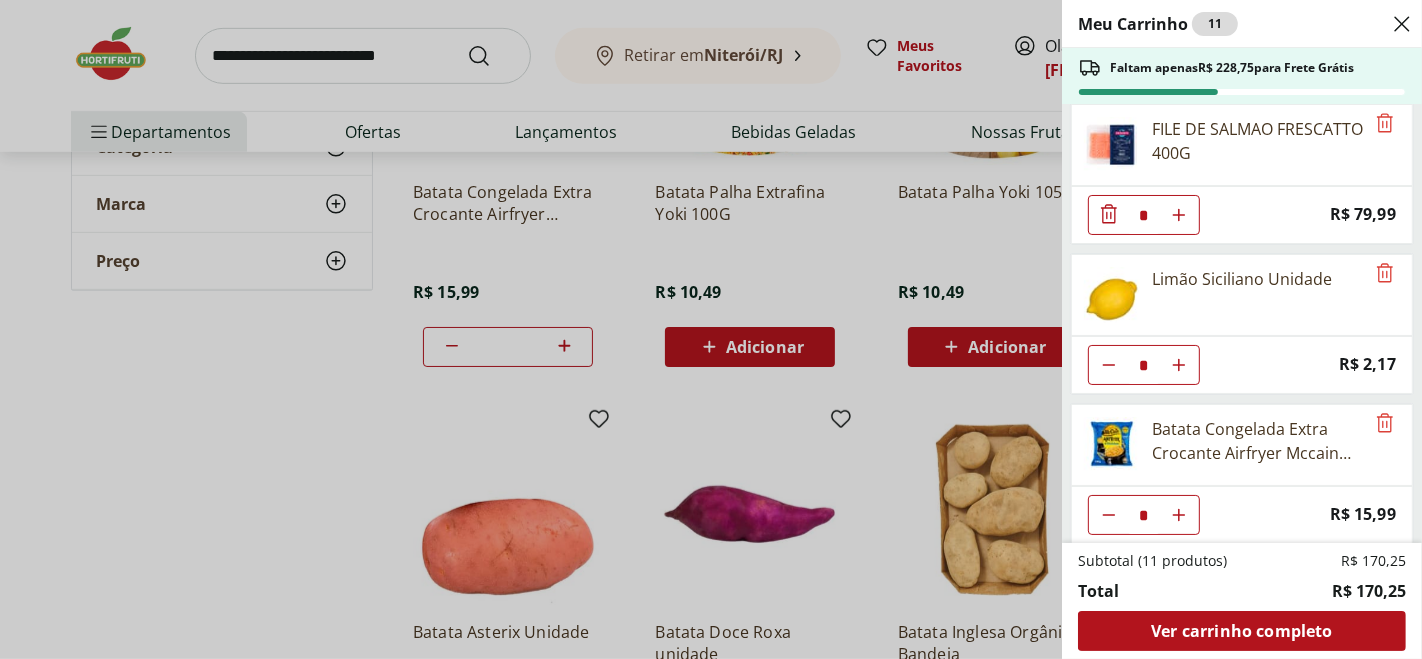 click on "Meu Carrinho 11 Faltam apenas  [PRICE]  para Frete Grátis Bebida Láctea YoPRO UHT Chocolate 15g de proteínas 250ml * Price: [PRICE] Bebida Láctea Morango YoPRO Danone 250ml * Price: [PRICE] Bebida Láctea Doce de Leite Havanna 15g YoPRO Danone 250ml * Price: [PRICE] FILE DE SALMAO FRESCATTO 400G * Price: [PRICE] Limão Siciliano Unidade * Price: [PRICE] Batata Congelada Extra Crocante Airfryer Mccain 600g * Price: [PRICE] Subtotal (11 produtos) [PRICE] Total [PRICE] Ver carrinho completo" at bounding box center (711, 329) 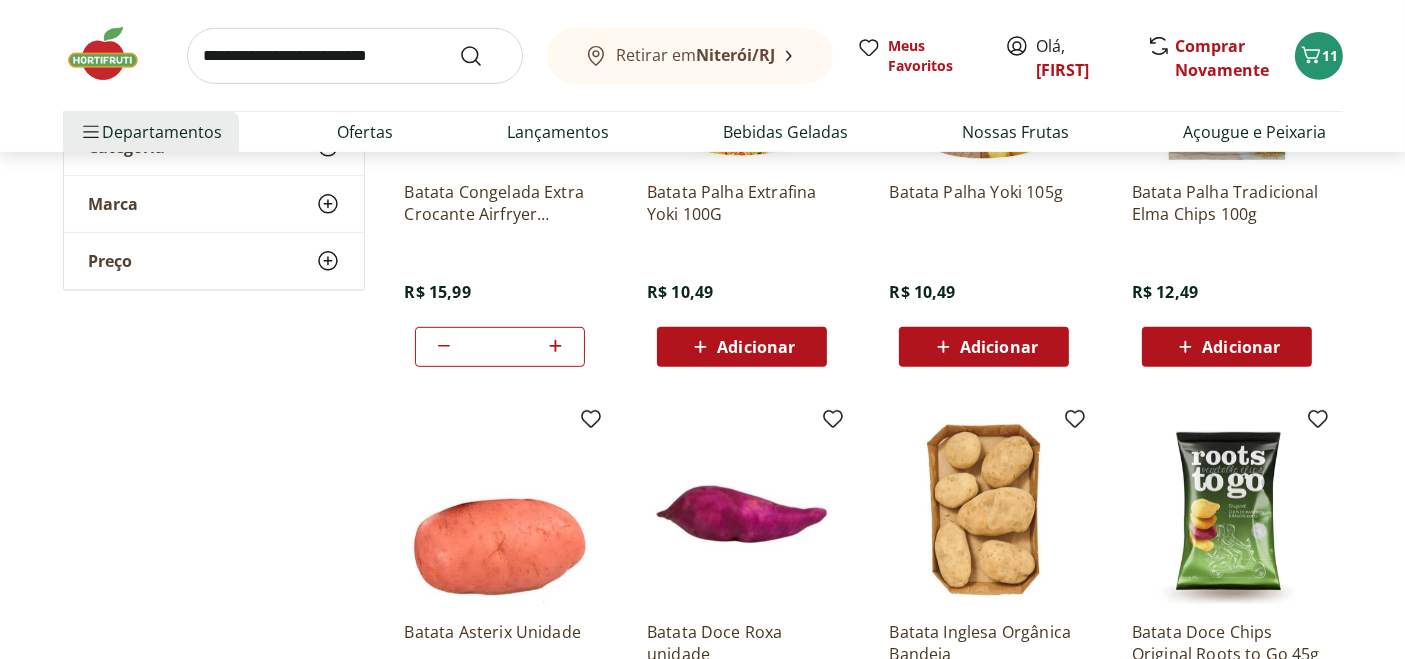 click at bounding box center (355, 56) 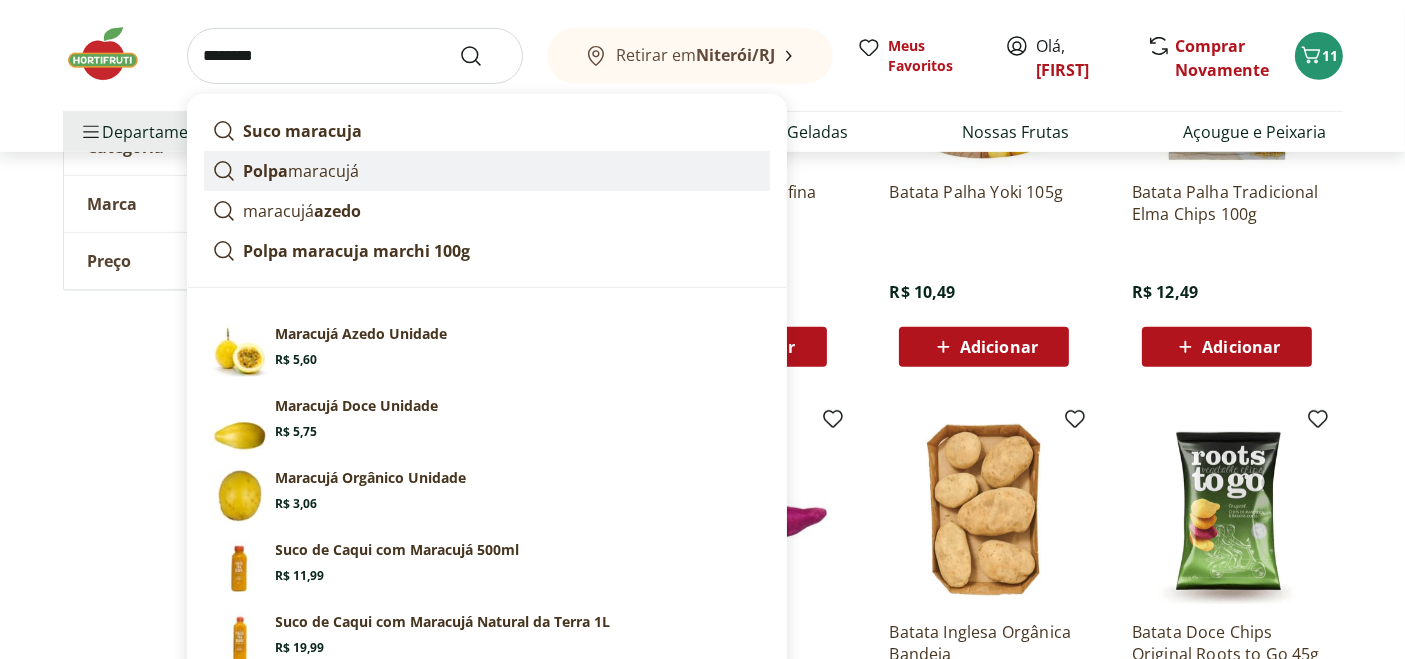 click on "Polpa  maracujá" at bounding box center [302, 171] 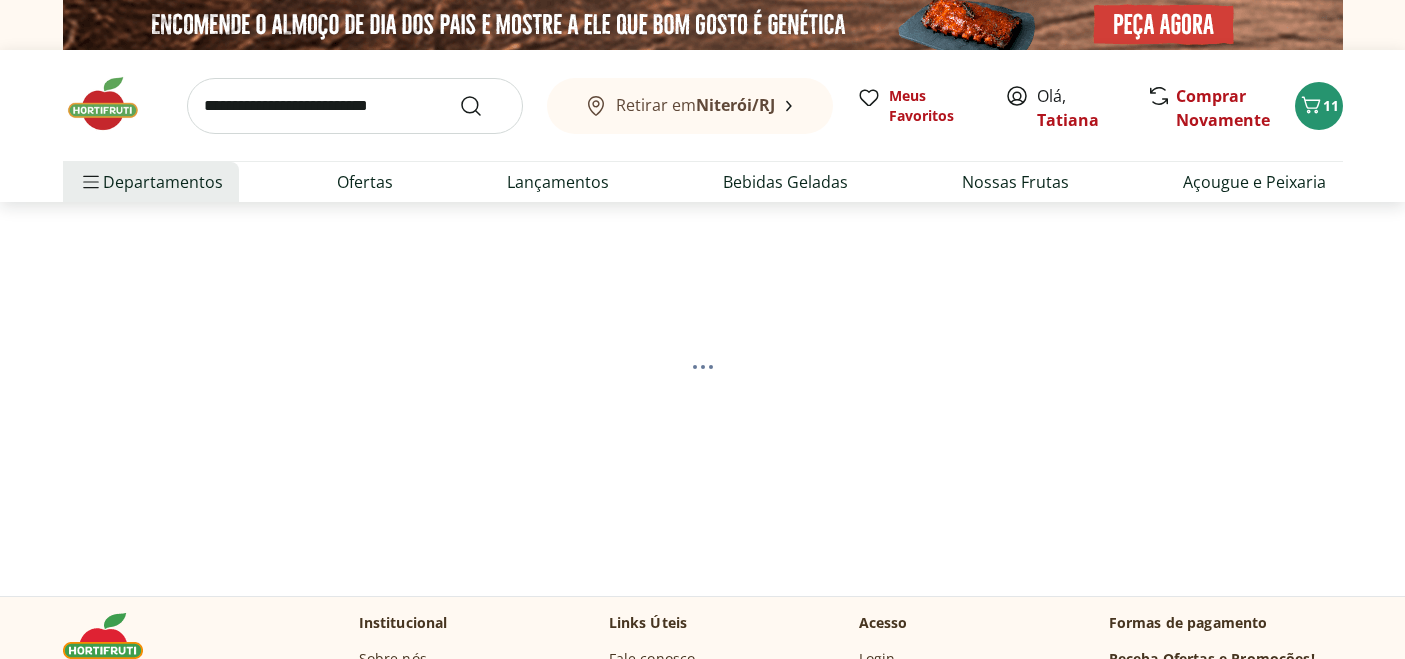 scroll, scrollTop: 0, scrollLeft: 0, axis: both 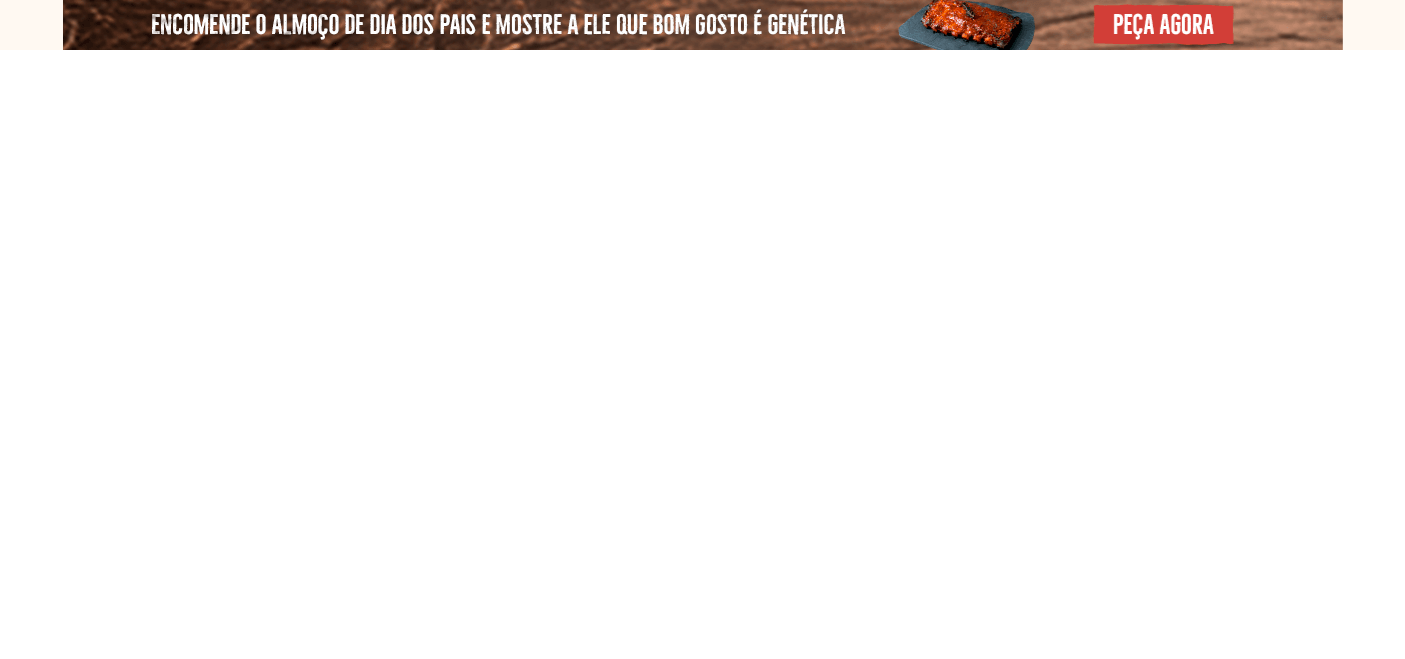 select on "**********" 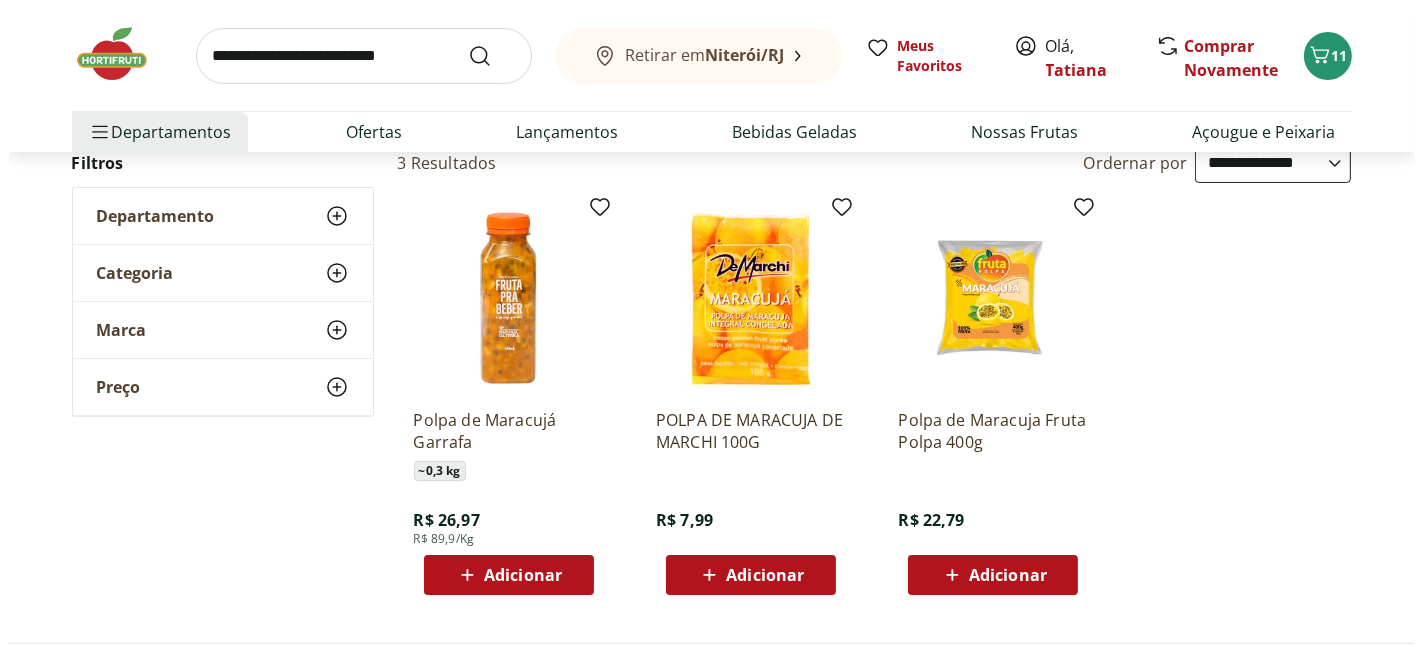 scroll, scrollTop: 222, scrollLeft: 0, axis: vertical 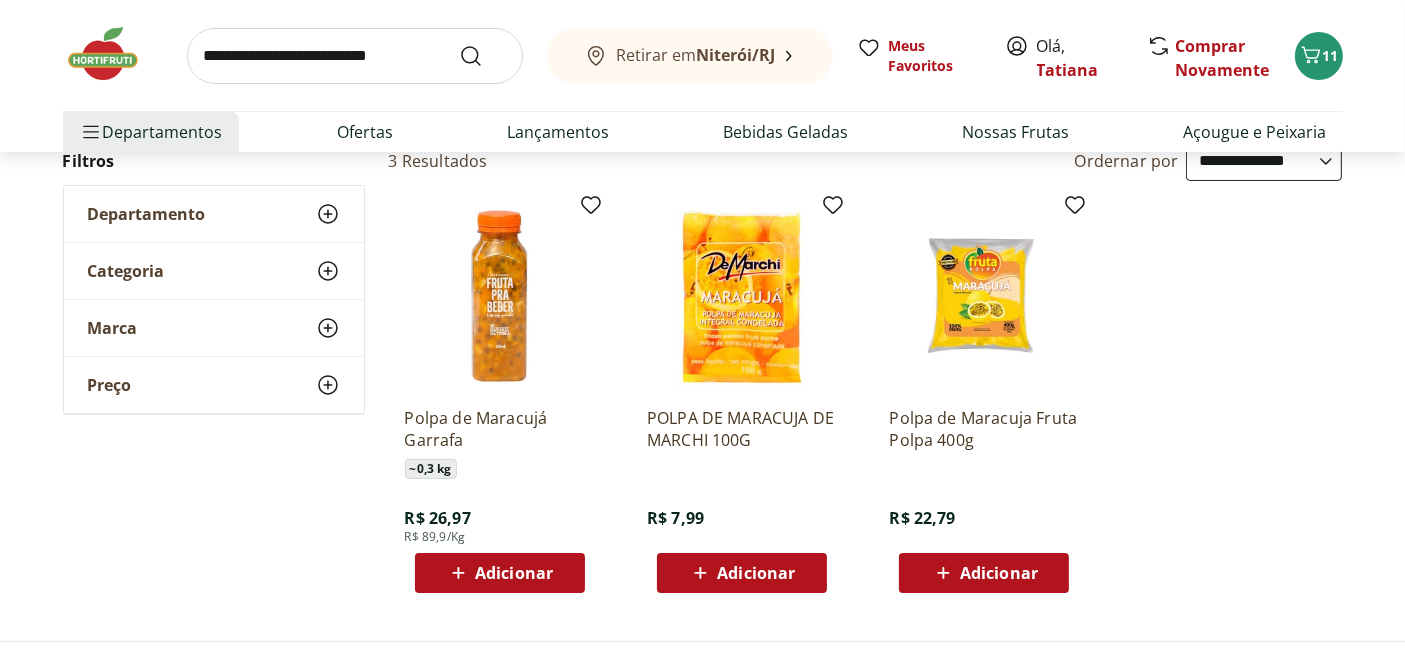 click on "Adicionar" at bounding box center (999, 573) 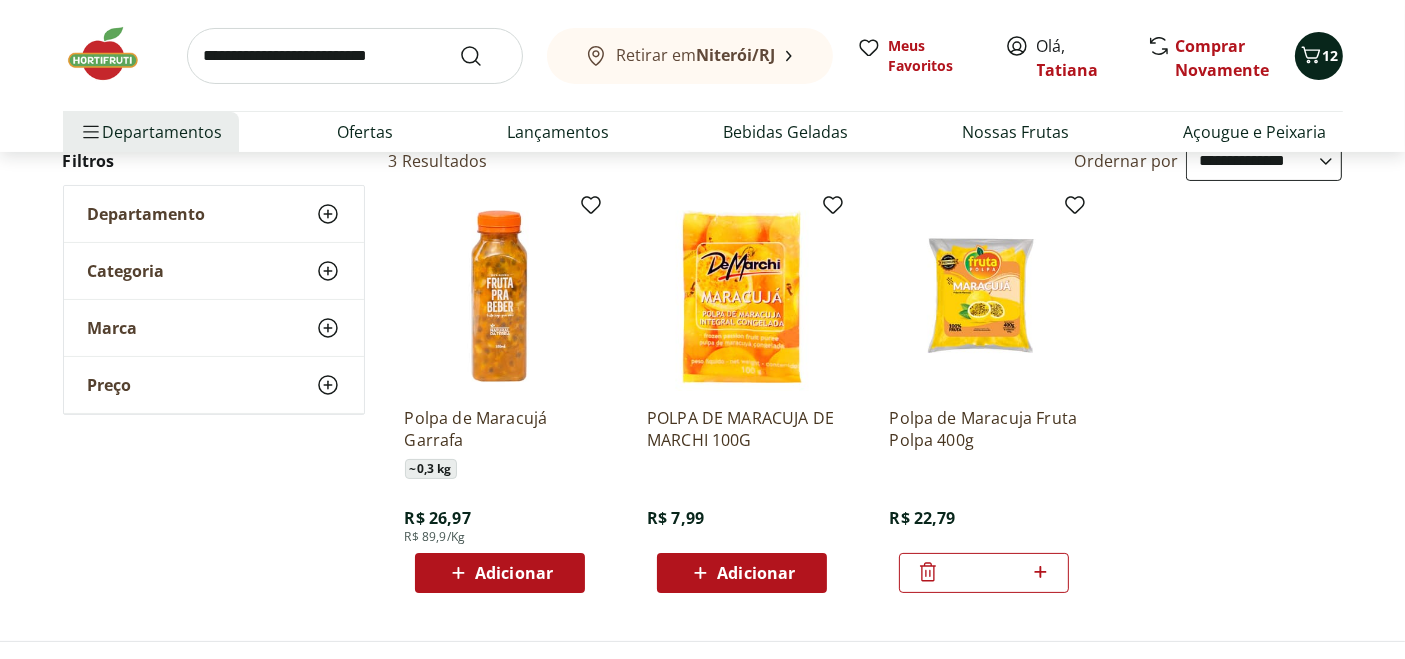click on "12" at bounding box center [1331, 55] 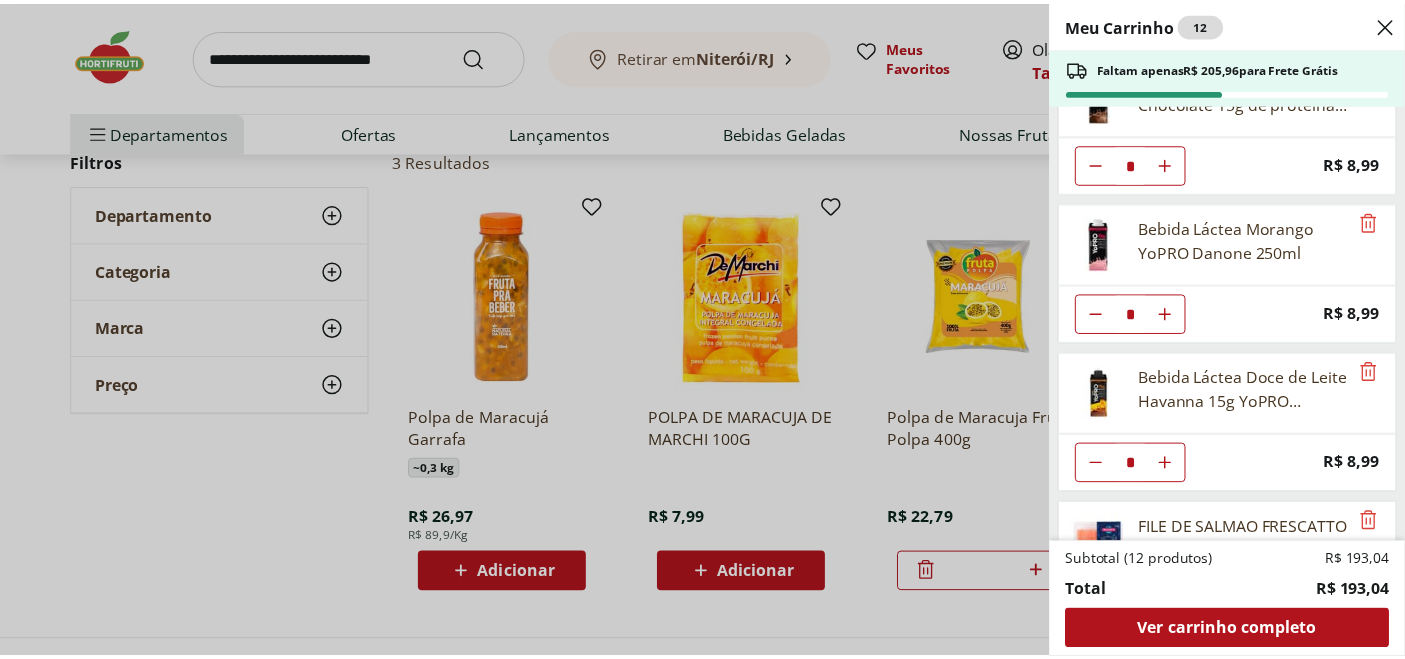 scroll, scrollTop: 0, scrollLeft: 0, axis: both 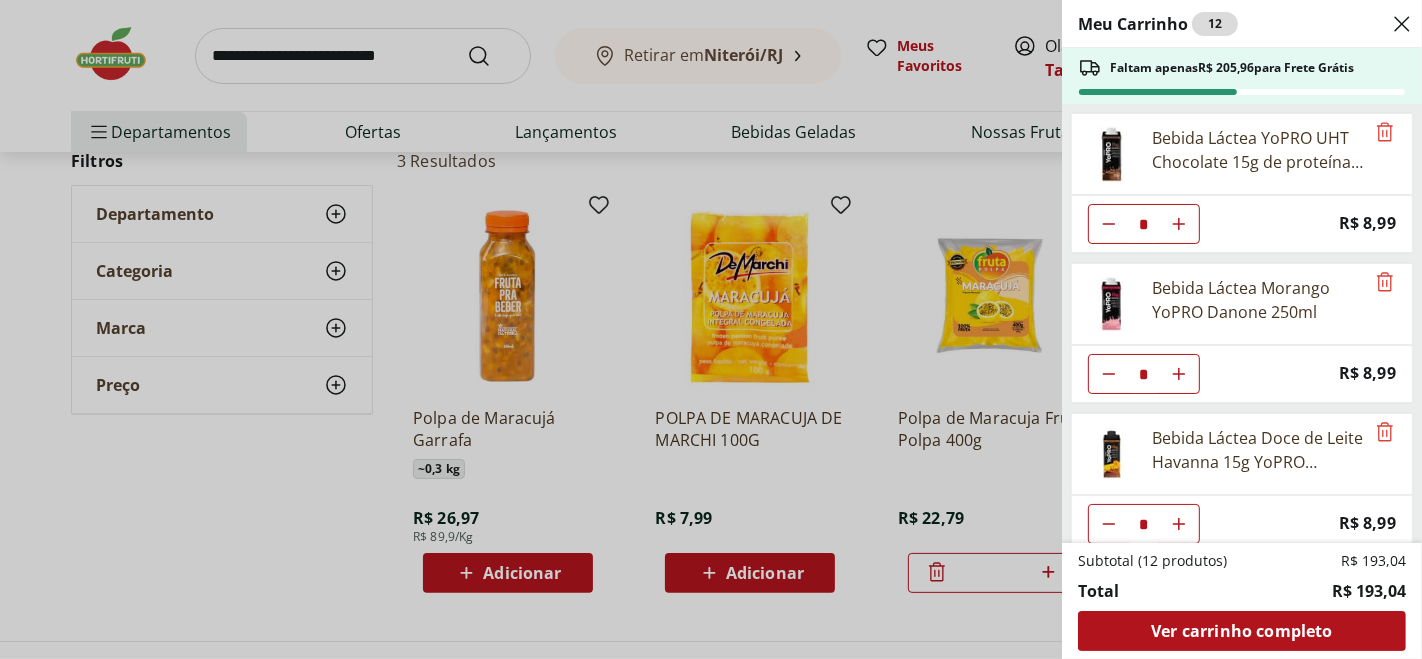 click 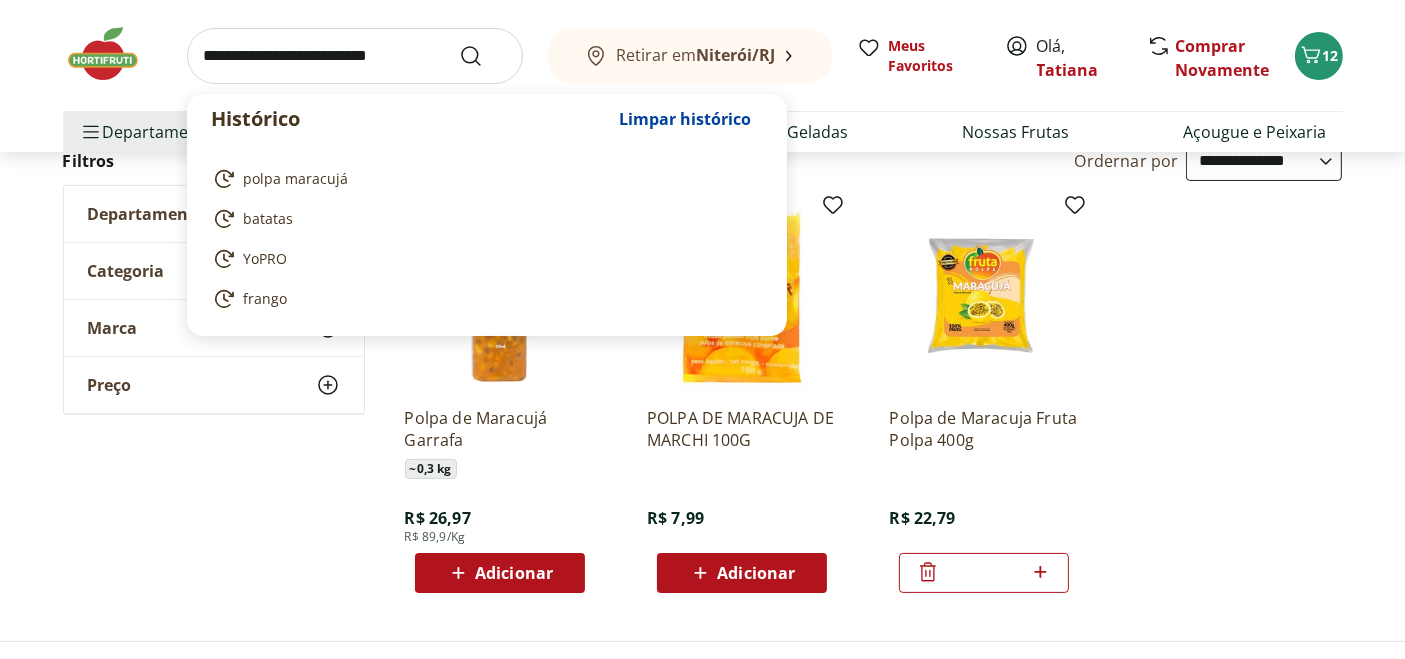 click at bounding box center [355, 56] 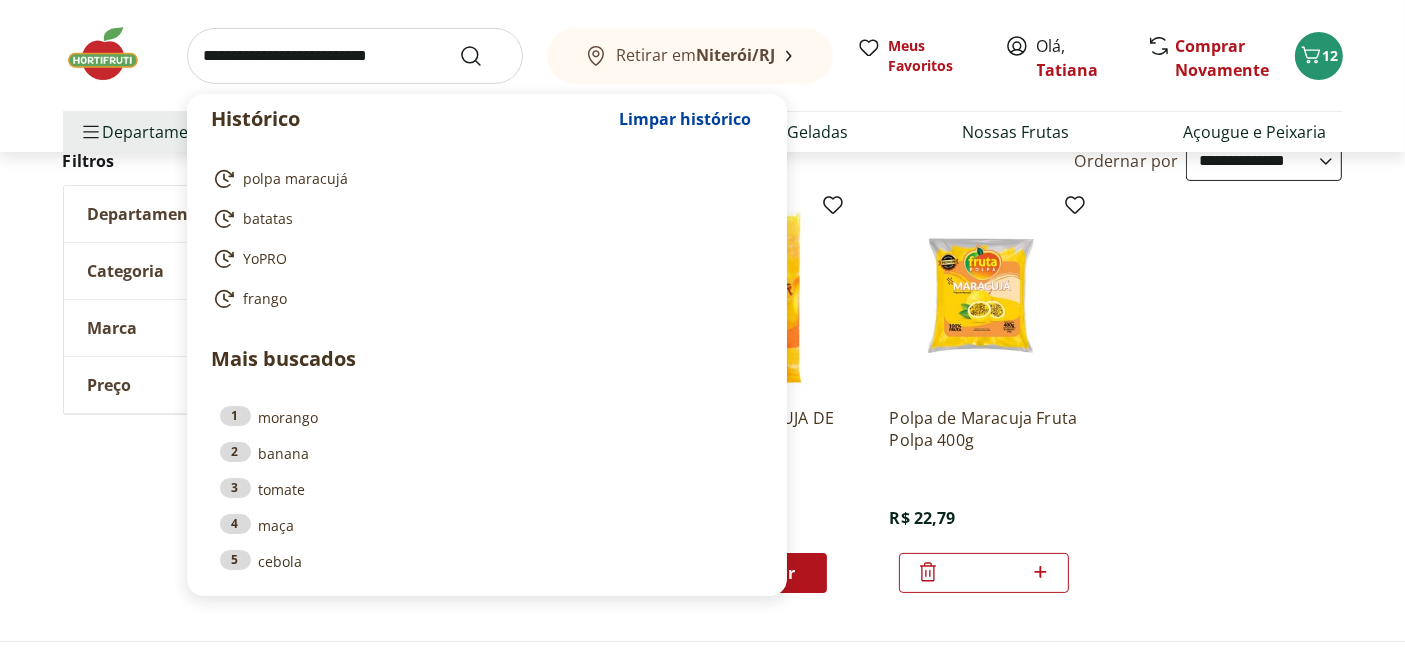 click at bounding box center (355, 56) 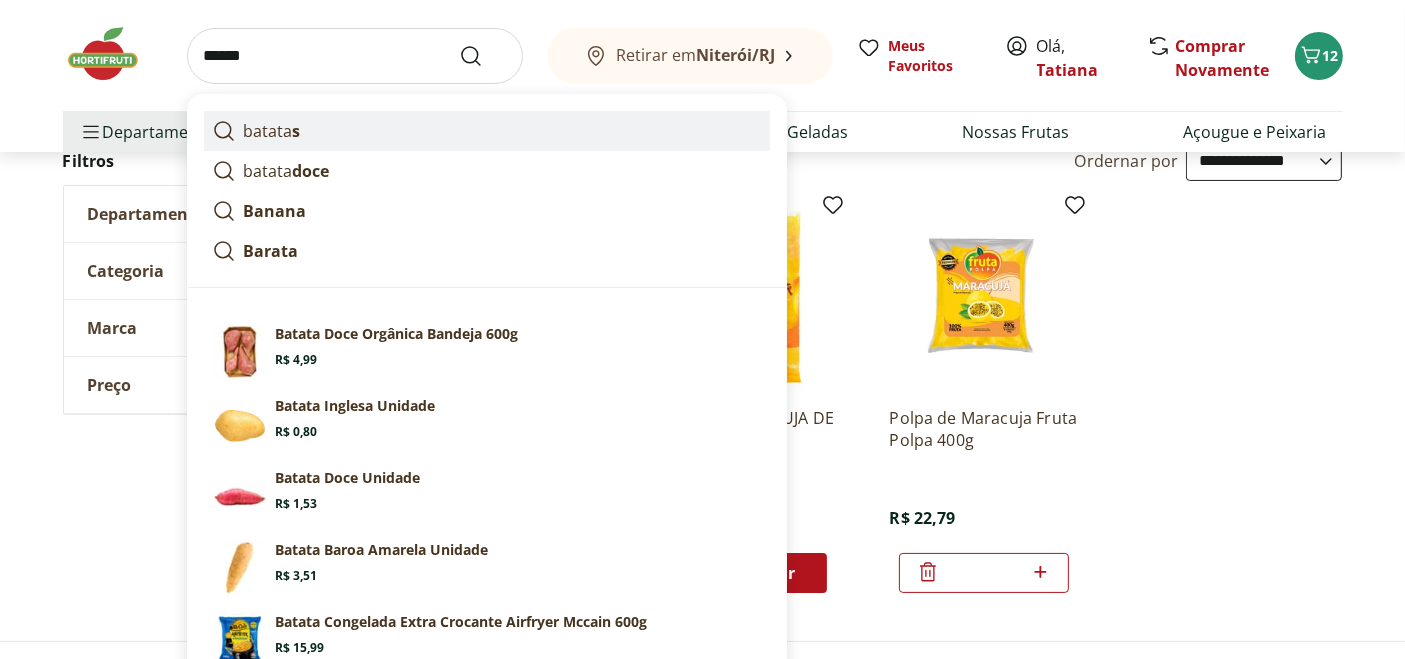 click on "batata s" at bounding box center (487, 131) 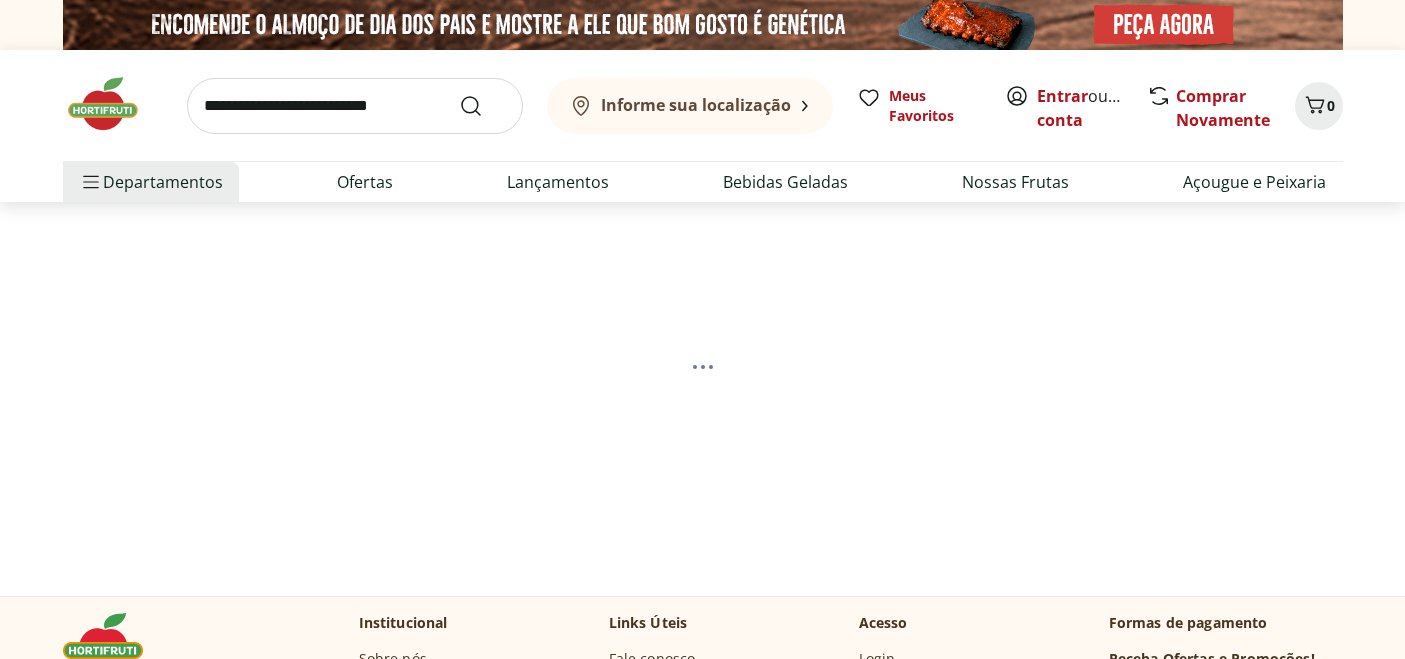 scroll, scrollTop: 0, scrollLeft: 0, axis: both 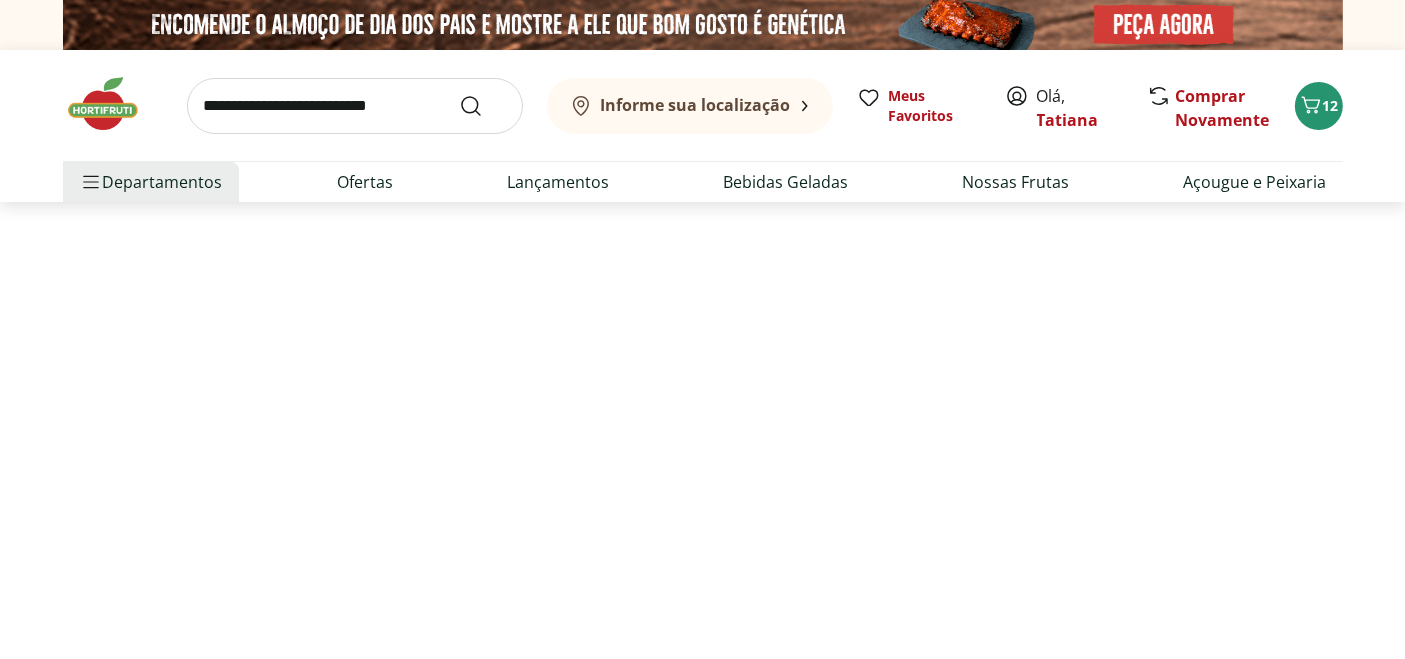 select on "**********" 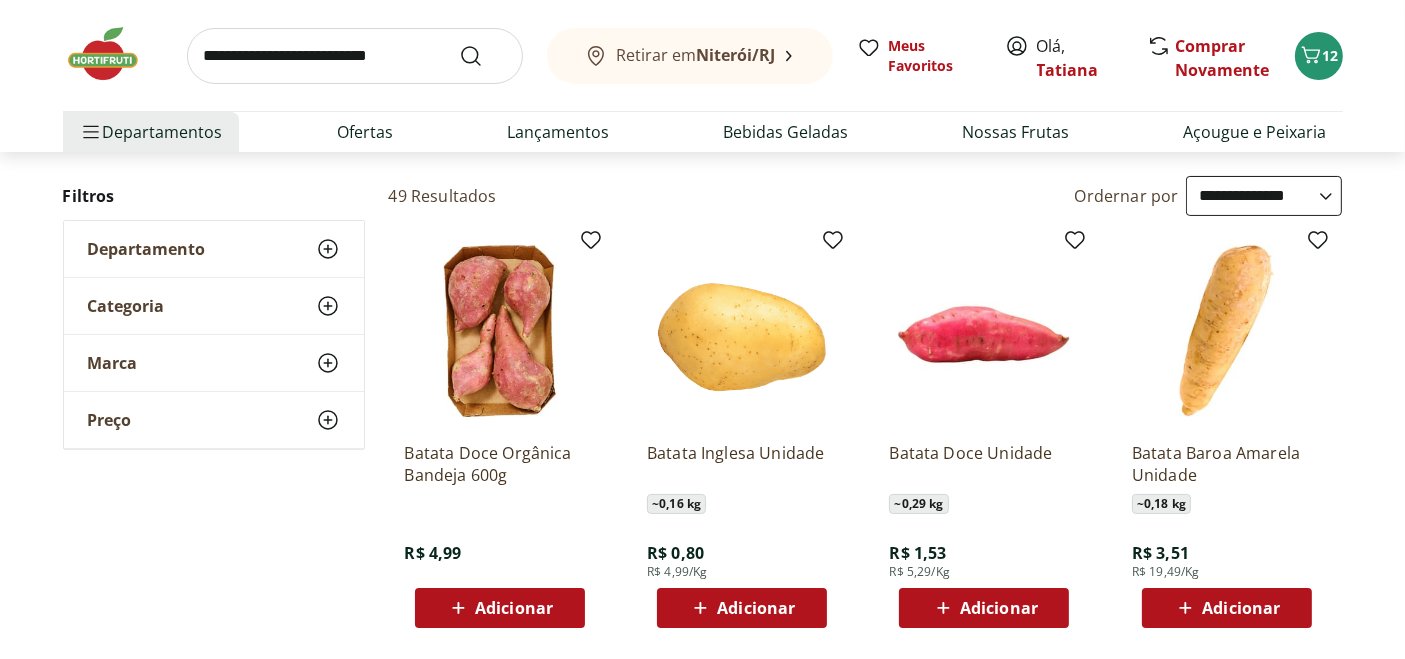 scroll, scrollTop: 222, scrollLeft: 0, axis: vertical 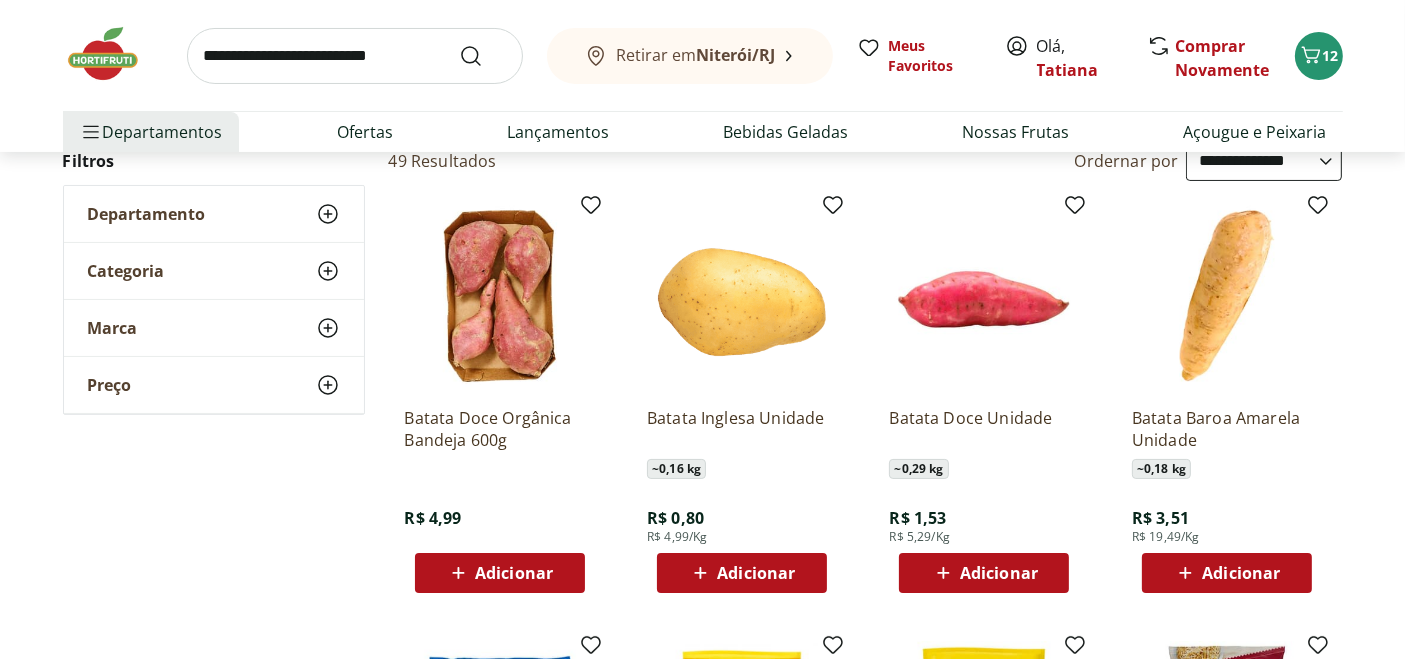 click on "Adicionar" at bounding box center (756, 573) 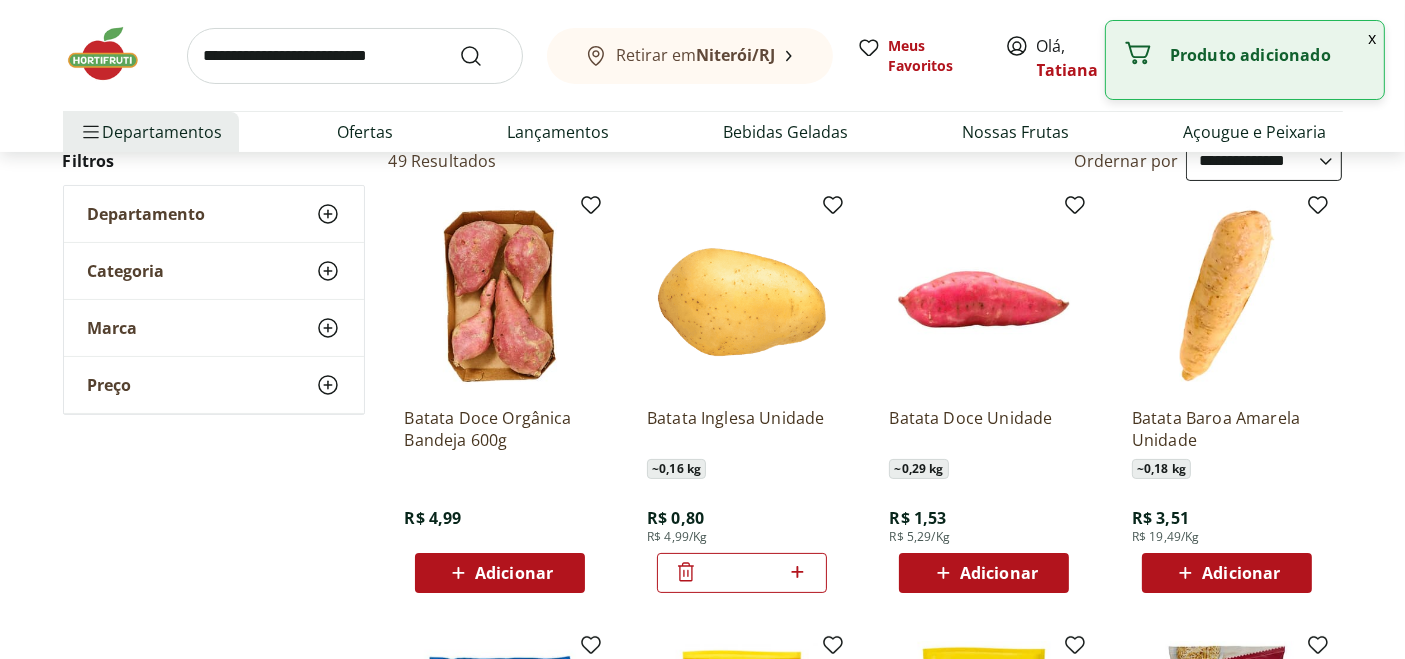 click 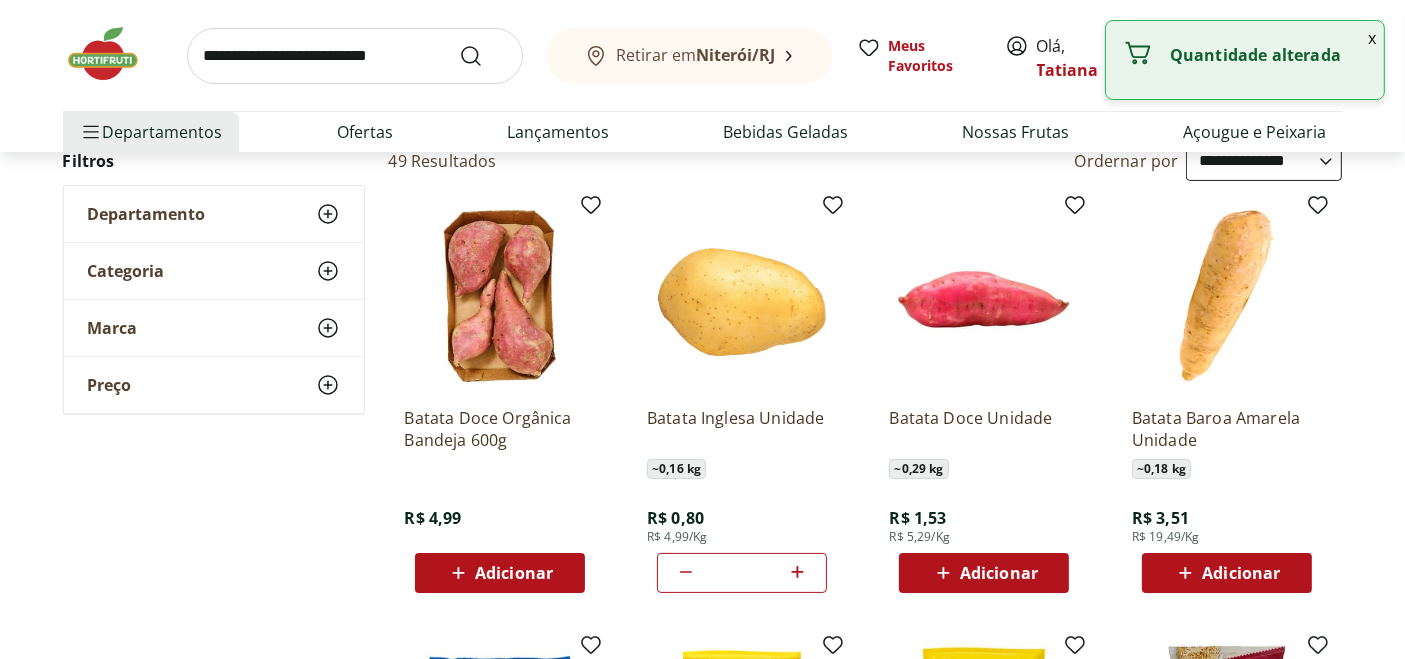 click 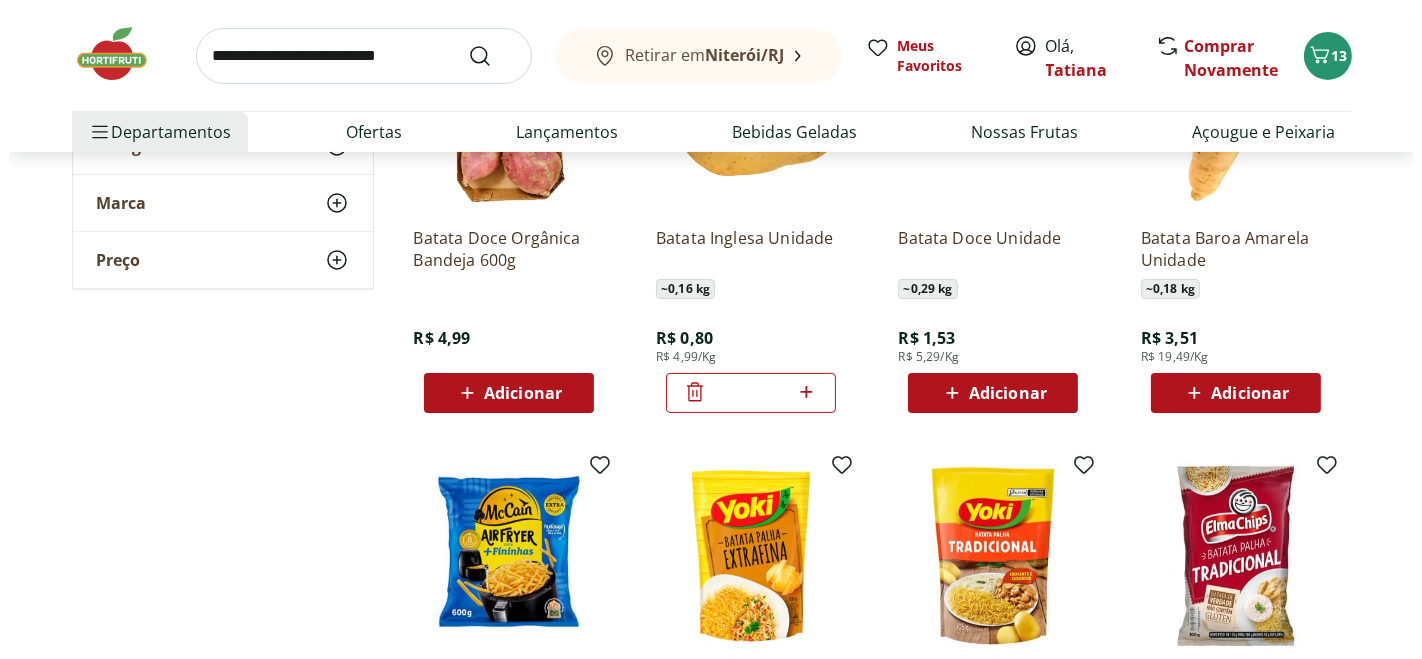 scroll, scrollTop: 444, scrollLeft: 0, axis: vertical 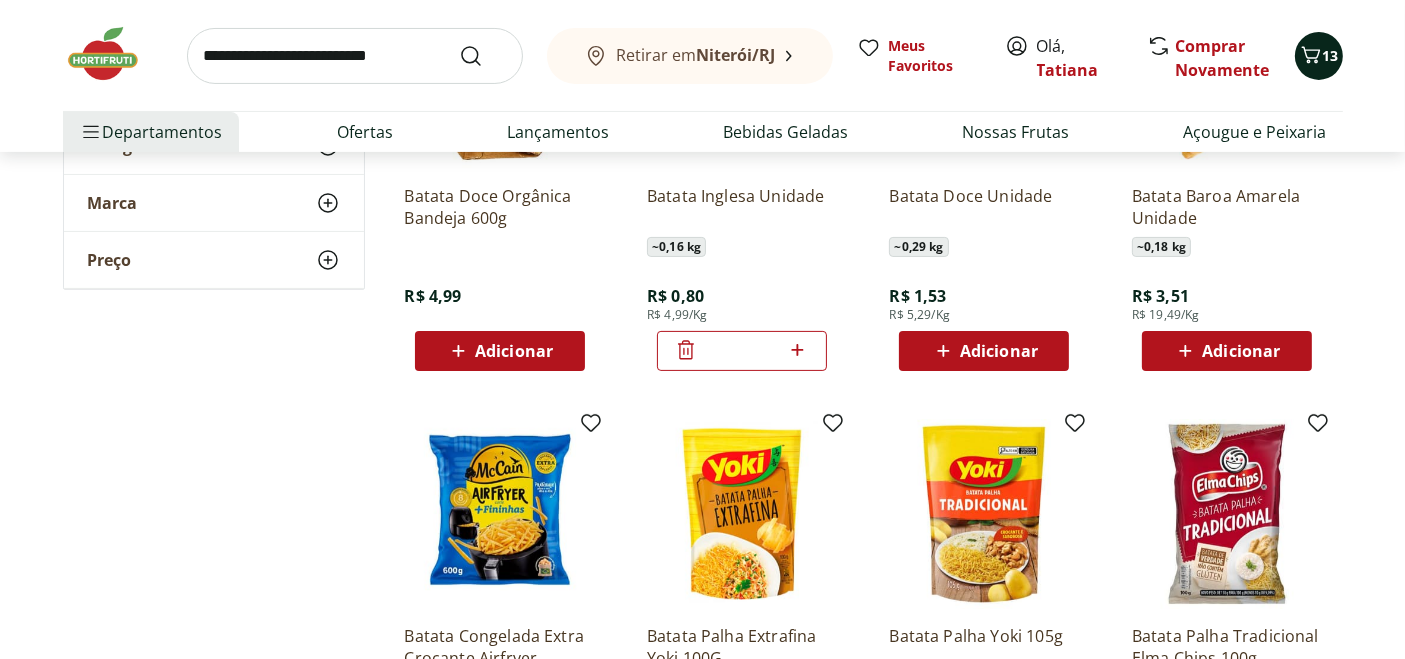 click 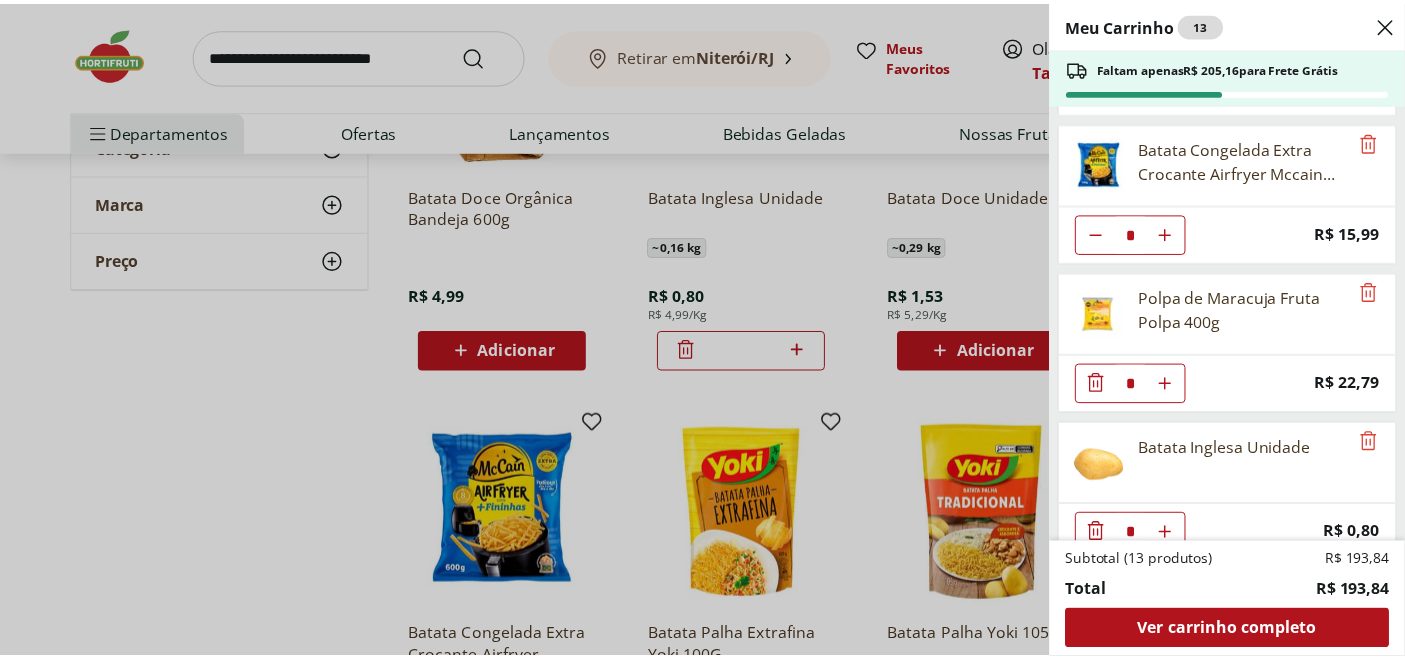 scroll, scrollTop: 756, scrollLeft: 0, axis: vertical 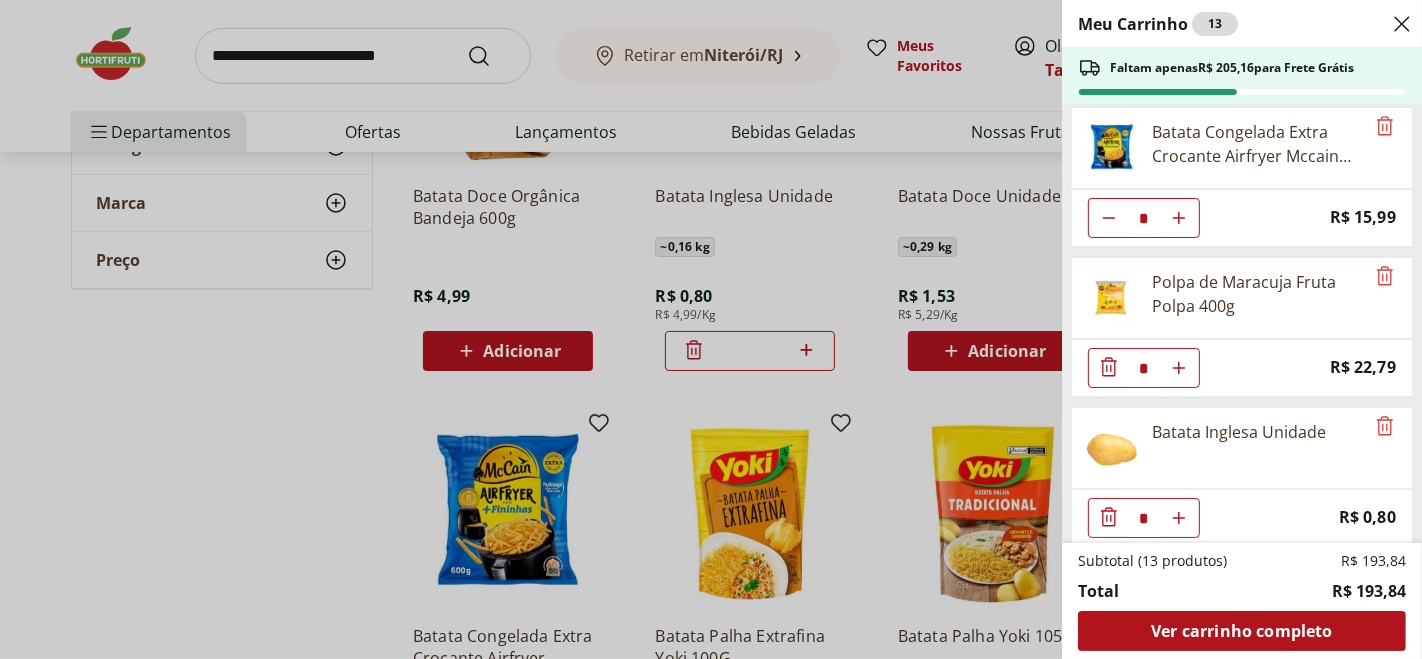 click on "Meu Carrinho 13 Faltam apenas R$ 205,16 para Frete Grátis Bebida Láctea YoPRO UHT Chocolate 15g de proteínas 250ml * Price: R$ 8,99 Bebida Láctea Morango YoPRO Danone 250ml * Price: R$ 8,99 Bebida Láctea Doce de Leite Havanna 15g YoPRO Danone 250ml * Price: R$ 8,99 FILE DE SALMAO FRESCATTO 400G * Price: R$ 79,99 Limão Siciliano Unidade * Price: R$ 2,17 Batata Congelada Extra Crocante Airfryer Mccain 600g * Price: R$ 15,99 Polpa de Maracuja Fruta Polpa 400g * Price: R$ 22,79 Batata Inglesa Unidade * Price: R$ 0,80 Subtotal (13 produtos) R$ 193,84 Total R$ 193,84 Ver carrinho completo" at bounding box center [711, 329] 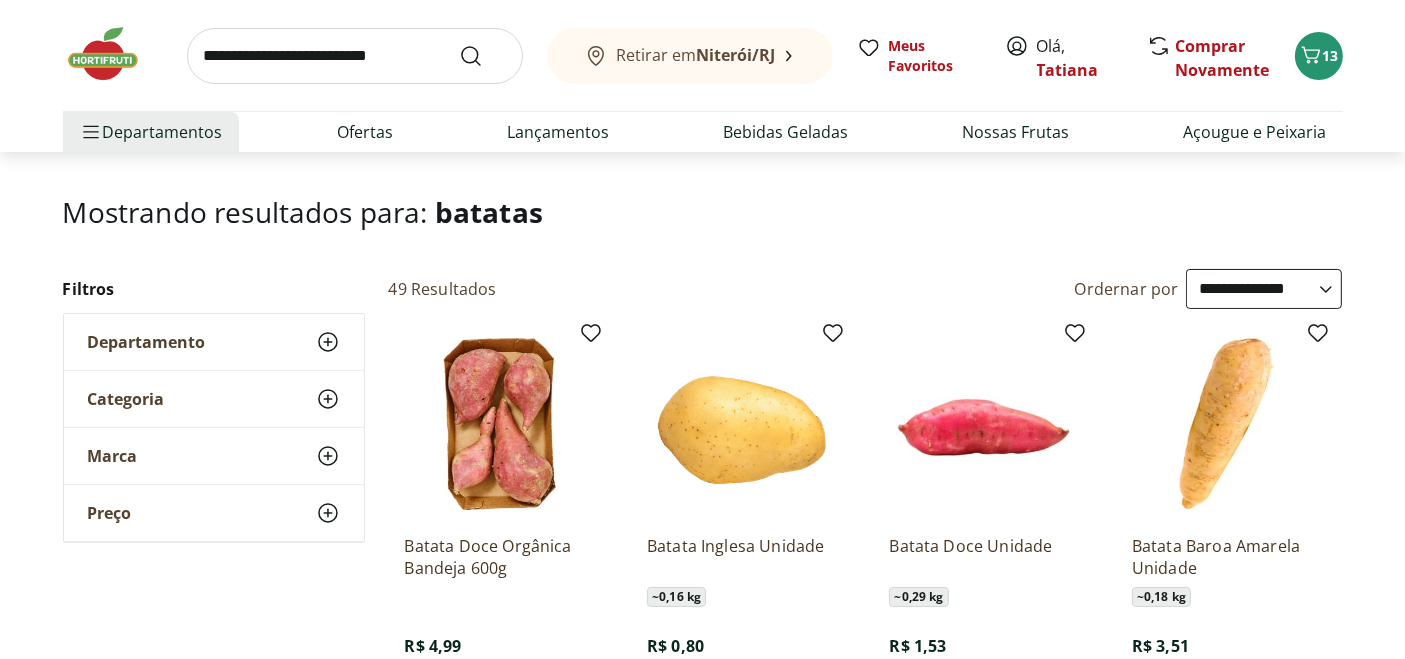 scroll, scrollTop: 0, scrollLeft: 0, axis: both 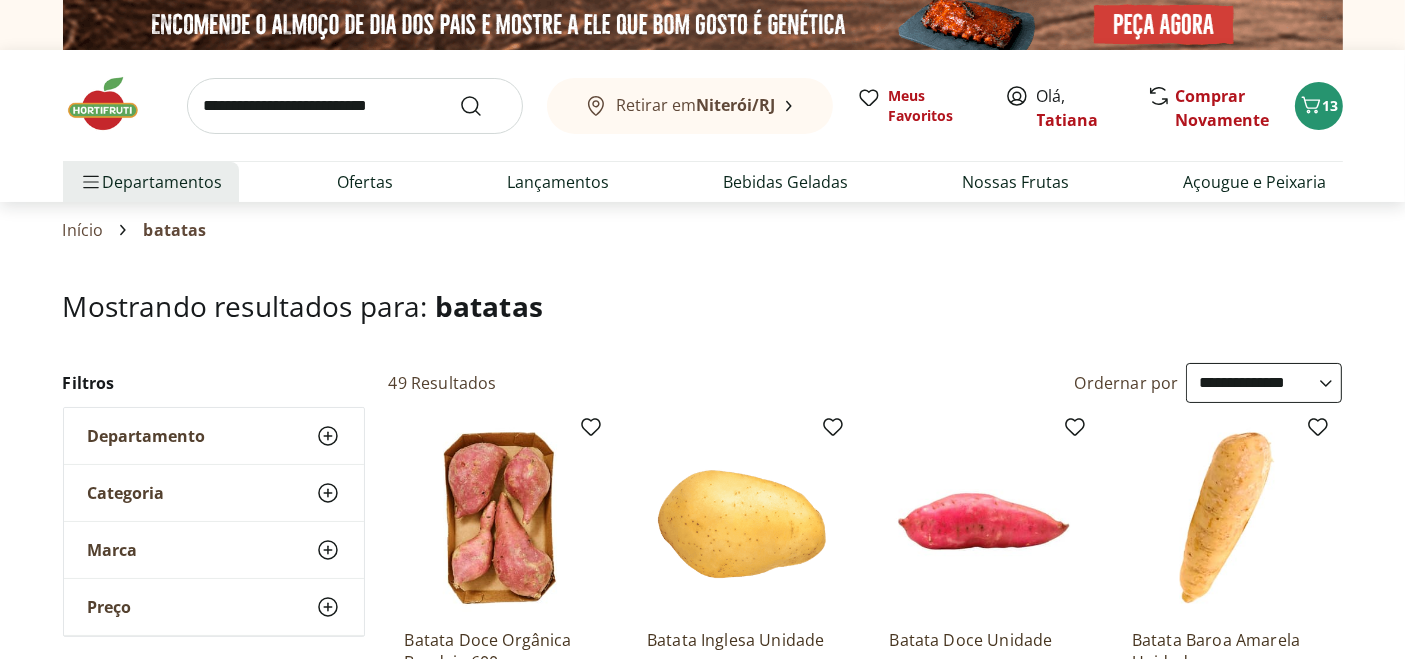 click at bounding box center (355, 106) 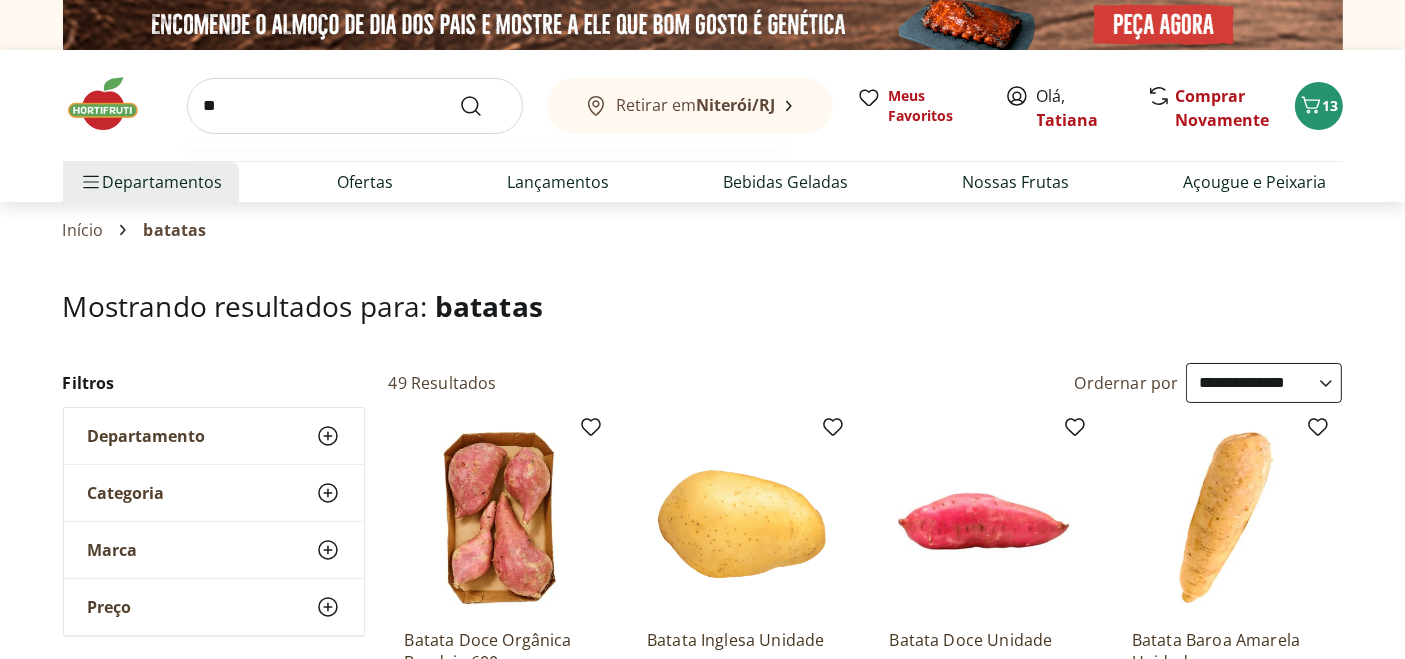 type on "*" 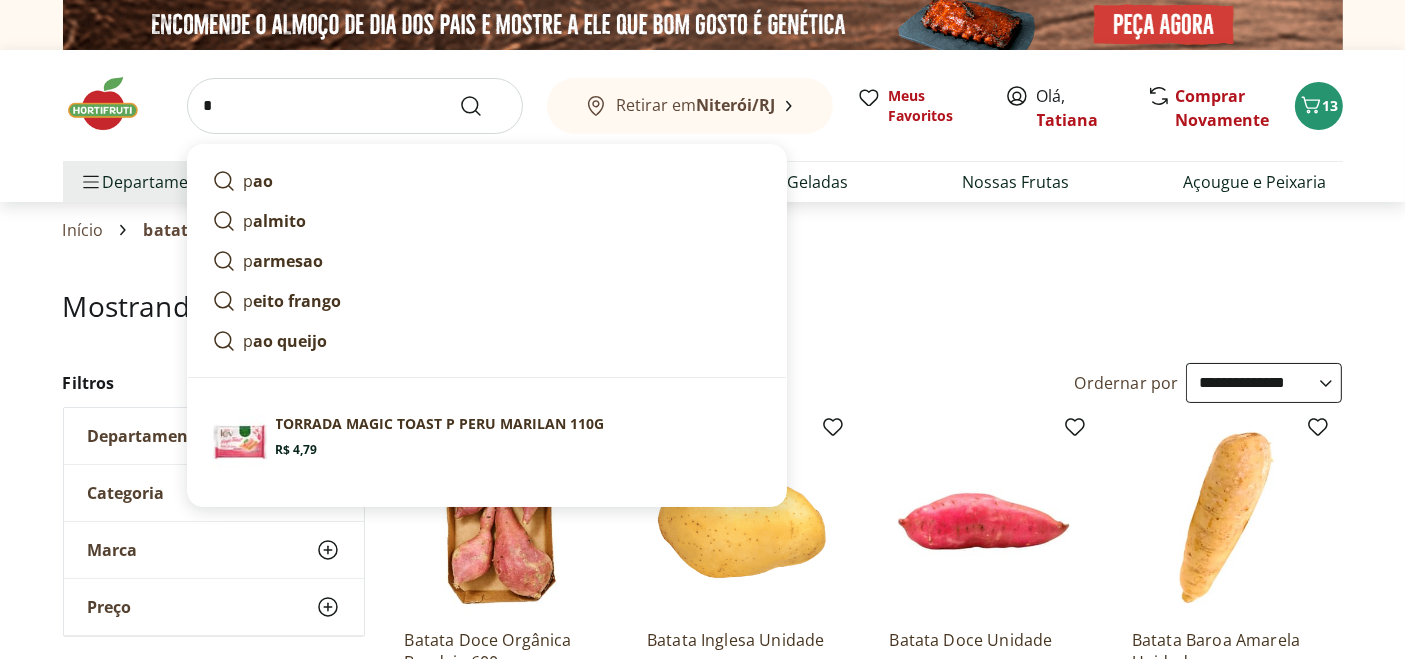type 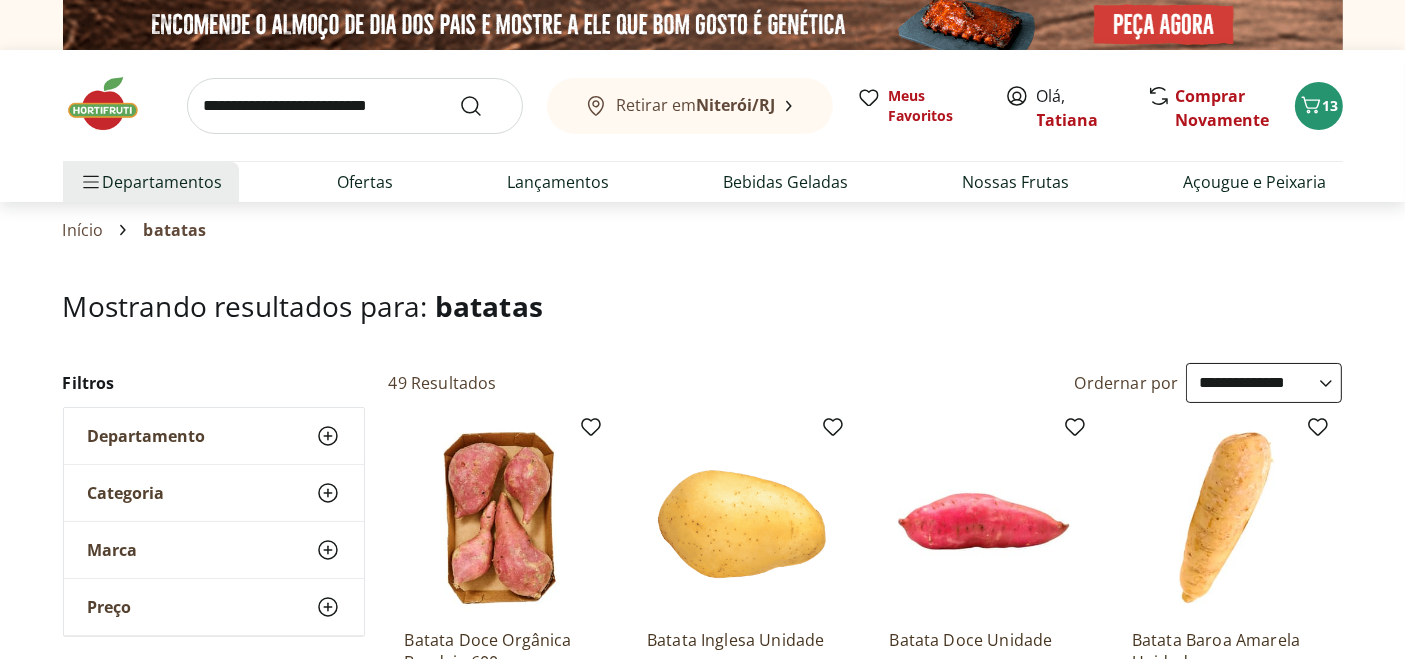 click on "**********" at bounding box center [702, 1052] 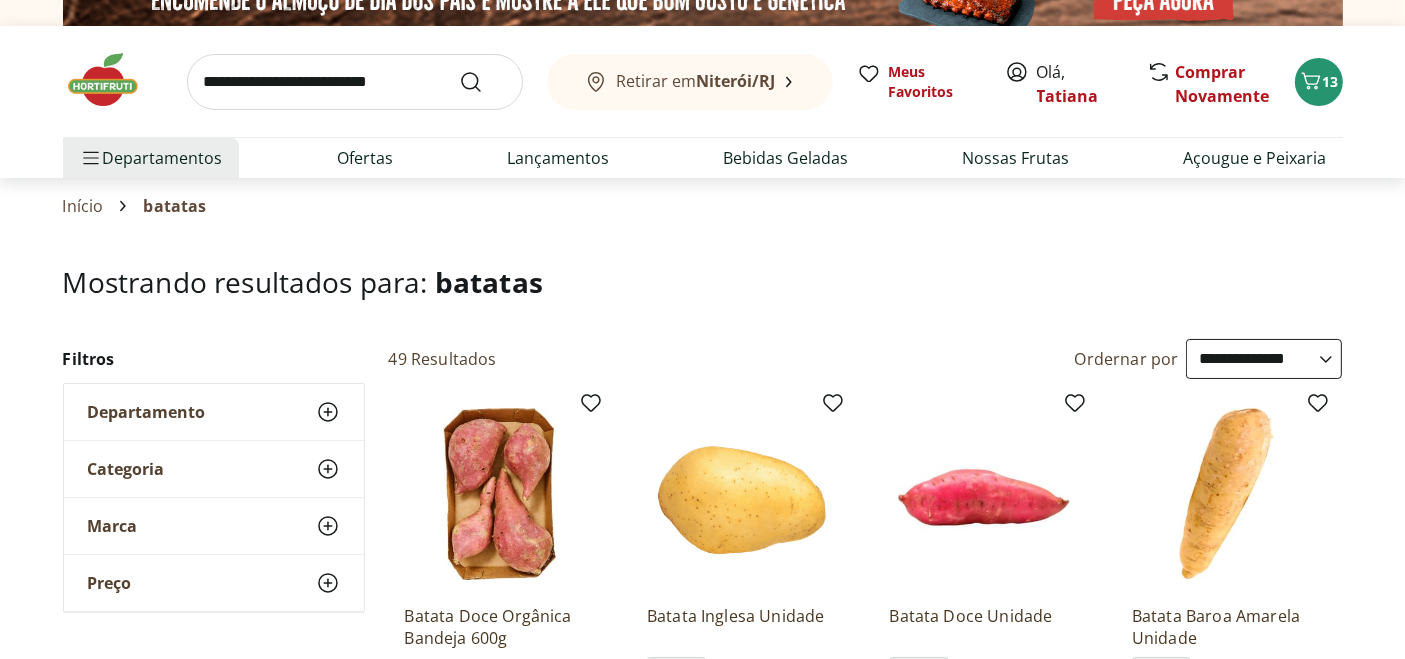 scroll, scrollTop: 0, scrollLeft: 0, axis: both 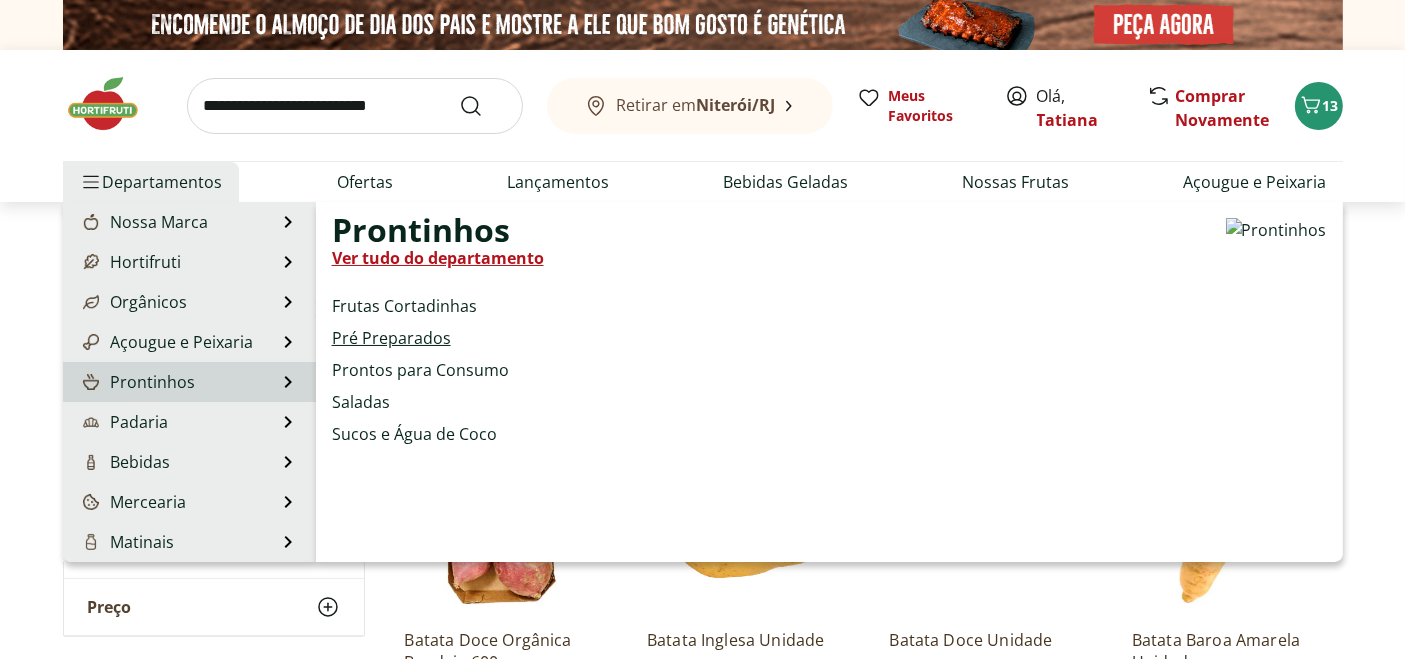 click on "Pré Preparados" at bounding box center (391, 338) 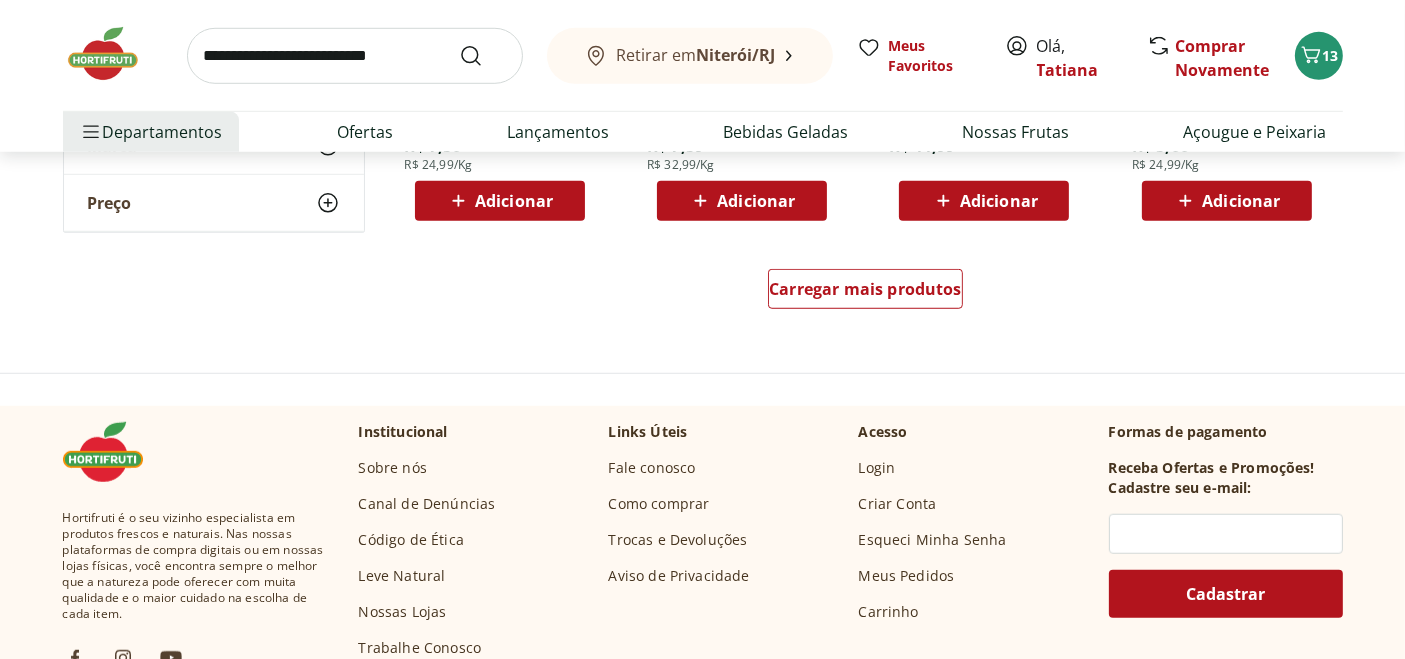 scroll, scrollTop: 1444, scrollLeft: 0, axis: vertical 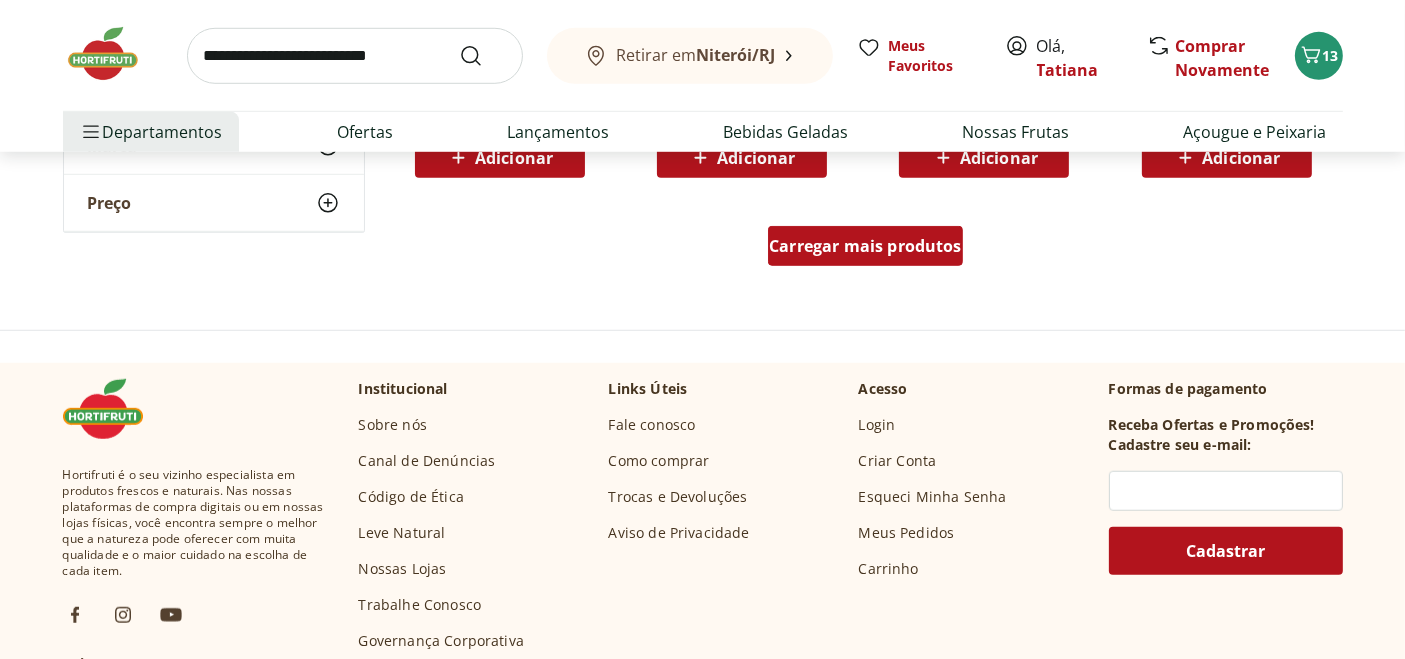 click on "Carregar mais produtos" at bounding box center [865, 246] 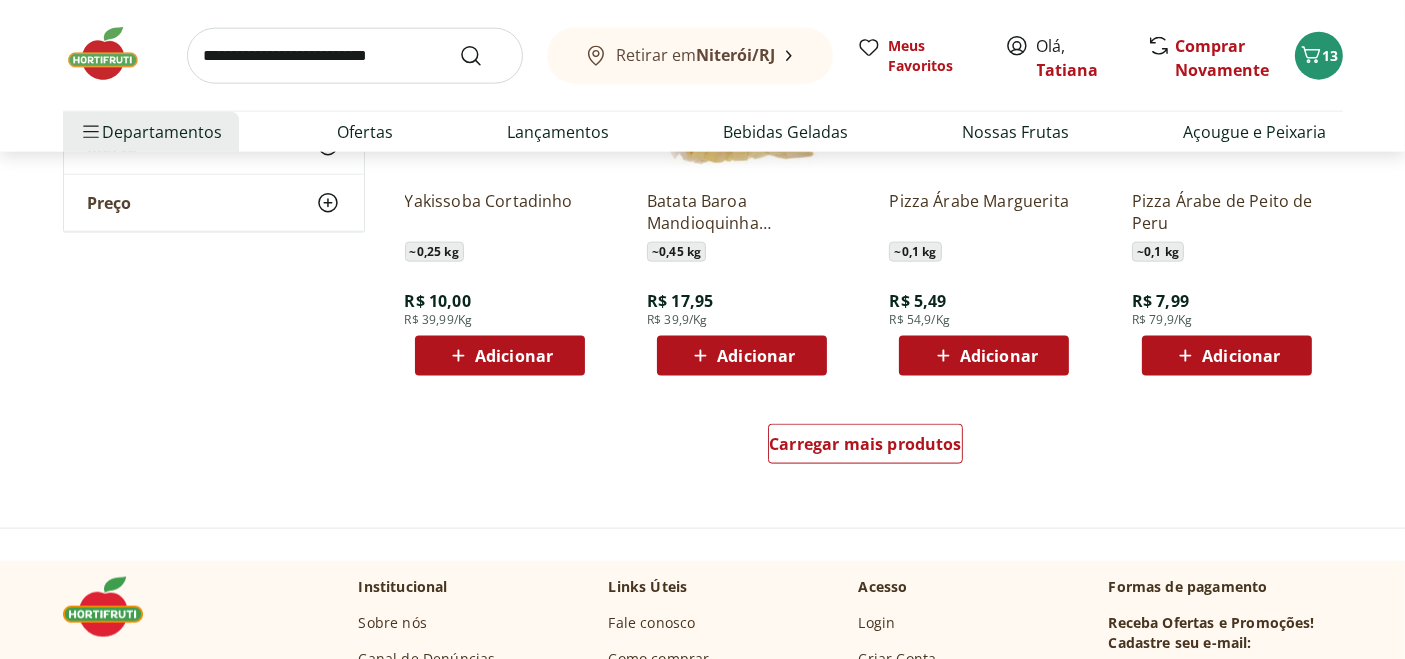 scroll, scrollTop: 2555, scrollLeft: 0, axis: vertical 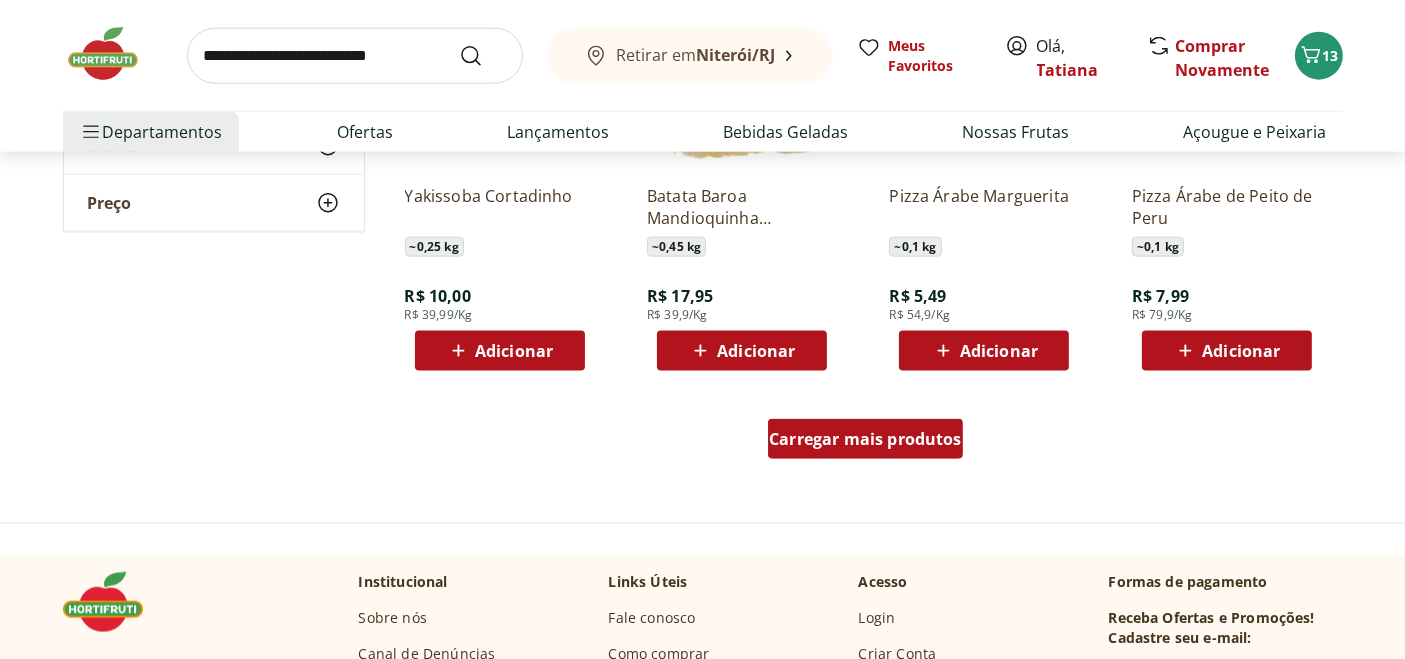 click on "Carregar mais produtos" at bounding box center [865, 439] 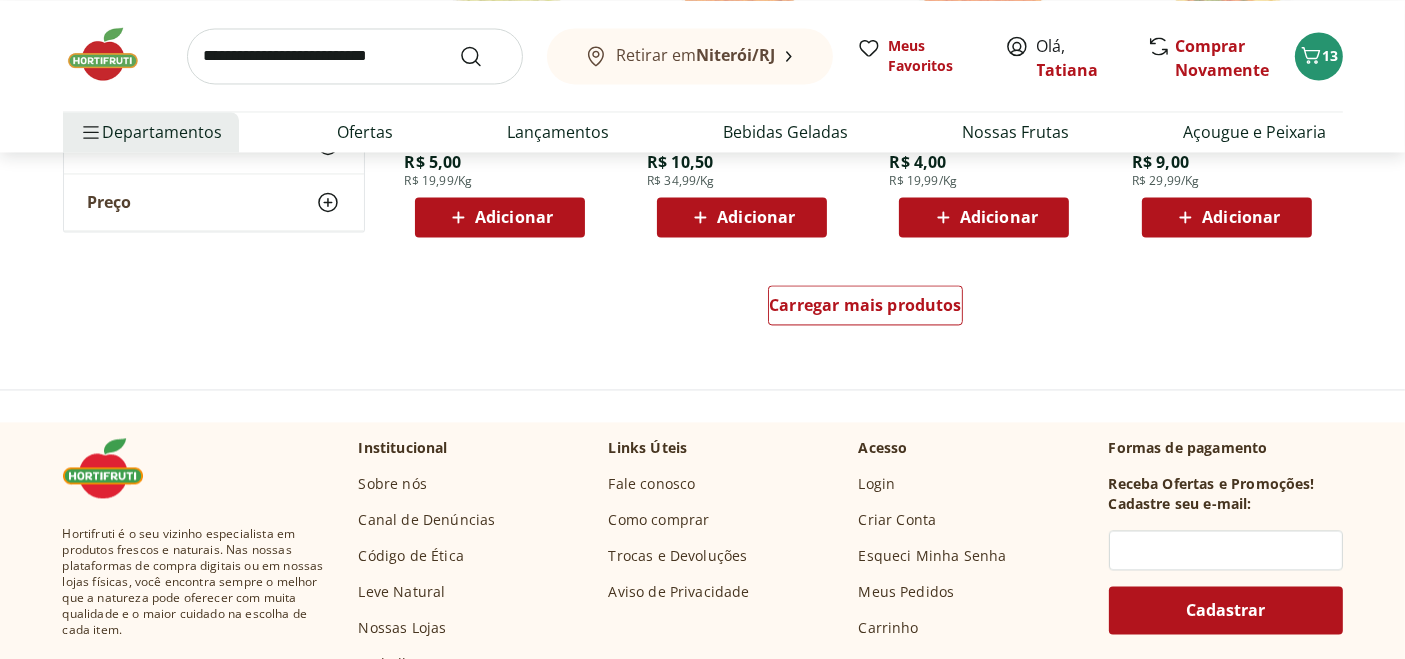 scroll, scrollTop: 4000, scrollLeft: 0, axis: vertical 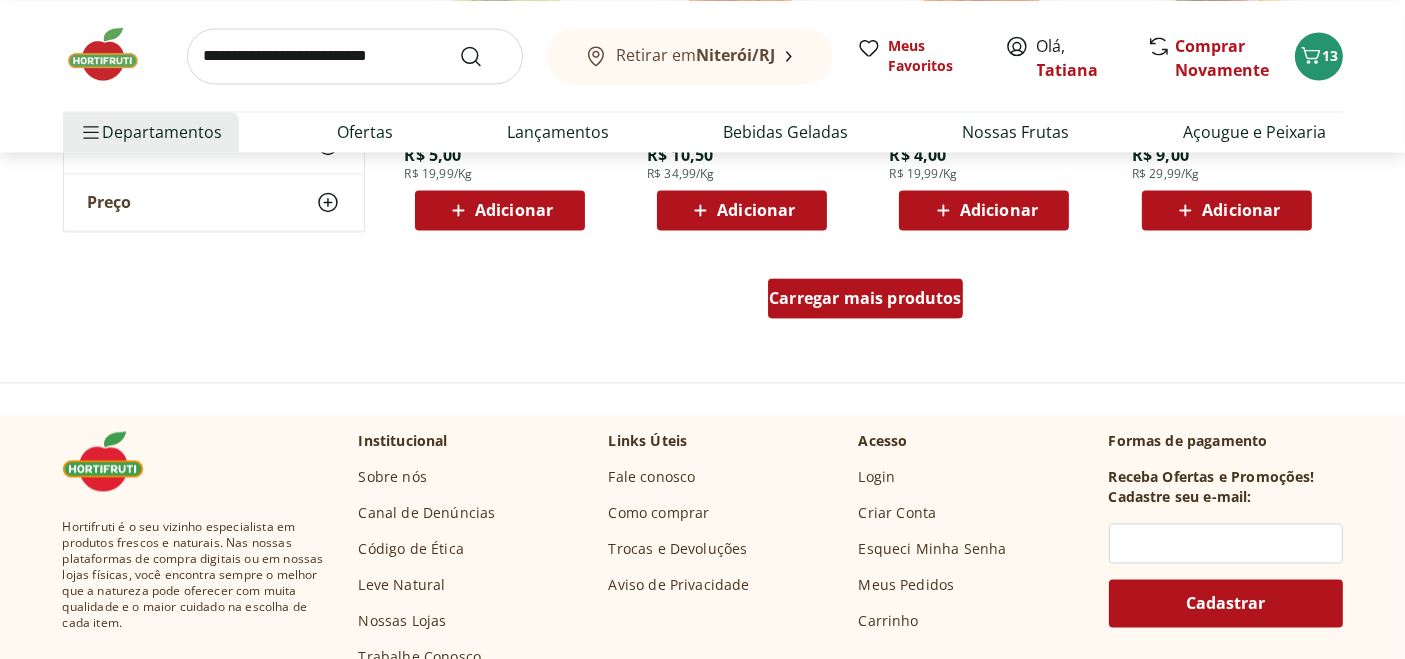 click on "Carregar mais produtos" at bounding box center (865, 298) 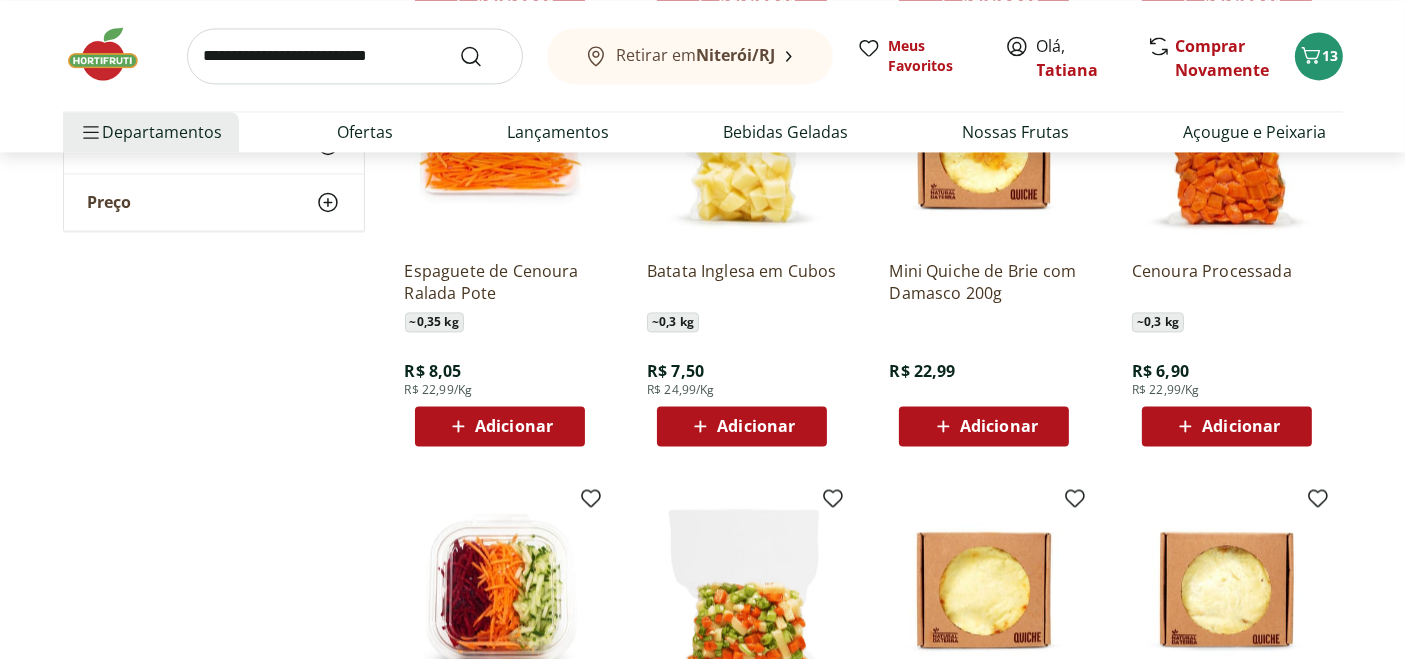 scroll, scrollTop: 3888, scrollLeft: 0, axis: vertical 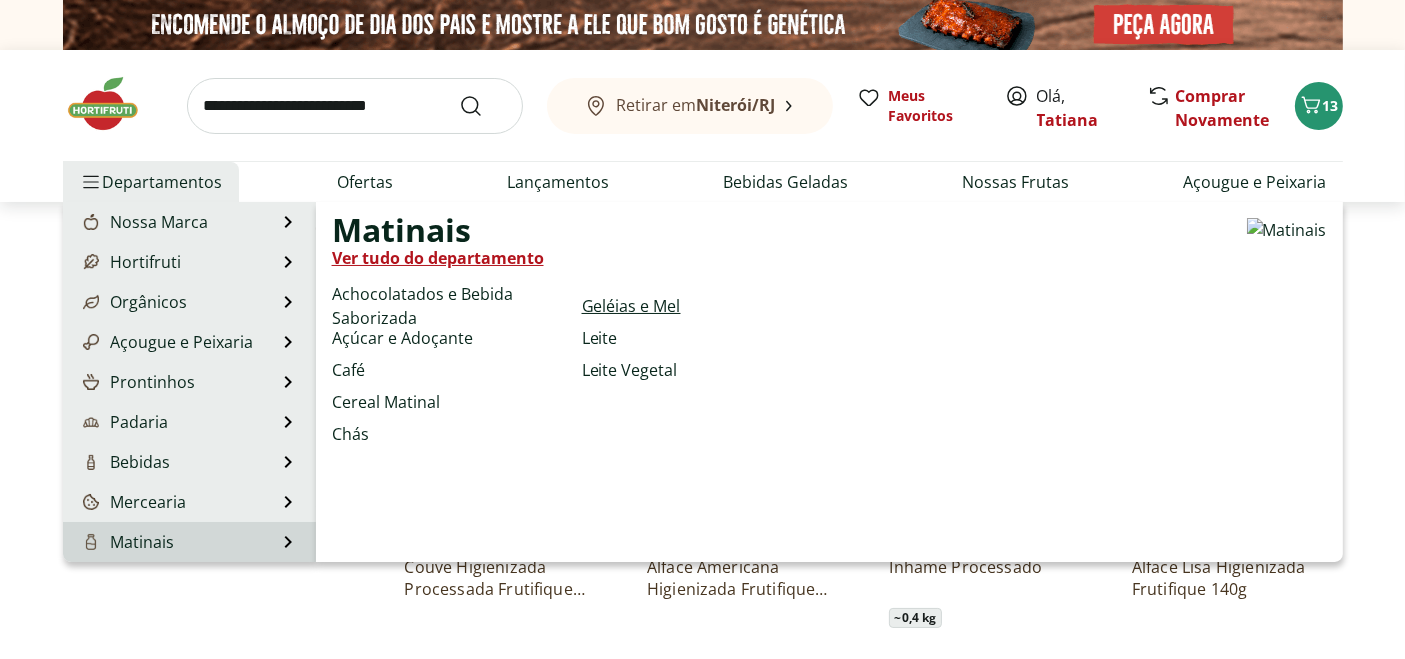 click on "Geléias e Mel" at bounding box center [631, 306] 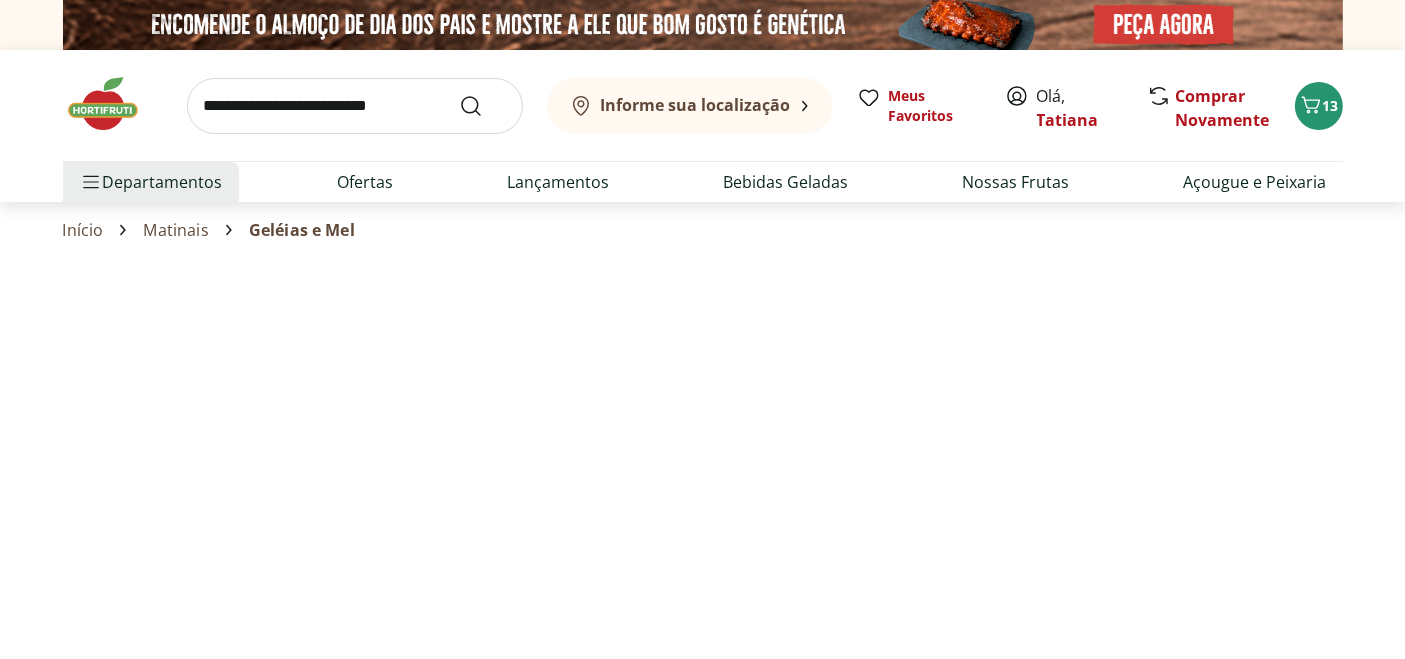 select on "**********" 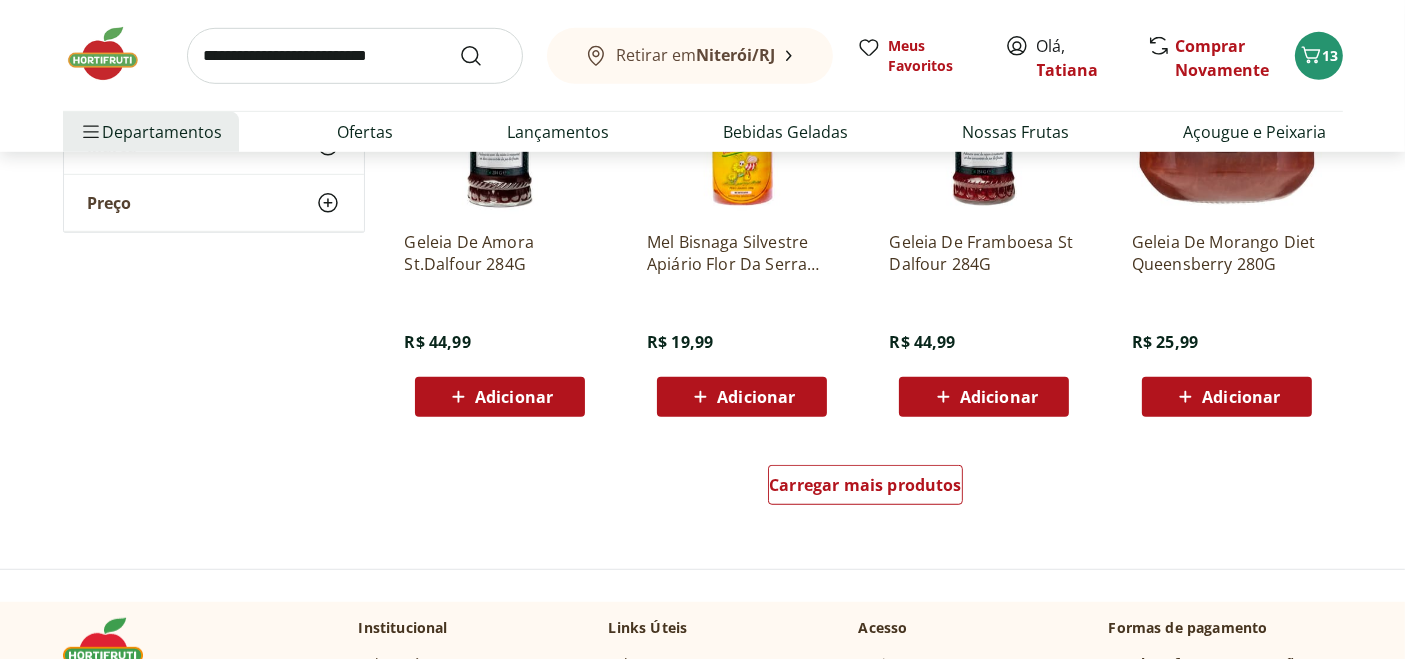 scroll, scrollTop: 1222, scrollLeft: 0, axis: vertical 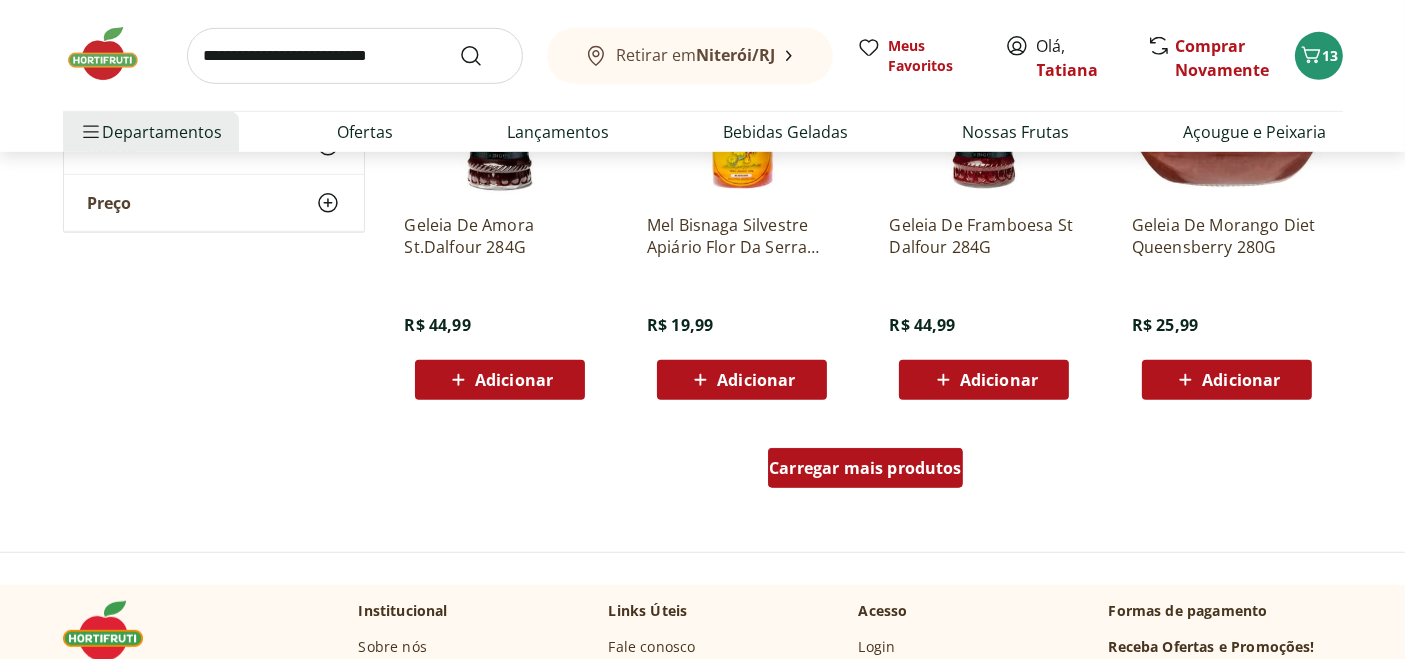 click on "Carregar mais produtos" at bounding box center (865, 468) 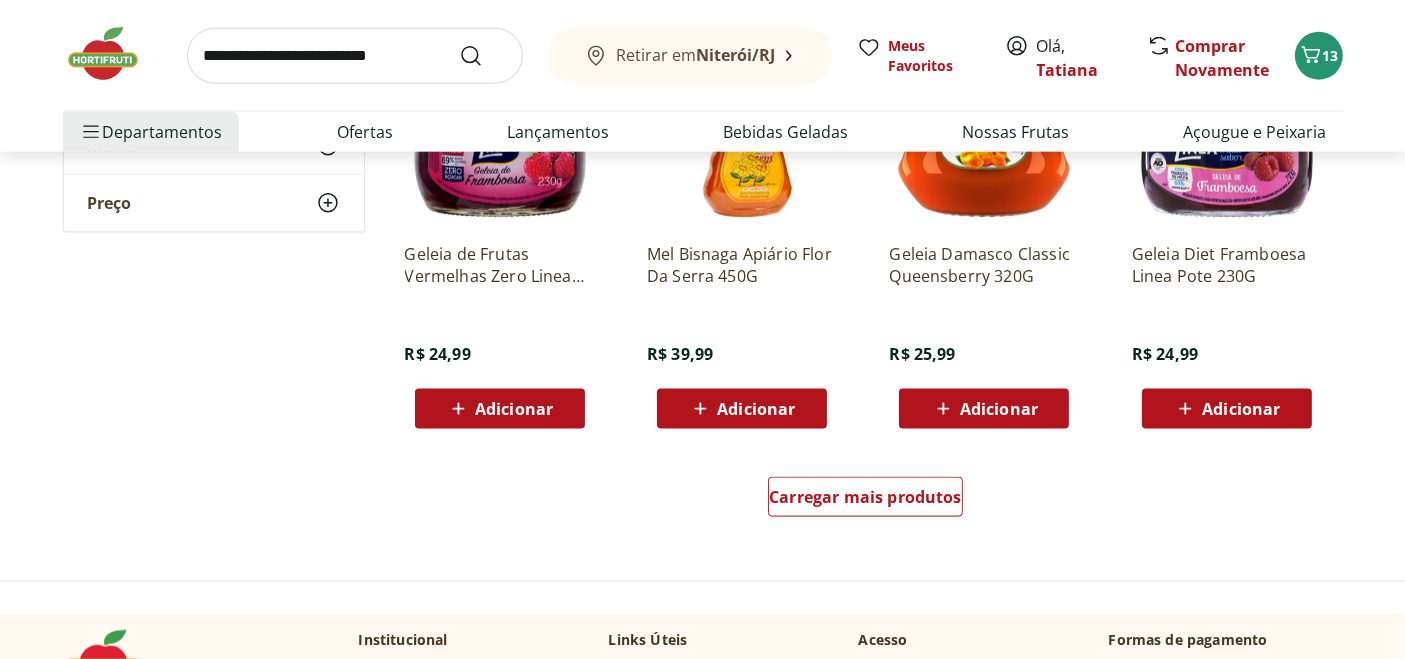 scroll, scrollTop: 2555, scrollLeft: 0, axis: vertical 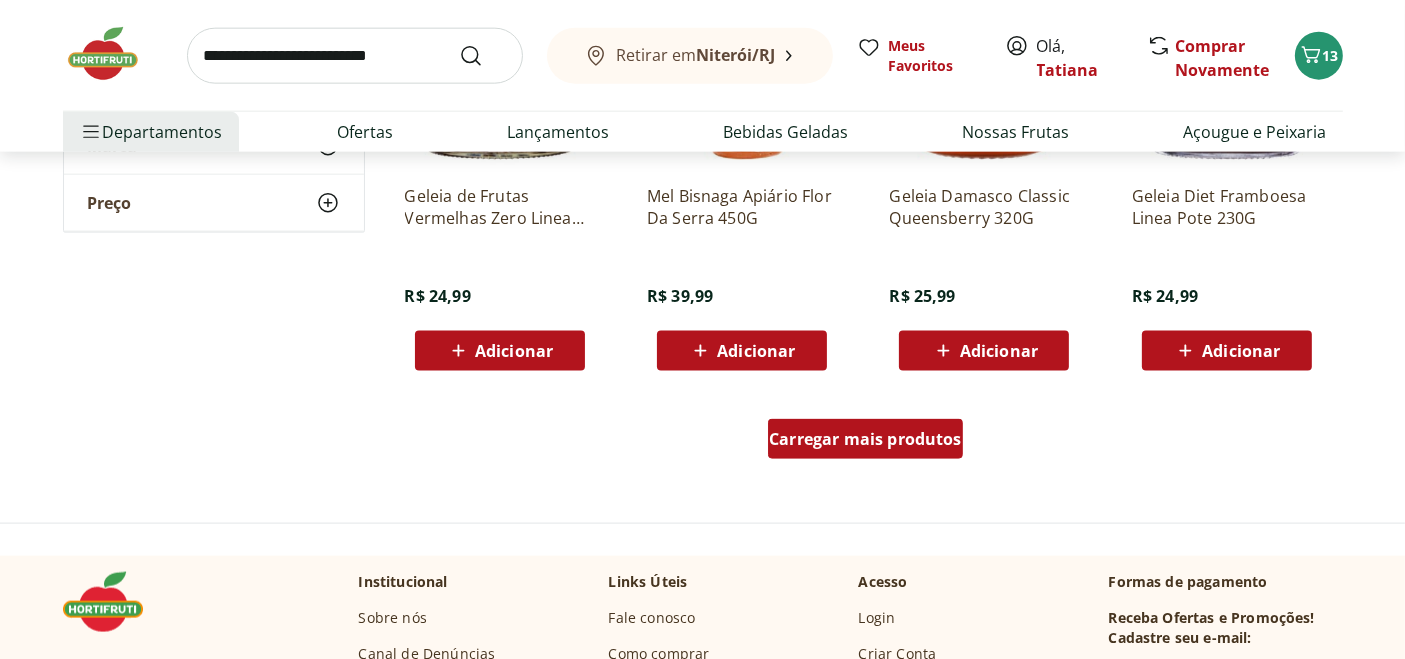click on "Carregar mais produtos" at bounding box center (865, 439) 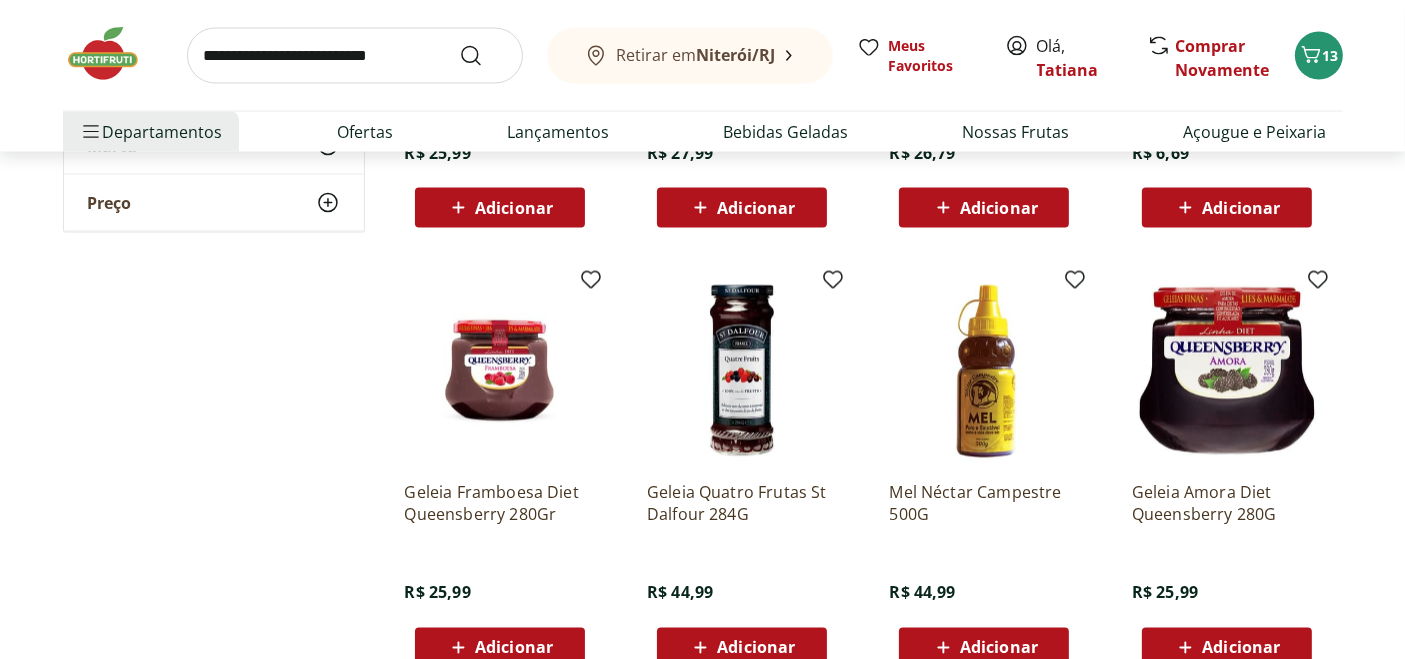 scroll, scrollTop: 3777, scrollLeft: 0, axis: vertical 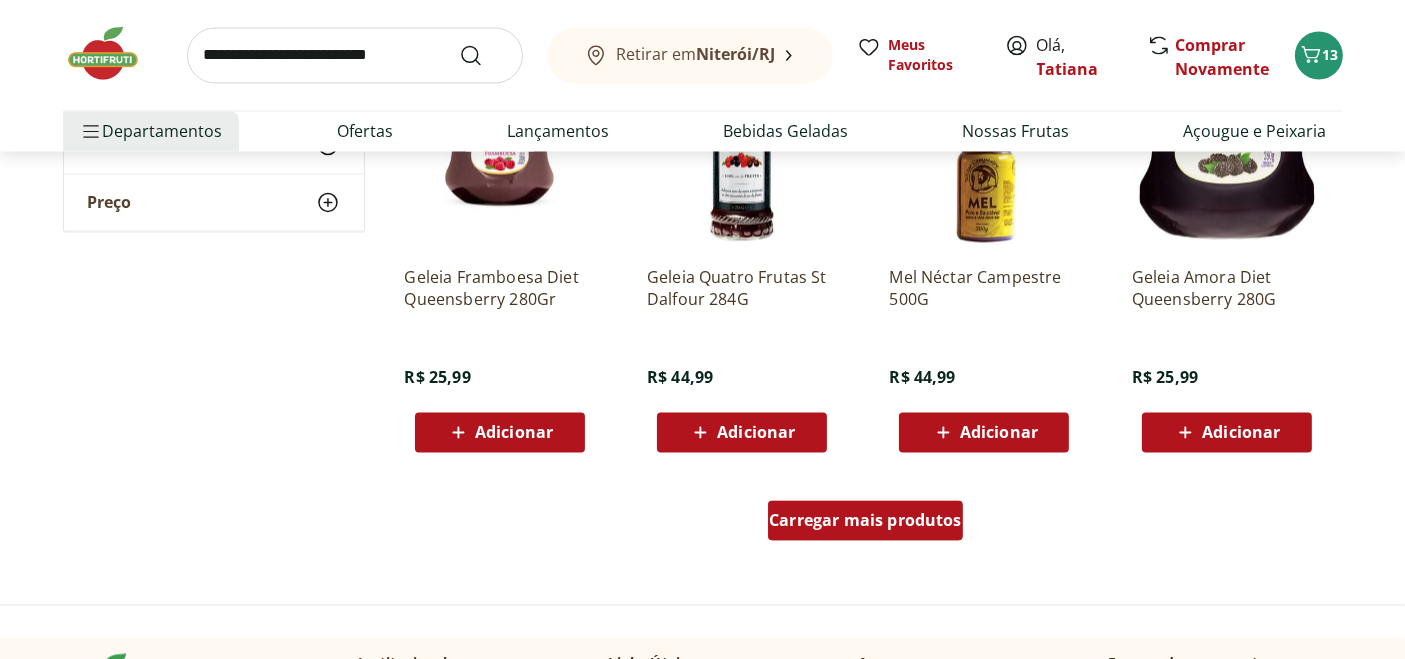 click on "Carregar mais produtos" at bounding box center (865, 521) 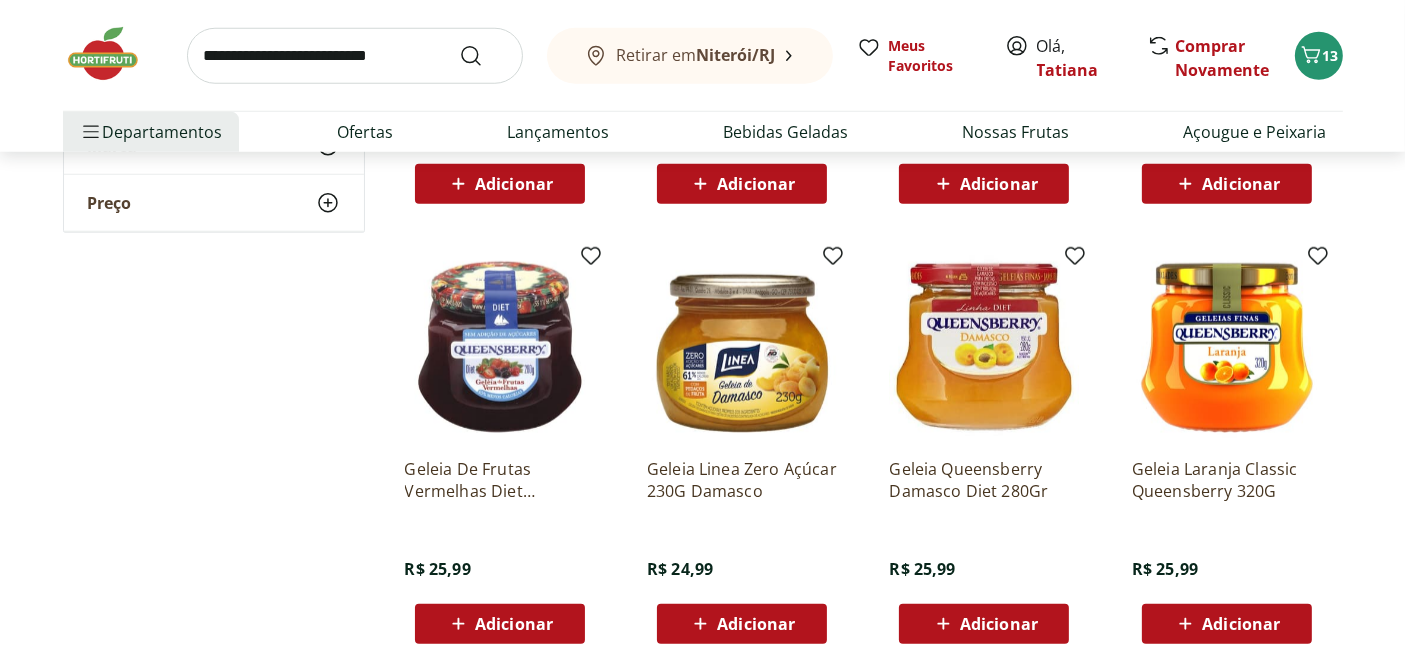 scroll, scrollTop: 1888, scrollLeft: 0, axis: vertical 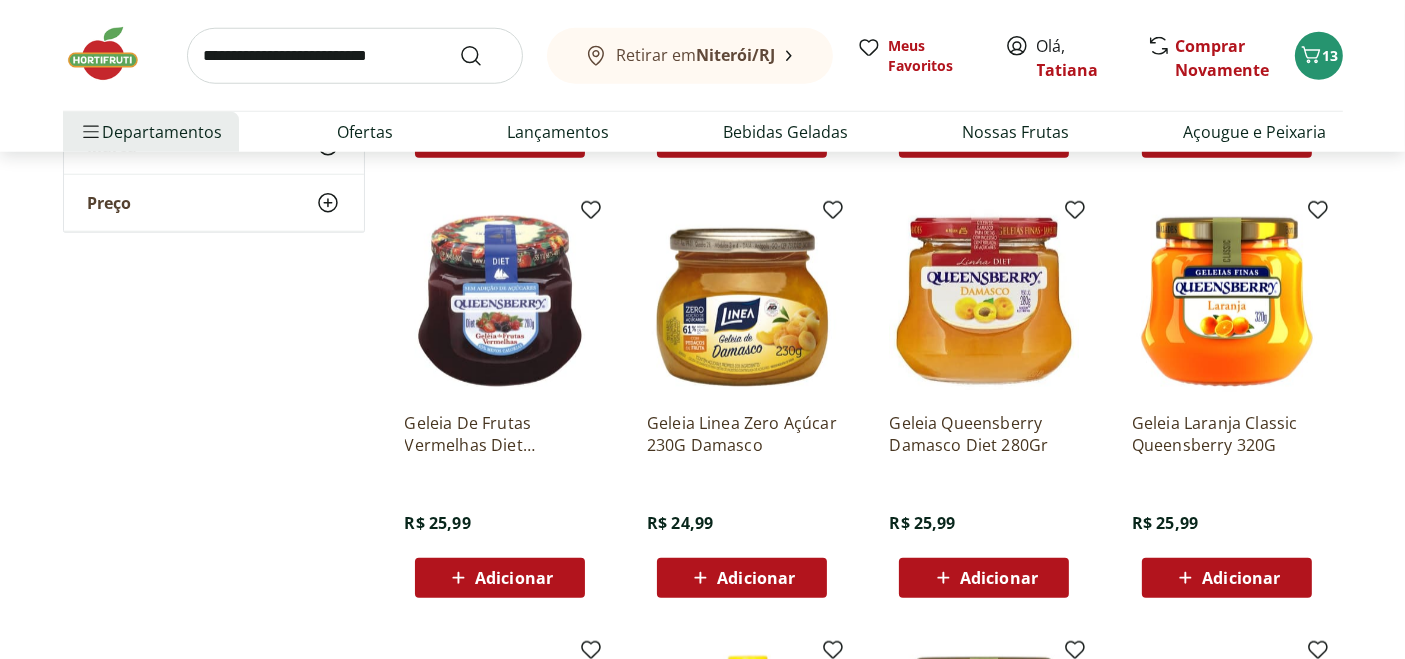 click on "Geleia De Frutas Vermelhas Diet Queensberry 280G" at bounding box center [500, 434] 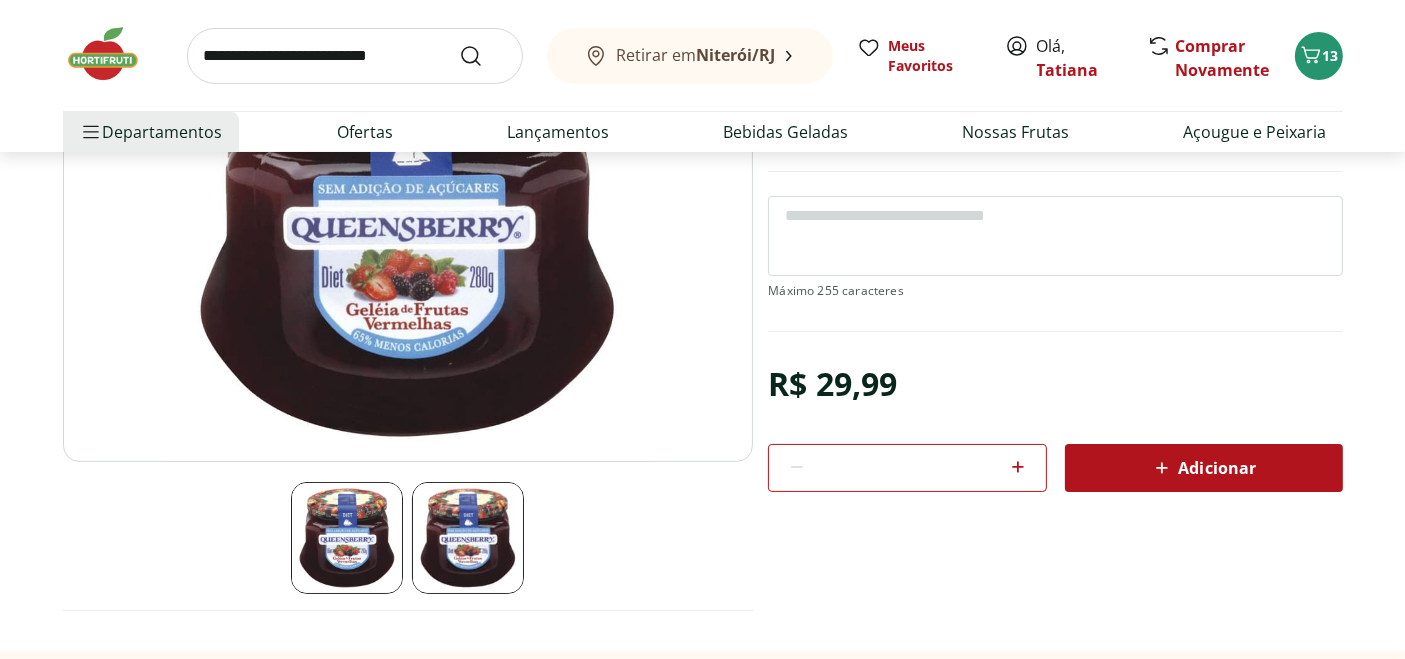 scroll, scrollTop: 333, scrollLeft: 0, axis: vertical 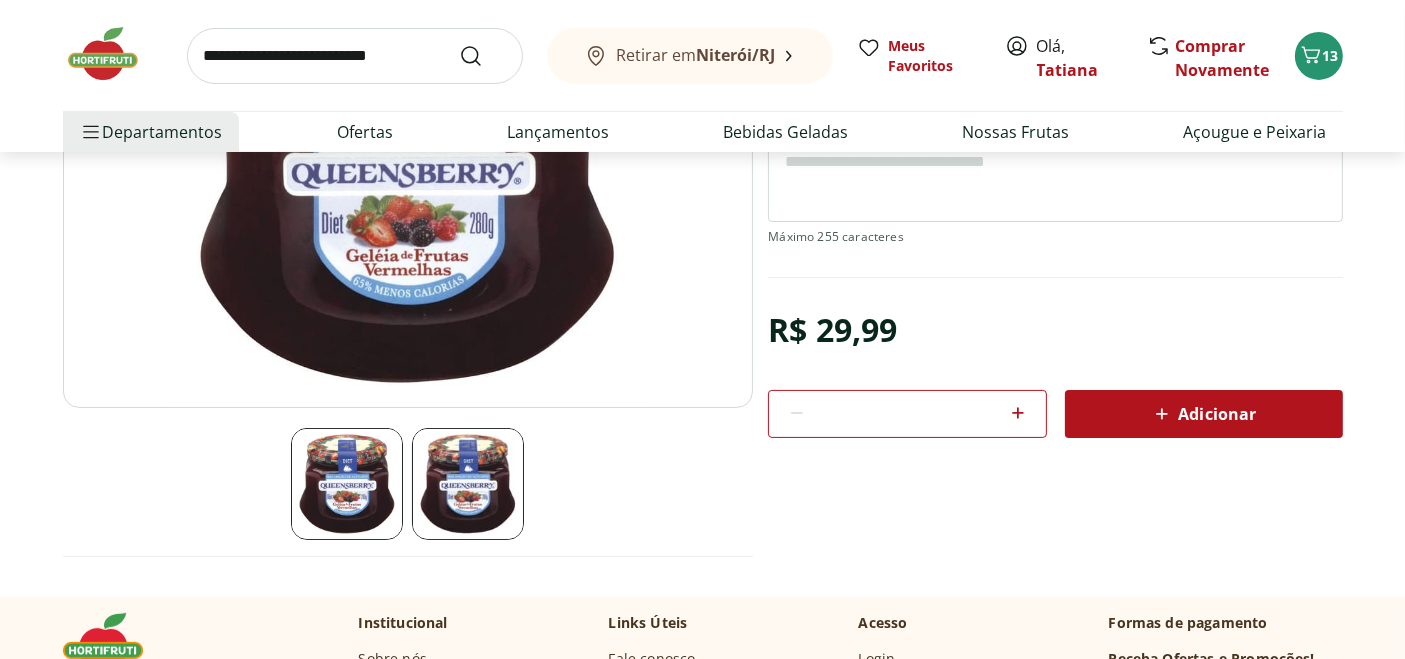 click at bounding box center [468, 484] 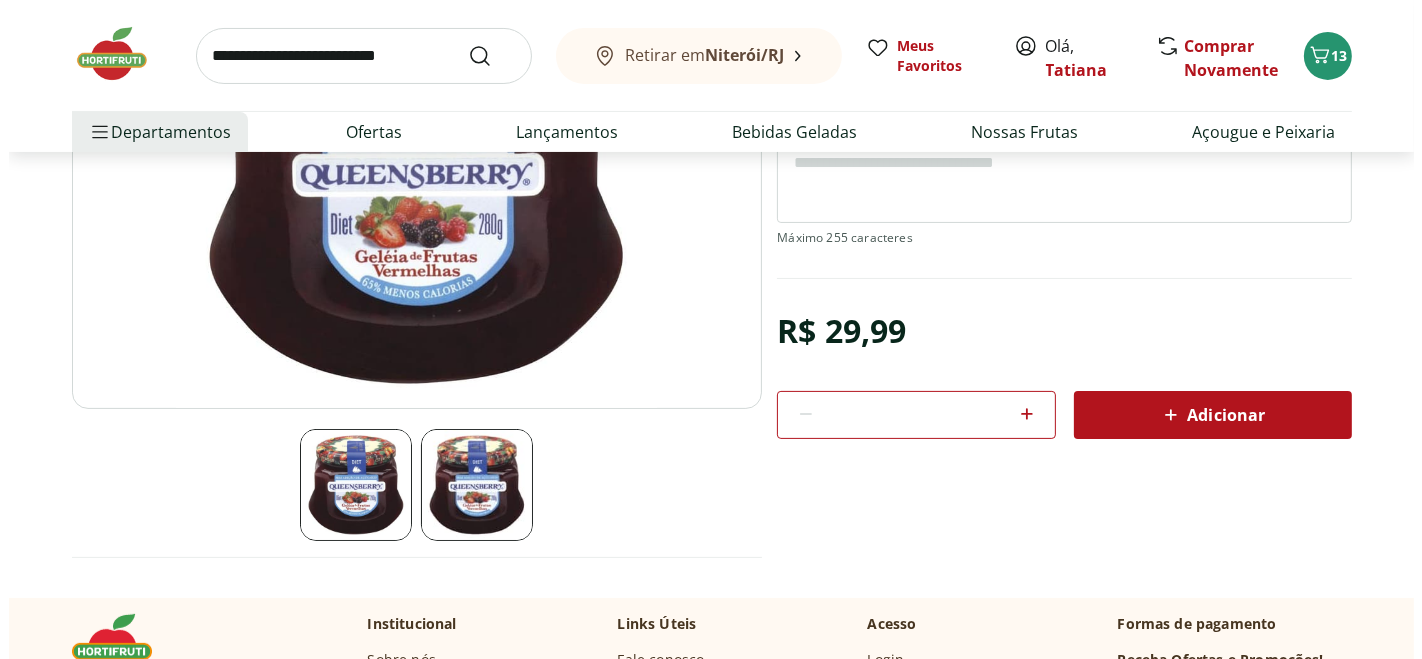scroll, scrollTop: 333, scrollLeft: 0, axis: vertical 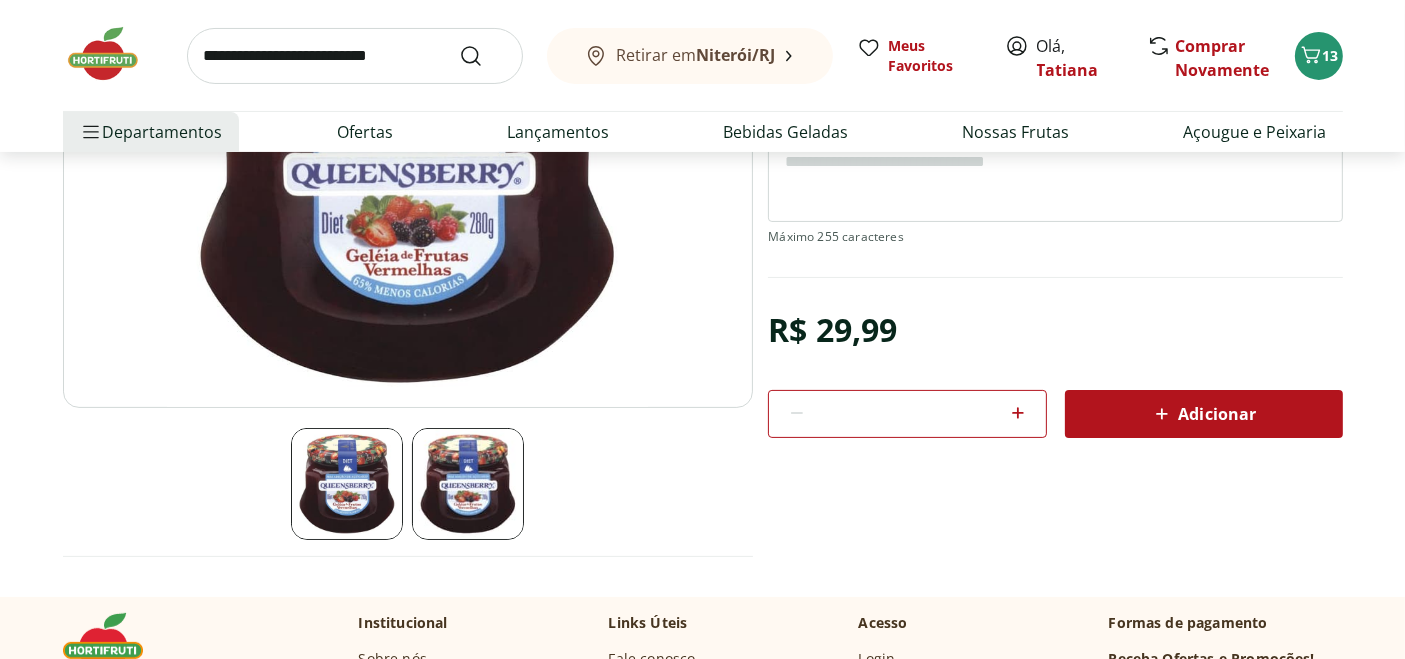 click on "Adicionar" at bounding box center (1203, 414) 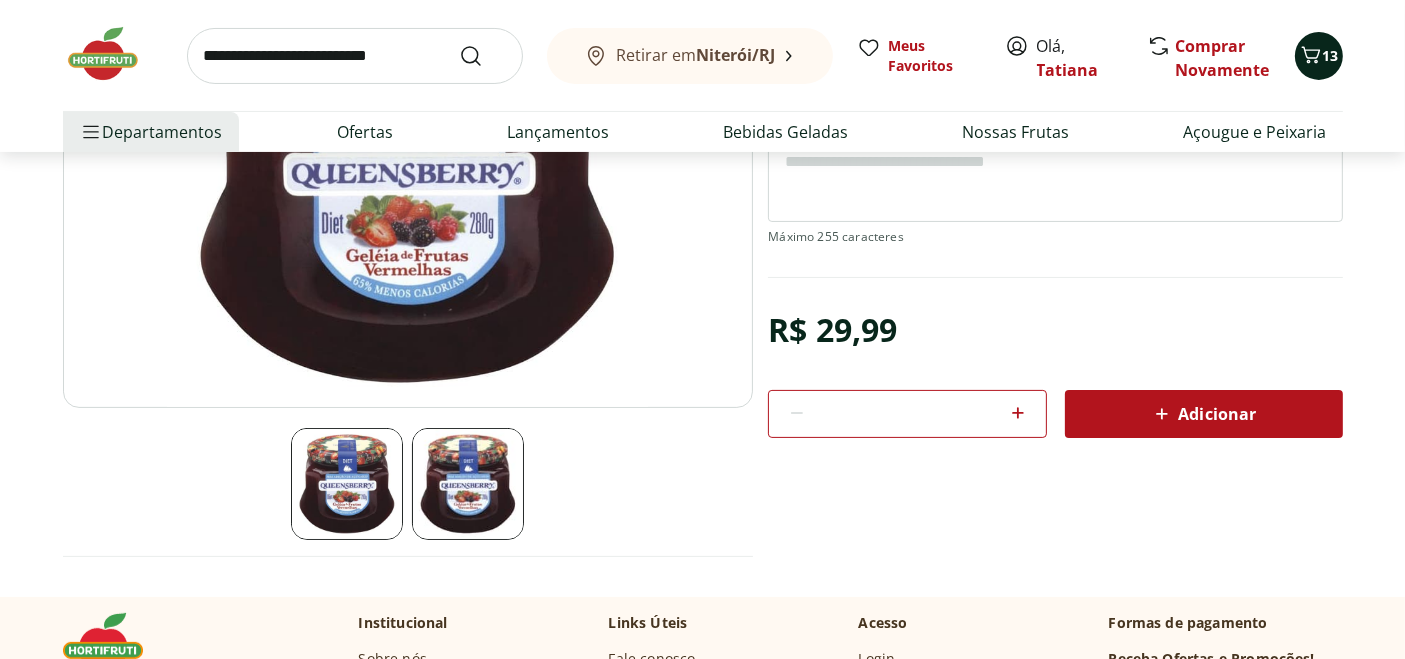 click 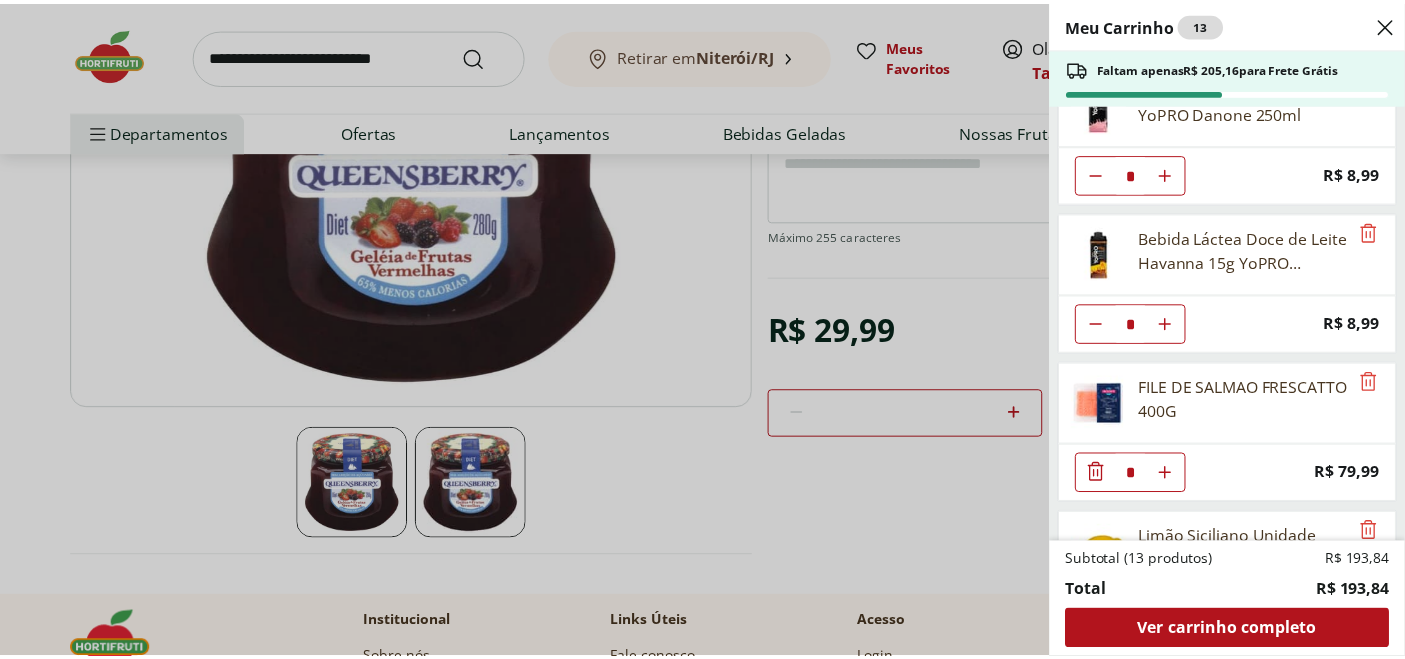 scroll, scrollTop: 0, scrollLeft: 0, axis: both 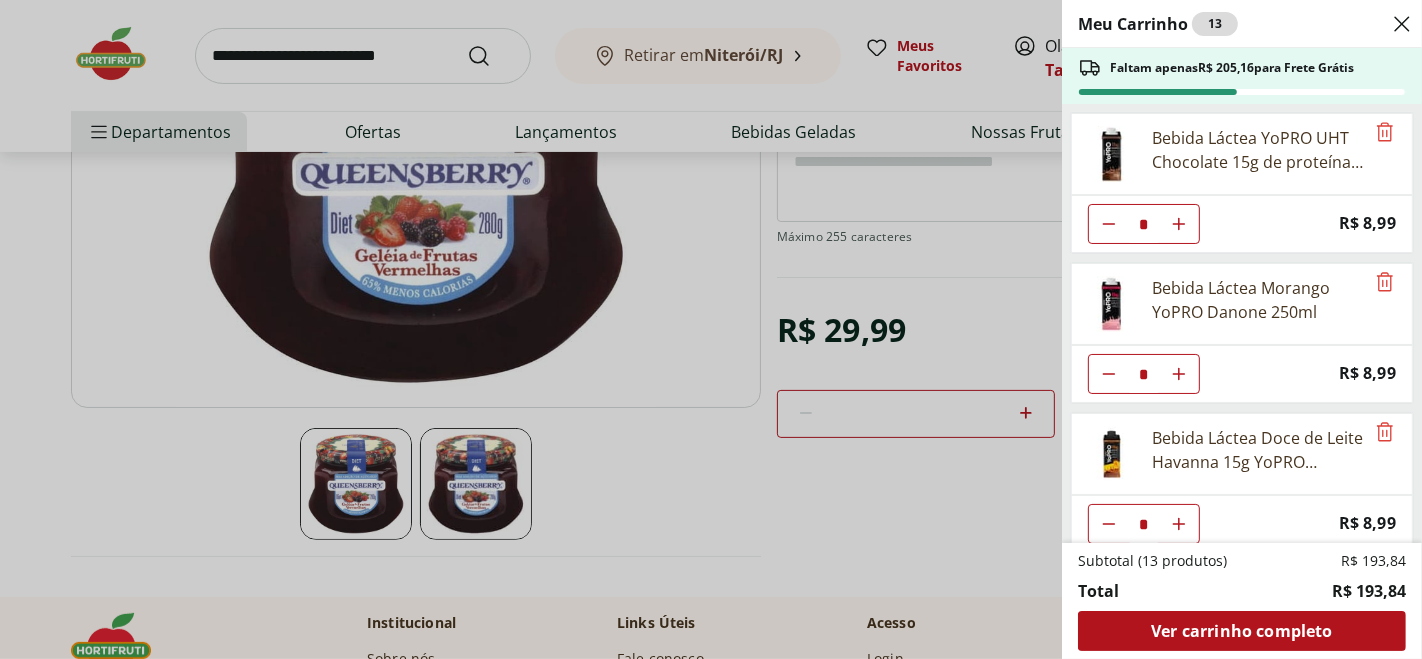 click on "Meu Carrinho 13 Faltam apenas R$ 205,16 para Frete Grátis Bebida Láctea YoPRO UHT Chocolate 15g de proteínas 250ml * Price: R$ 8,99 Bebida Láctea Morango YoPRO Danone 250ml * Price: R$ 8,99 Bebida Láctea Doce de Leite Havanna 15g YoPRO Danone 250ml * Price: R$ 8,99 FILE DE SALMAO FRESCATTO 400G * Price: R$ 79,99 Limão Siciliano Unidade * Price: R$ 2,17 Batata Congelada Extra Crocante Airfryer Mccain 600g * Price: R$ 15,99 Polpa de Maracuja Fruta Polpa 400g * Price: R$ 22,79 Batata Inglesa Unidade * Price: R$ 0,80 Subtotal (13 produtos) R$ 193,84 Total R$ 193,84 Ver carrinho completo" at bounding box center (711, 329) 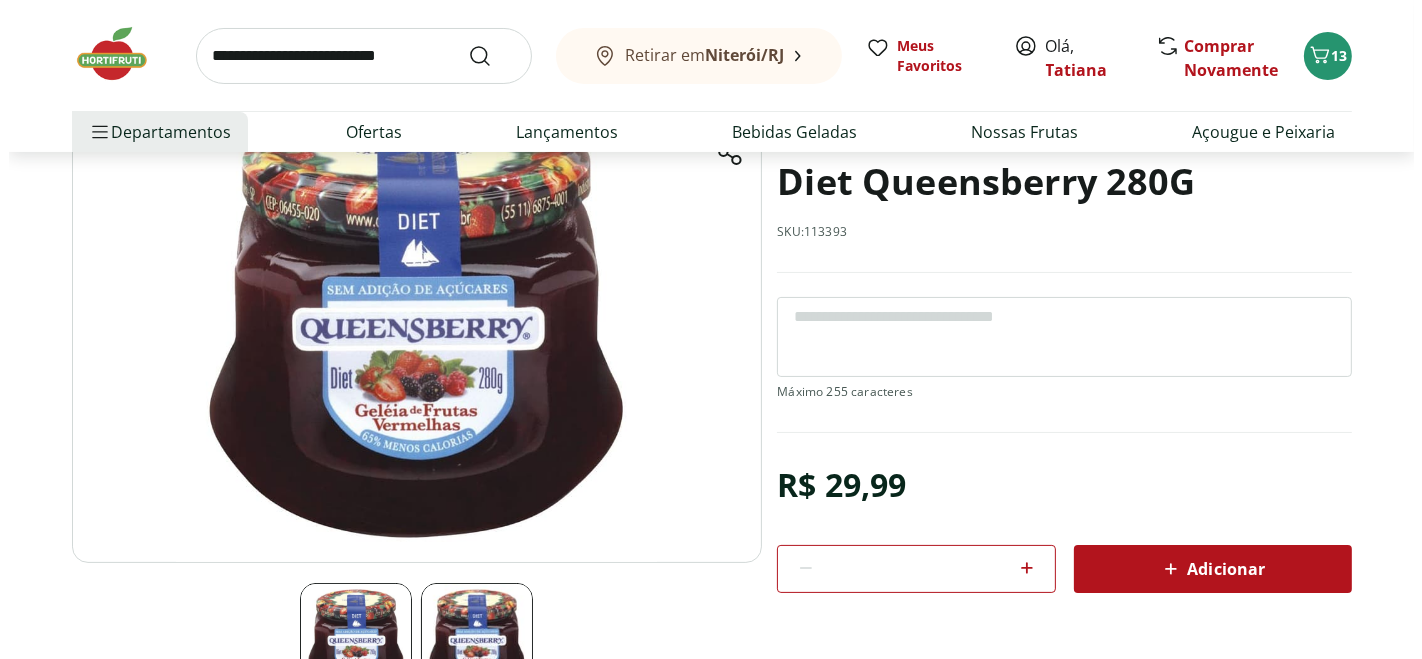 scroll, scrollTop: 0, scrollLeft: 0, axis: both 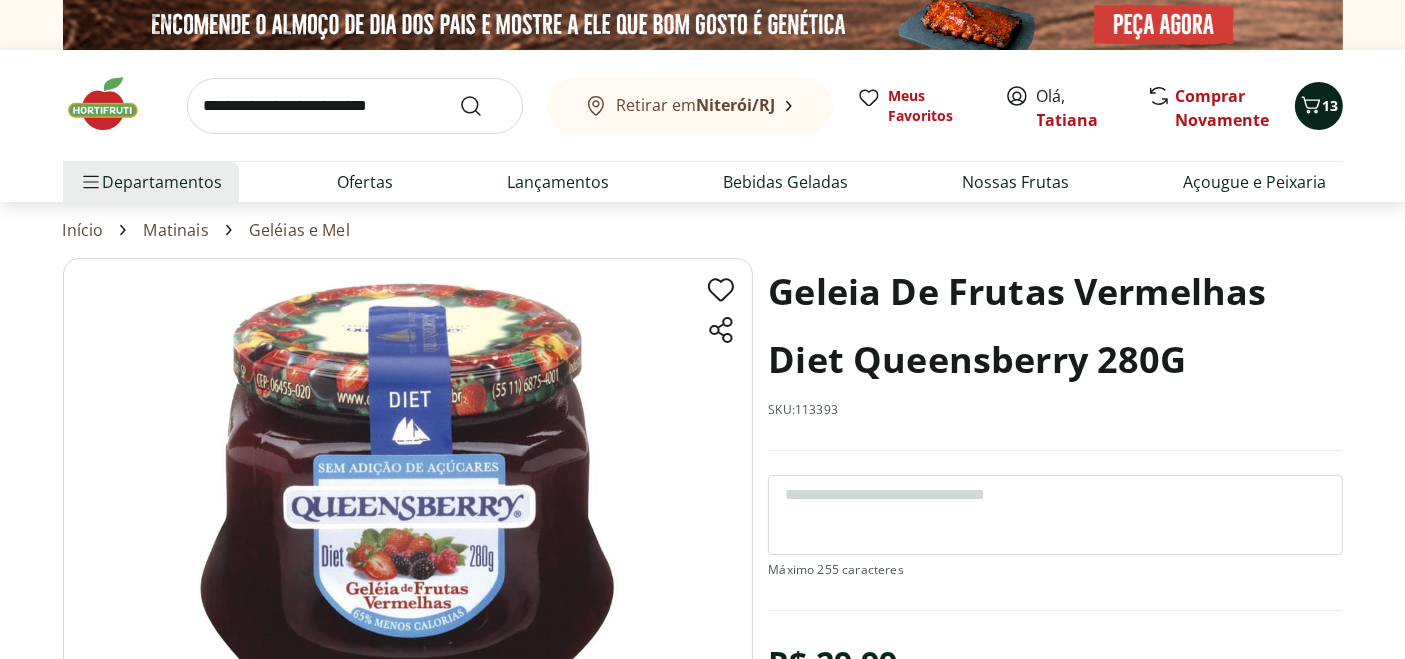 click on "13" at bounding box center (1331, 105) 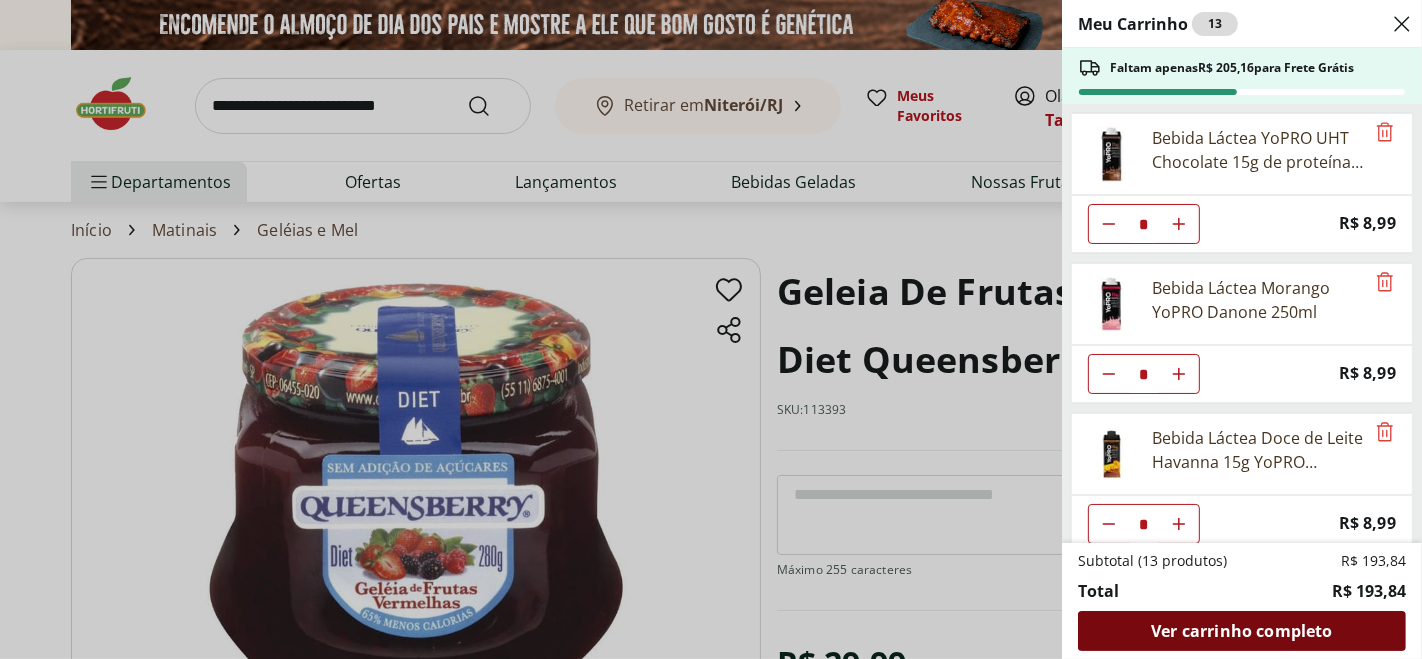 click on "Ver carrinho completo" at bounding box center (1241, 631) 